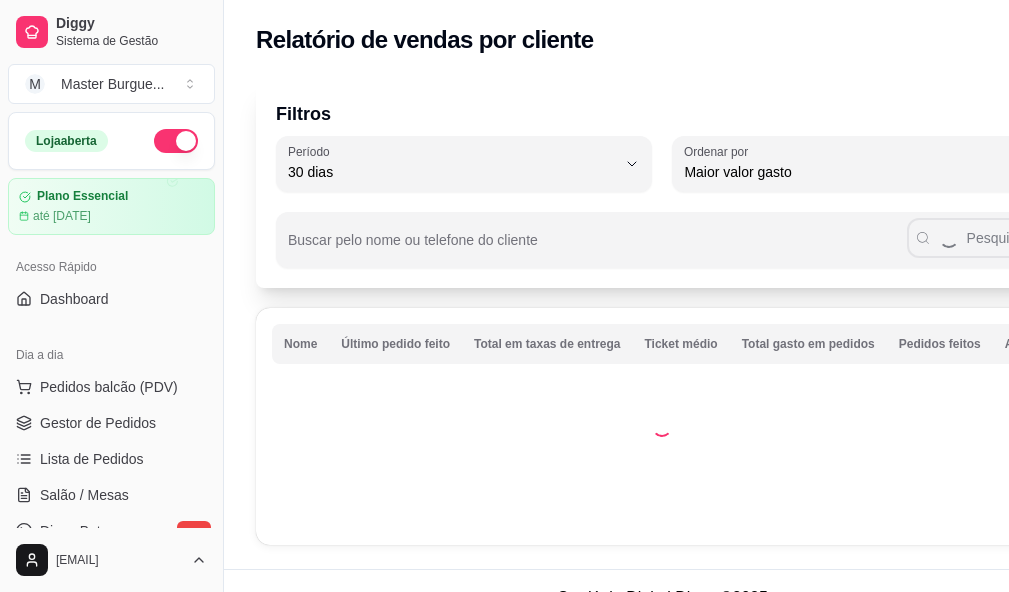 select on "30" 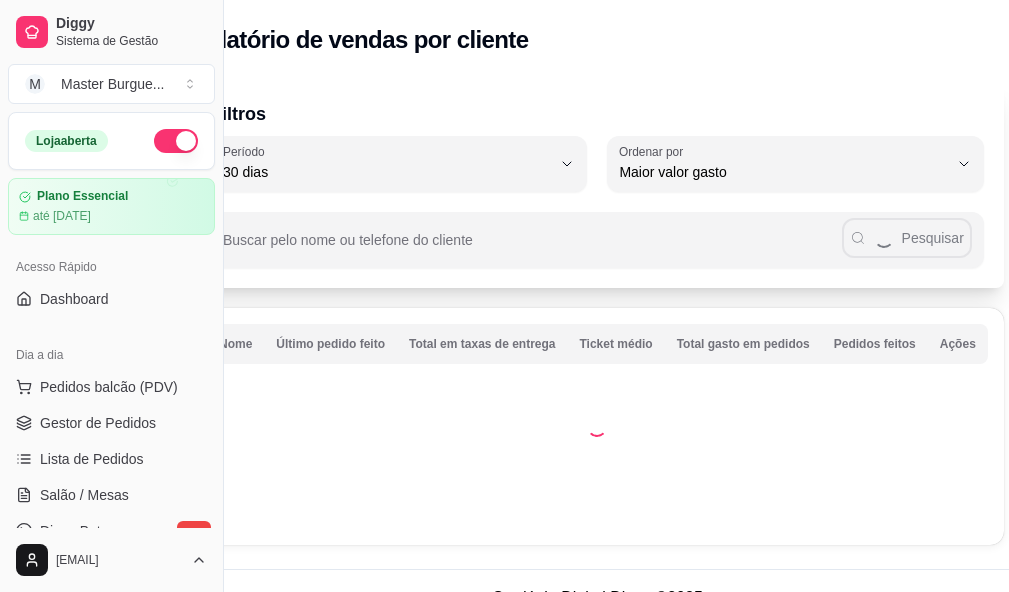 scroll, scrollTop: 440, scrollLeft: 0, axis: vertical 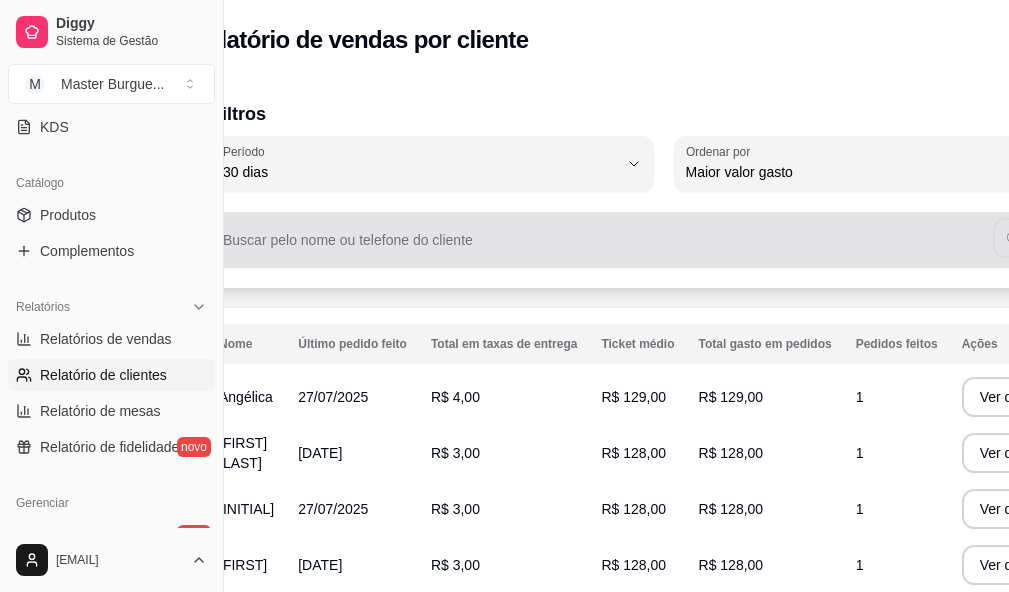 click on "Pesquisar" at bounding box center [663, 240] 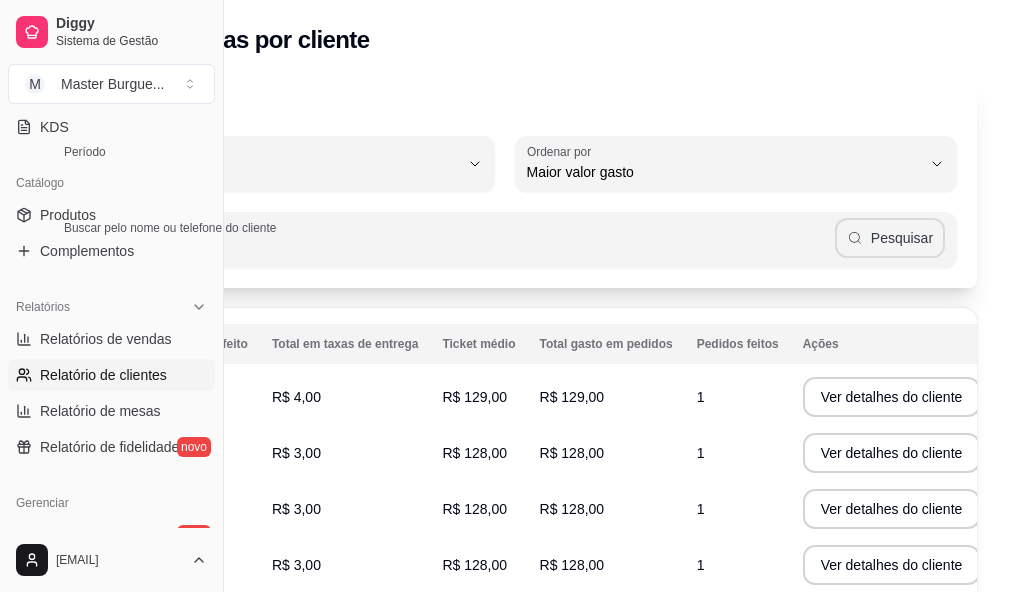 type on "[FIRST]" 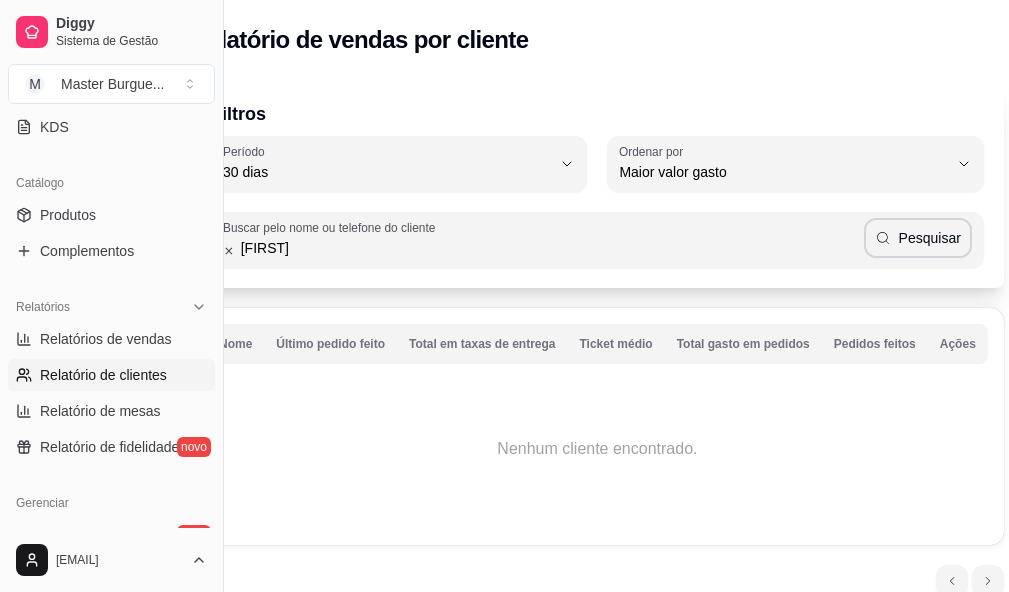 scroll, scrollTop: 86, scrollLeft: 65, axis: both 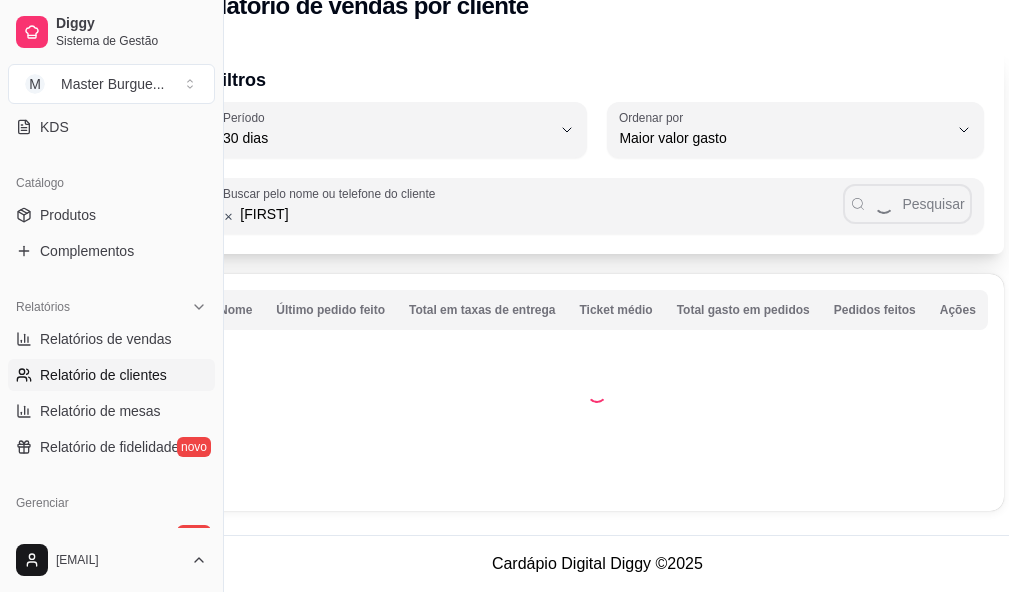 click at bounding box center (597, 392) 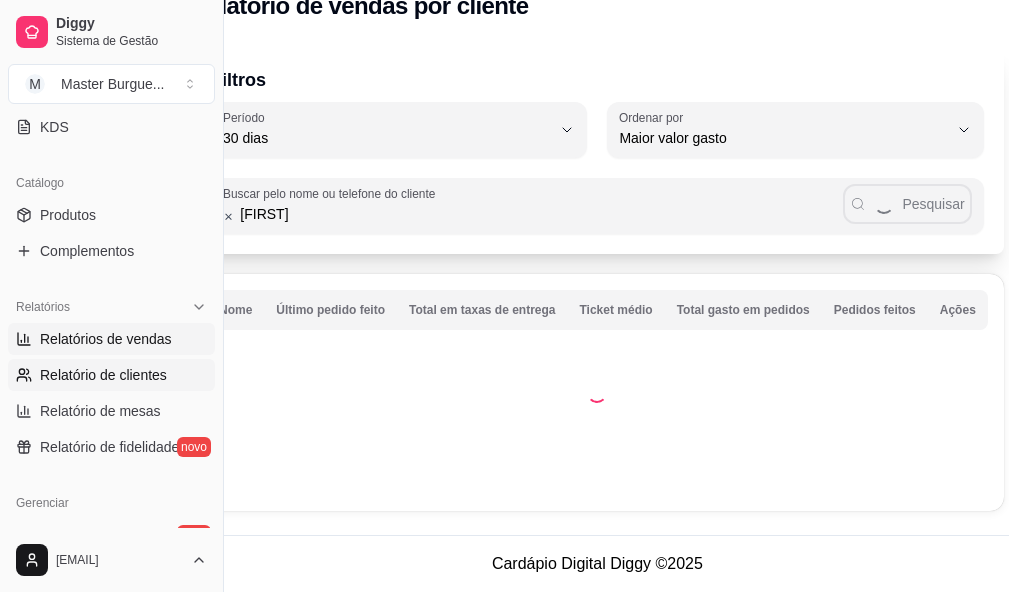 click on "Relatórios de vendas" at bounding box center [111, 339] 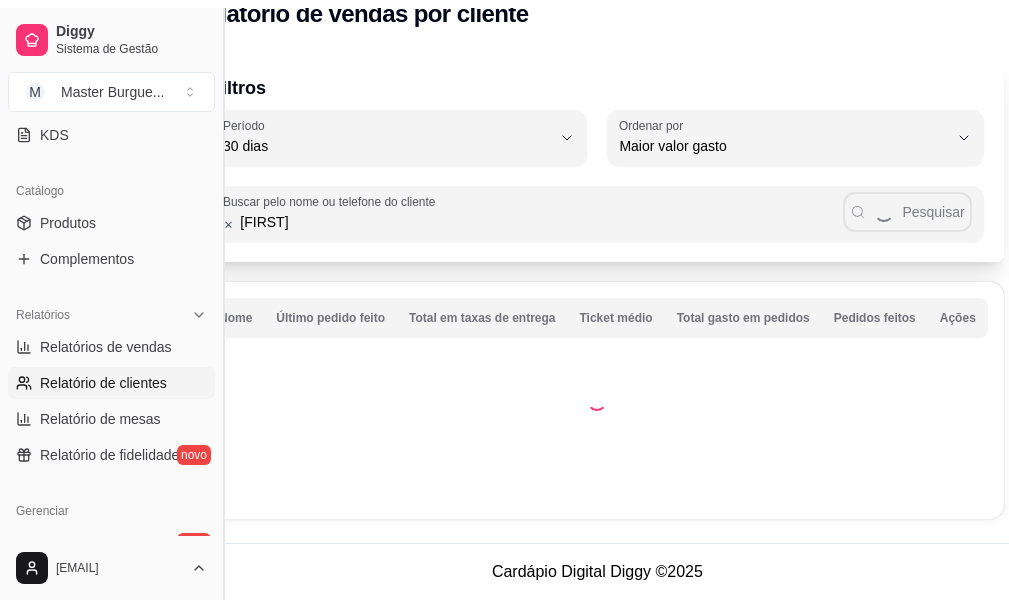 scroll, scrollTop: 0, scrollLeft: 0, axis: both 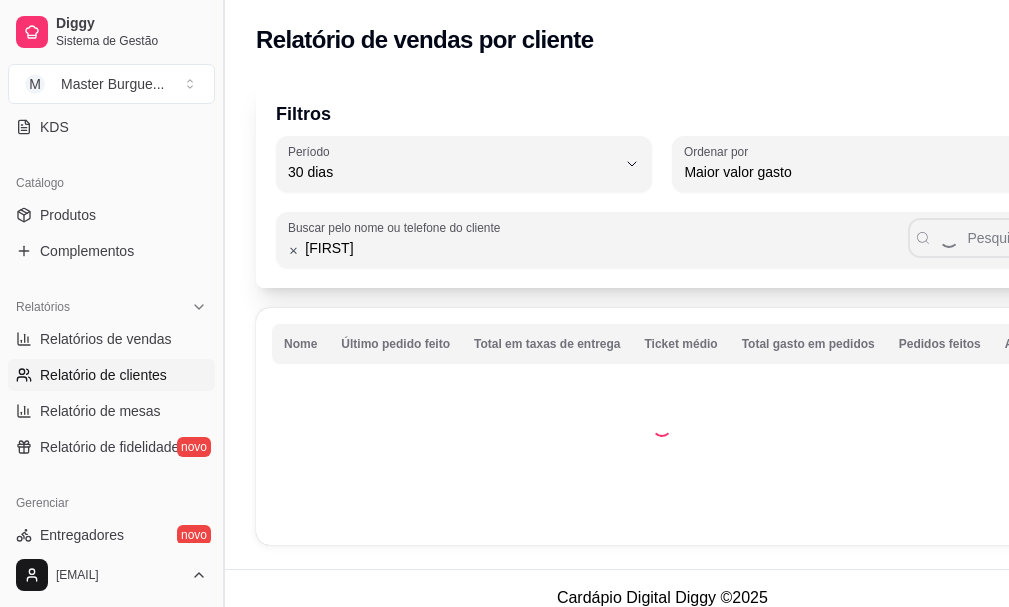 select on "ALL" 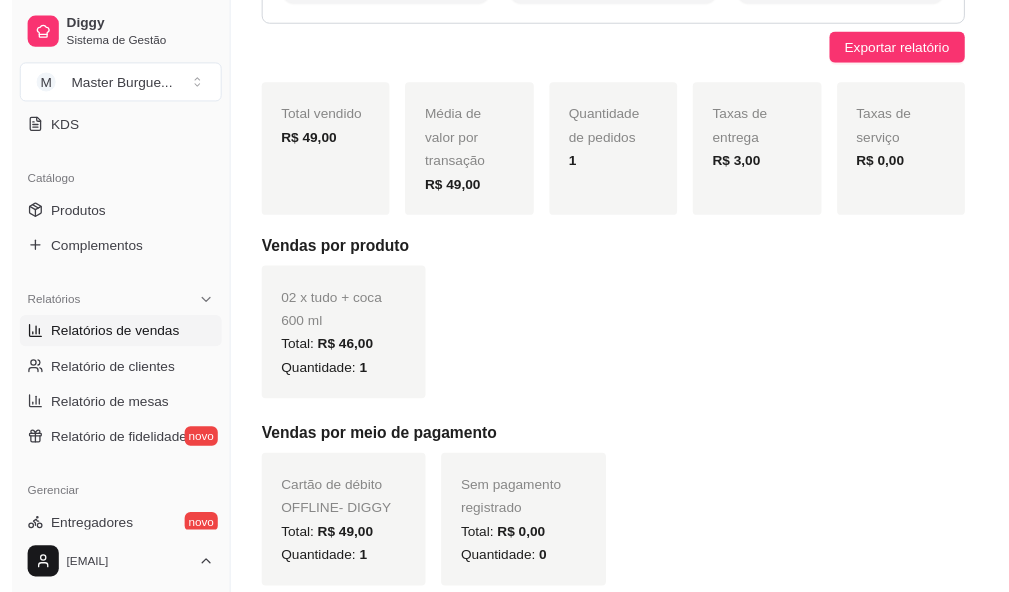 scroll, scrollTop: 0, scrollLeft: 0, axis: both 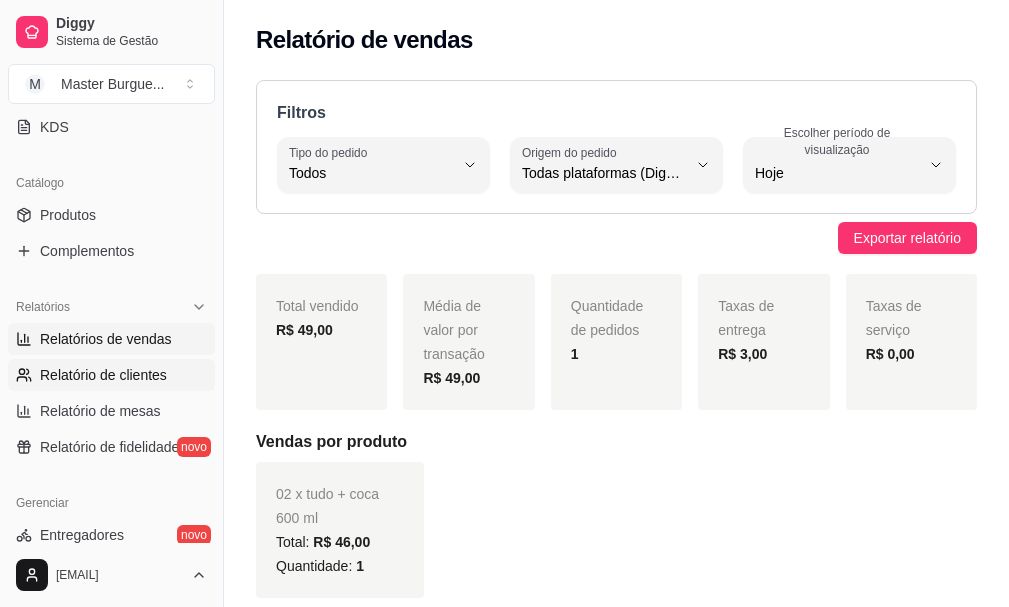 click on "Relatório de clientes" at bounding box center [103, 375] 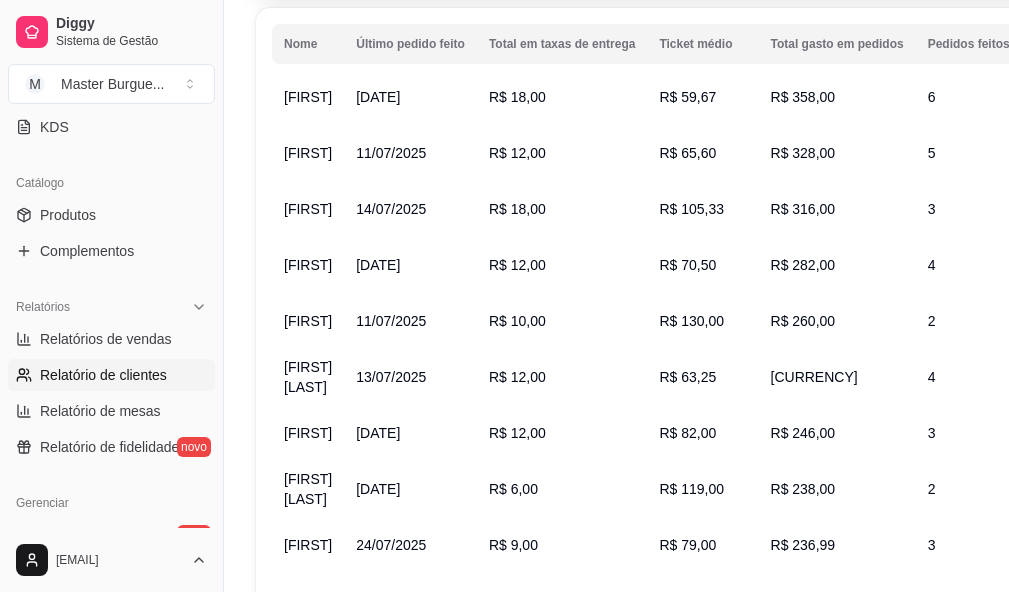 scroll, scrollTop: 501, scrollLeft: 0, axis: vertical 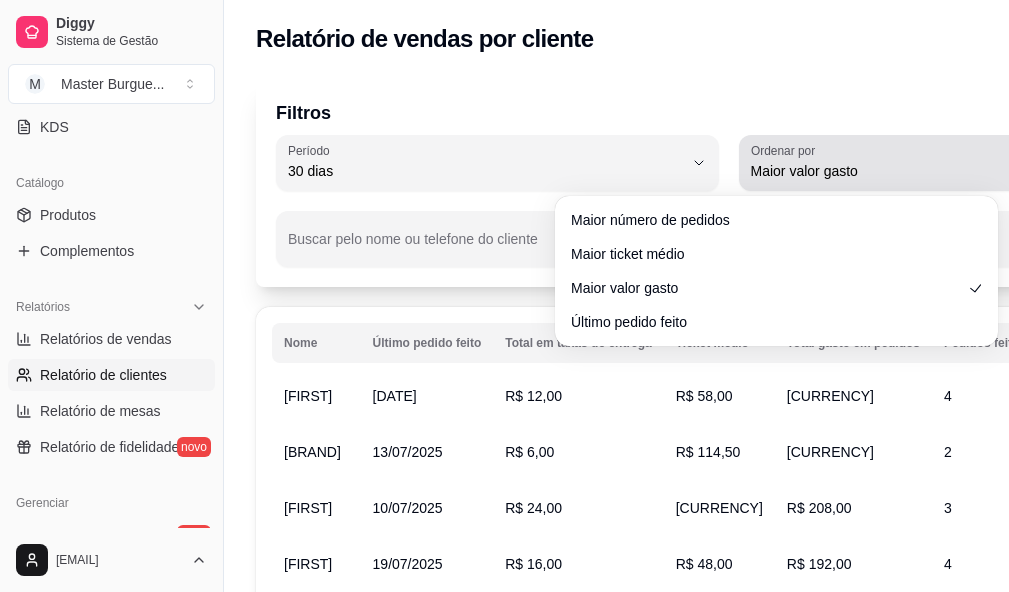 click on "Ordenar por Maior valor gasto" at bounding box center [960, 163] 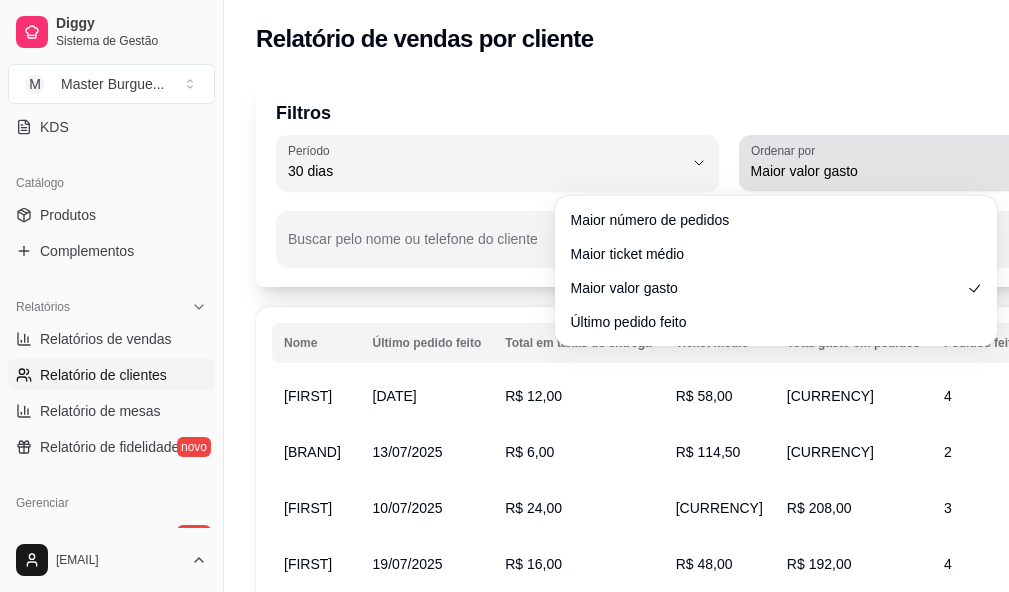 click on "Ordenar por Maior valor gasto" at bounding box center (960, 163) 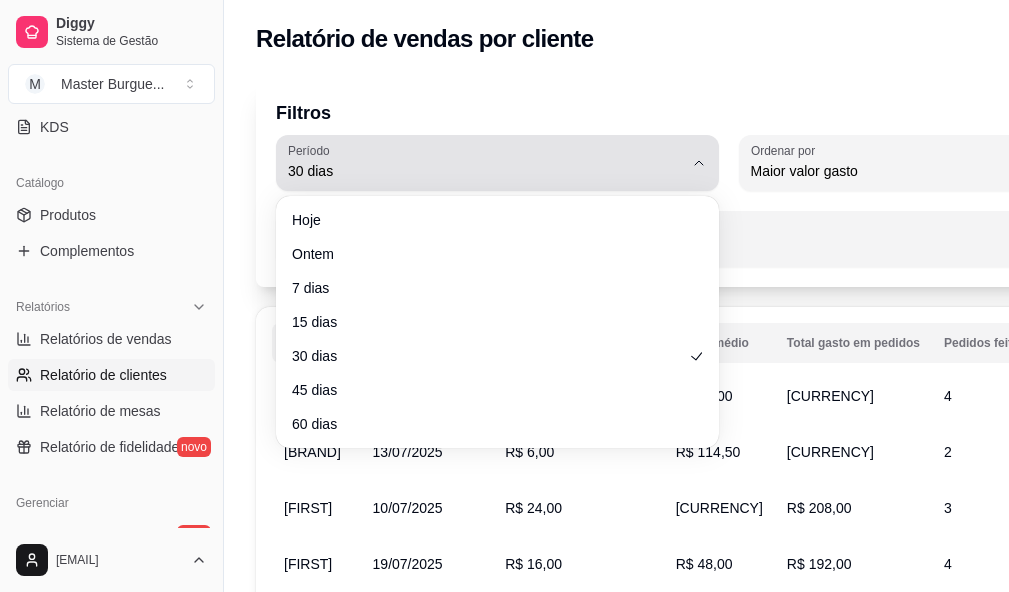 click on "30 dias" at bounding box center [485, 163] 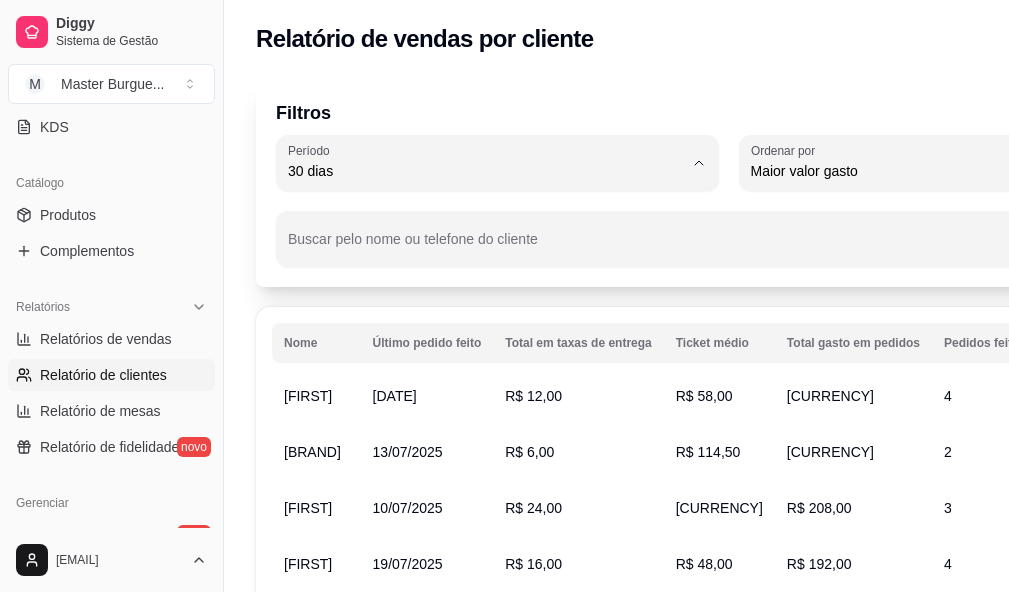 click on "7 dias" at bounding box center [497, 284] 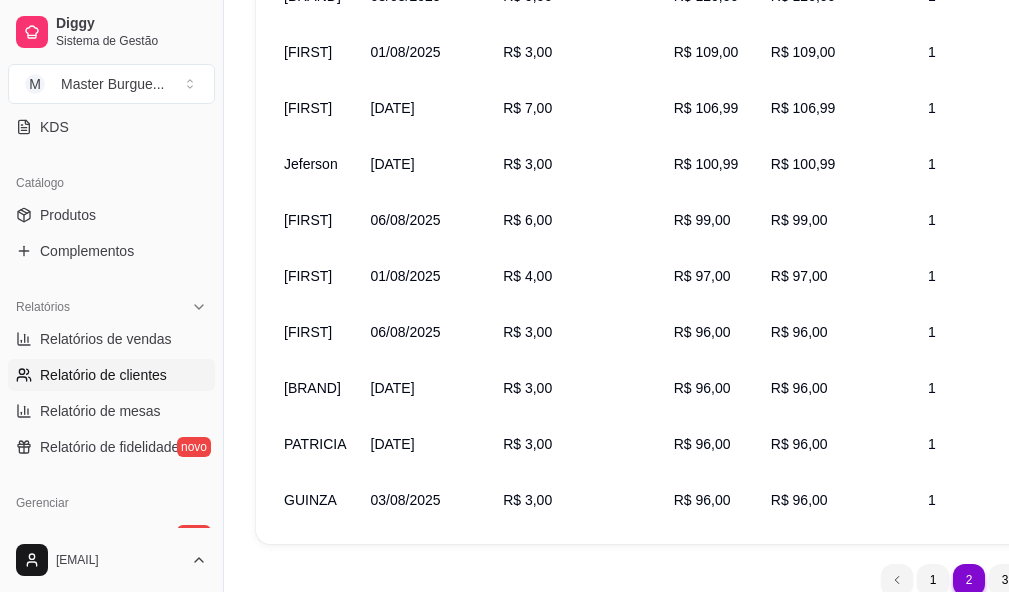 scroll, scrollTop: 501, scrollLeft: 0, axis: vertical 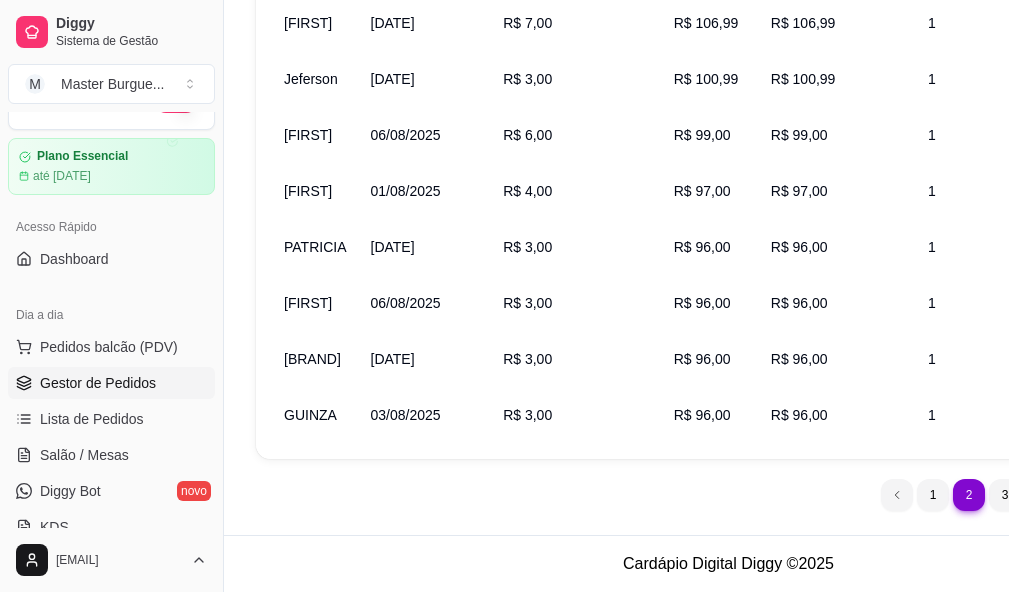 click on "Gestor de Pedidos" at bounding box center [98, 383] 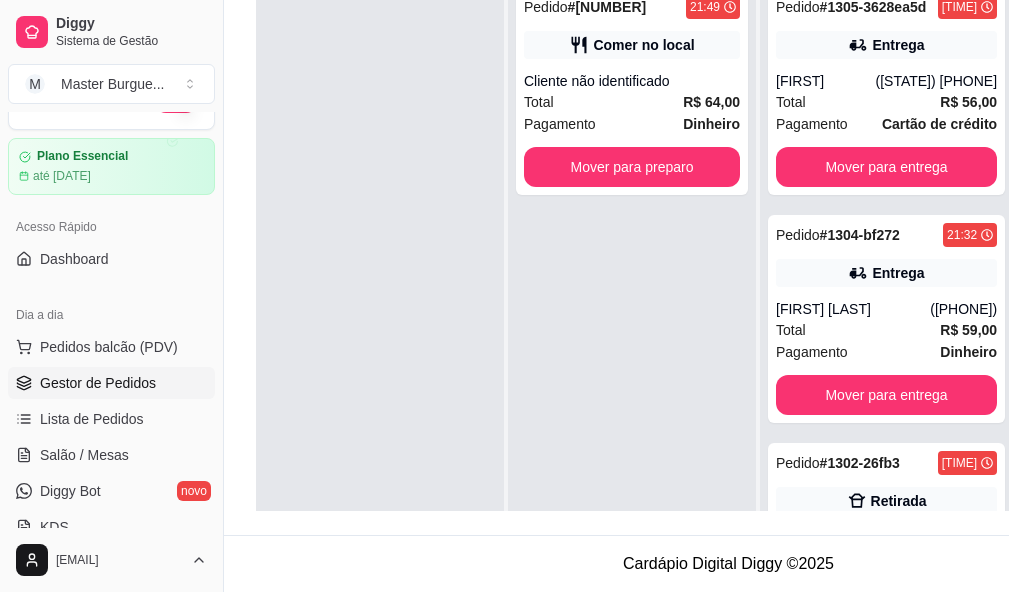 scroll, scrollTop: 0, scrollLeft: 0, axis: both 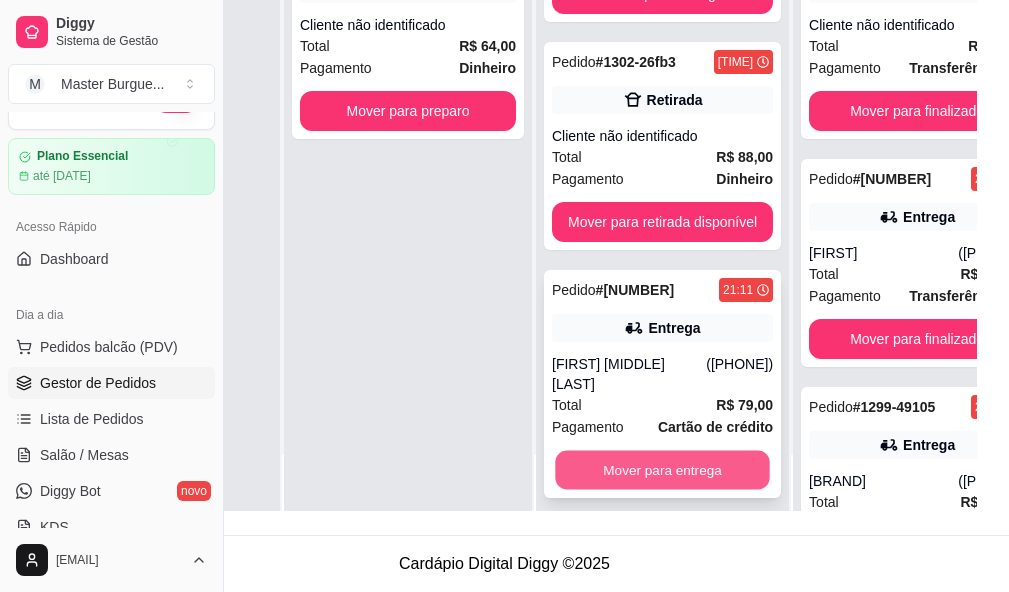 click on "Mover para entrega" at bounding box center (662, 470) 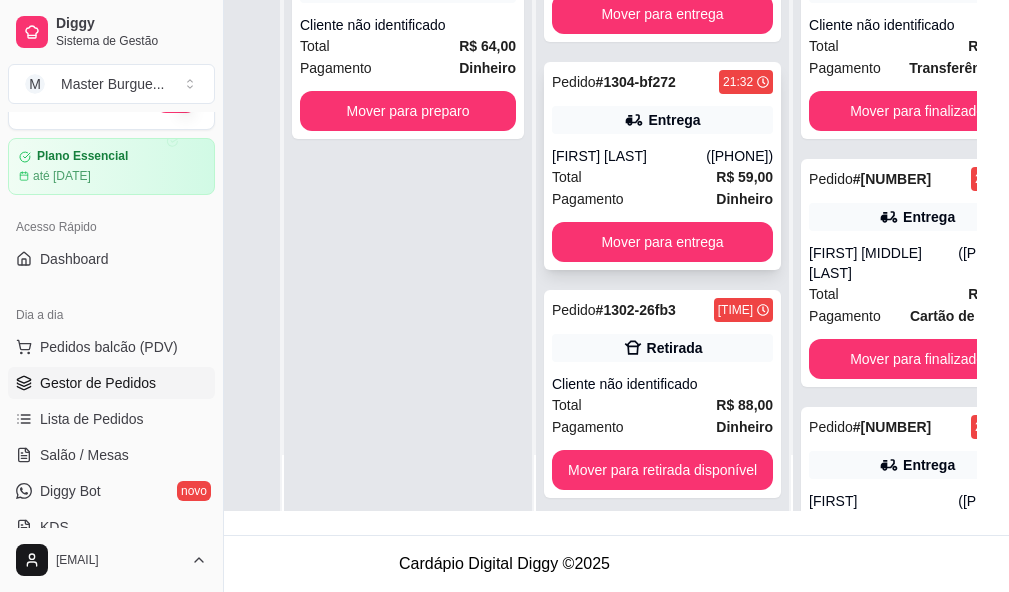 scroll, scrollTop: 0, scrollLeft: 0, axis: both 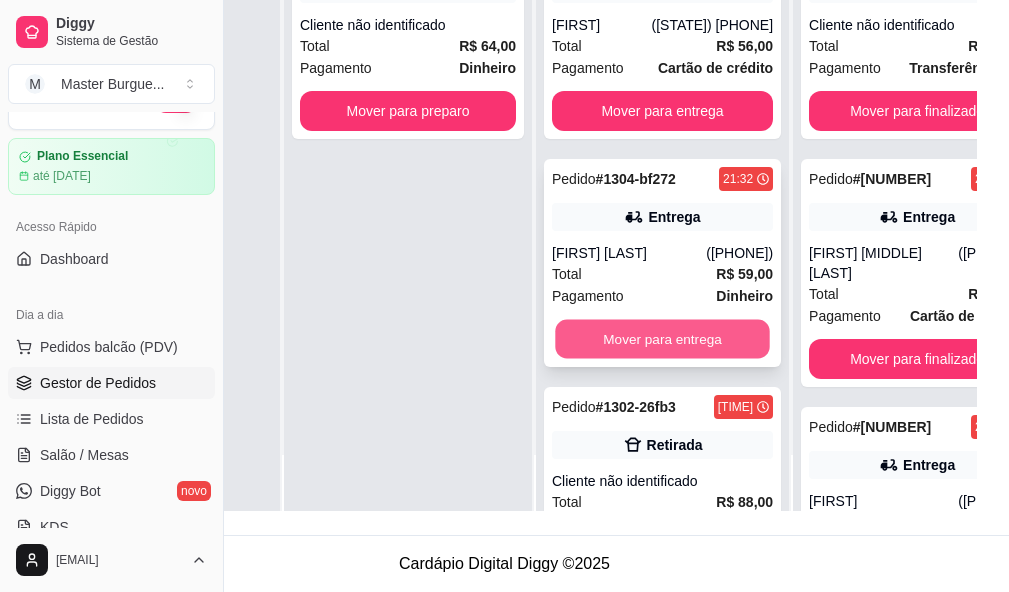click on "Mover para entrega" at bounding box center (662, 339) 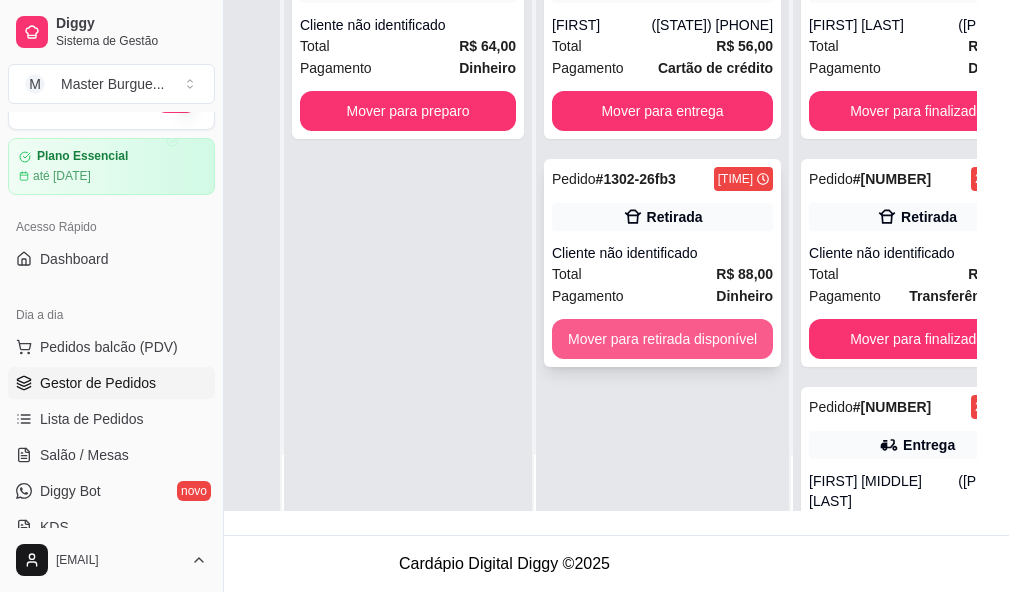 scroll, scrollTop: 0, scrollLeft: 0, axis: both 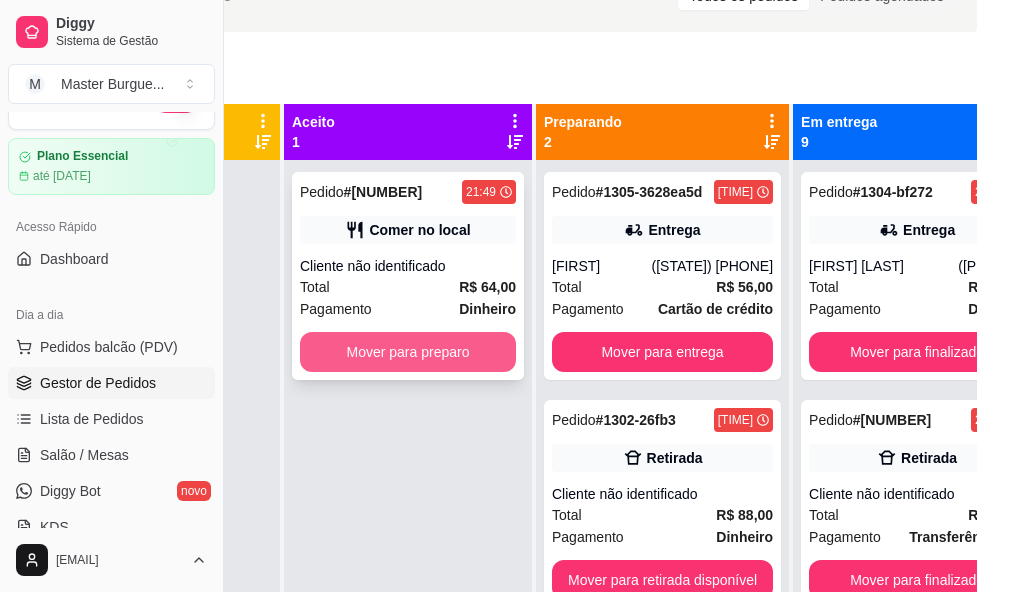 click on "Mover para preparo" at bounding box center (408, 352) 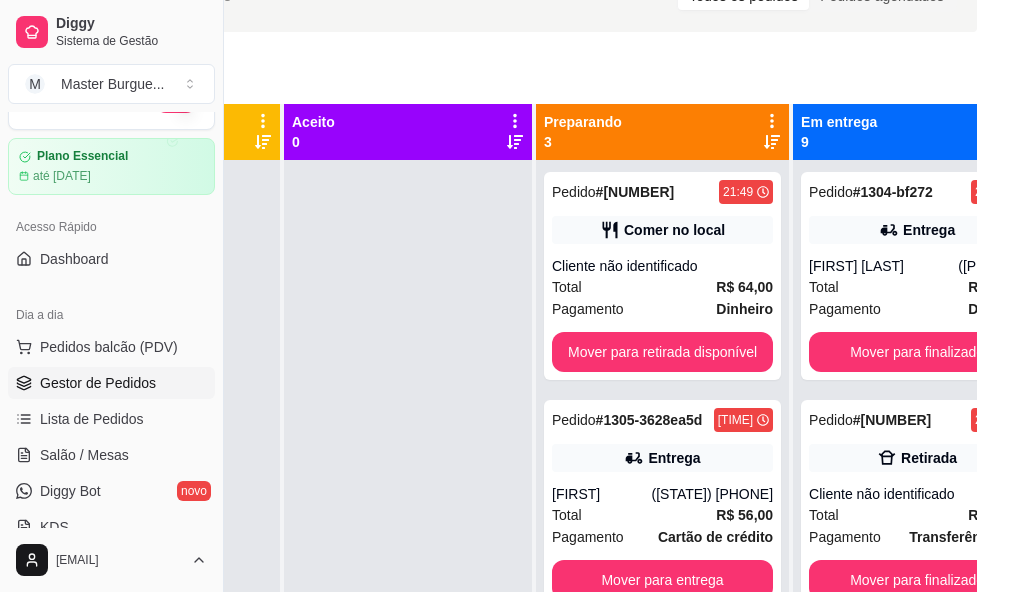 scroll, scrollTop: 120, scrollLeft: 170, axis: both 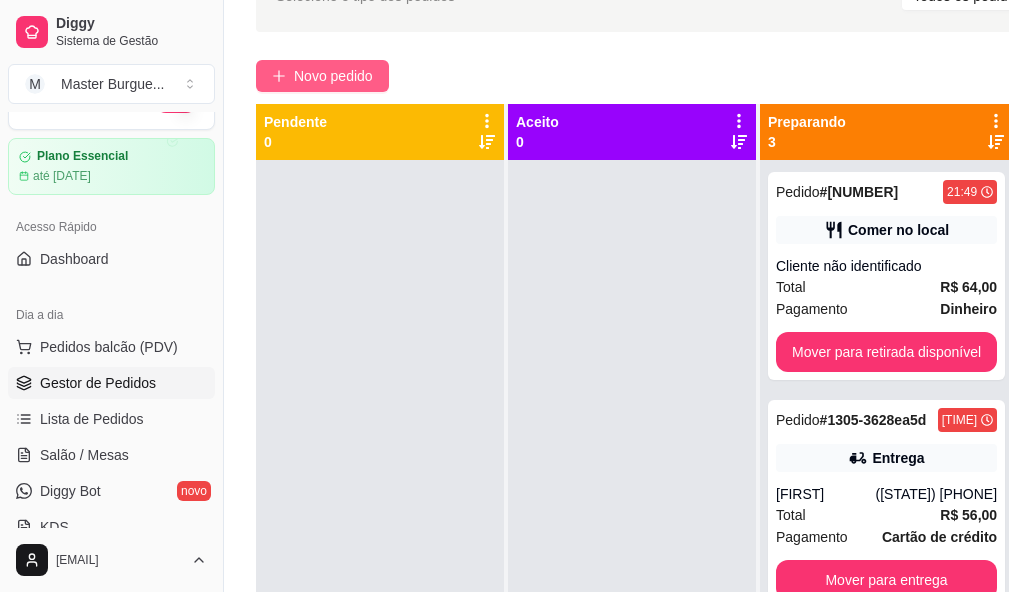 click on "Novo pedido" at bounding box center [333, 76] 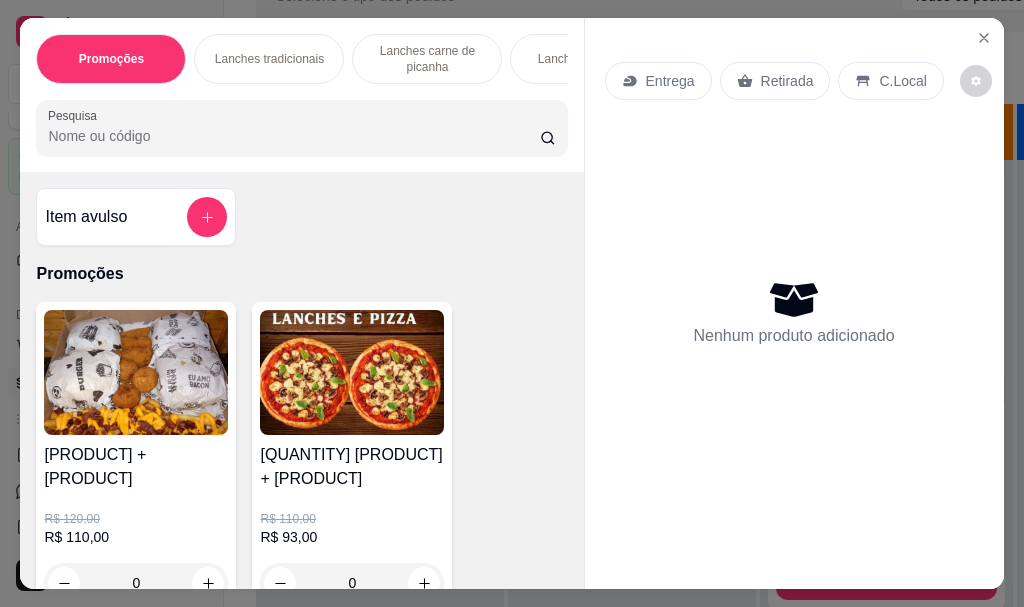 click on "Entrega" at bounding box center [670, 81] 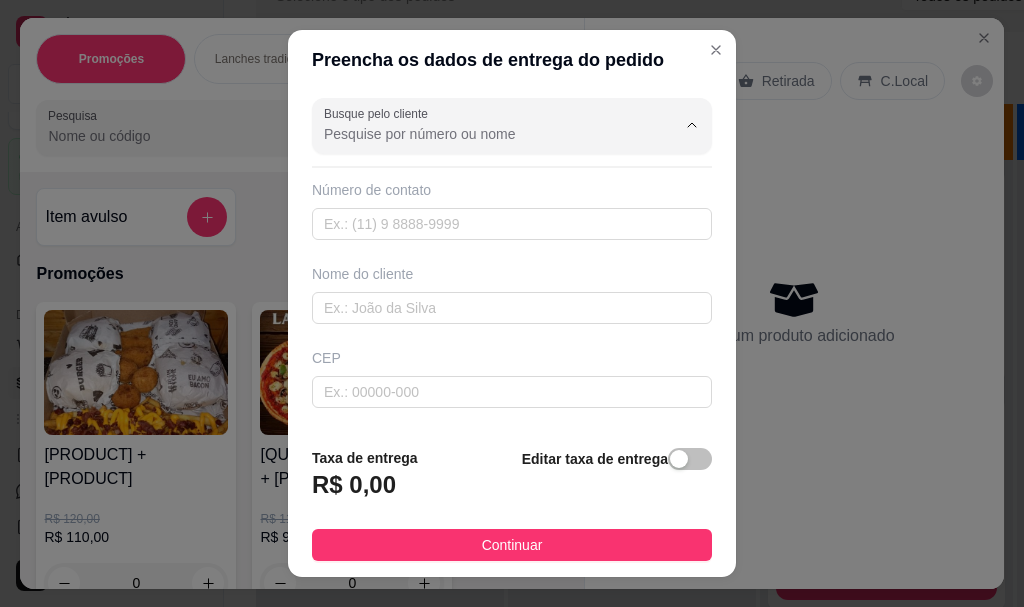 click on "Busque pelo cliente" at bounding box center [484, 134] 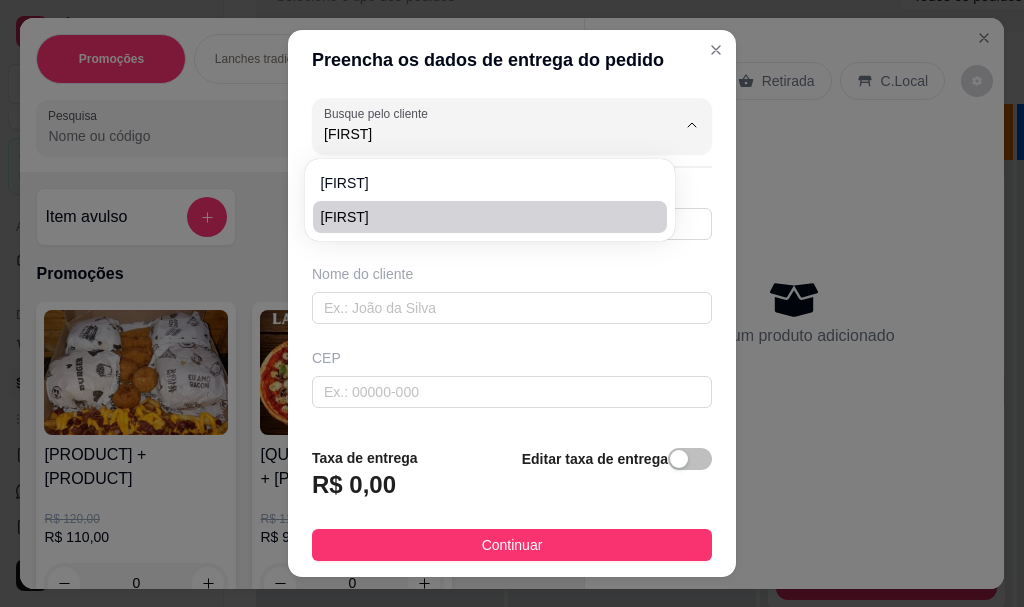 click on "[FIRST]" at bounding box center [480, 217] 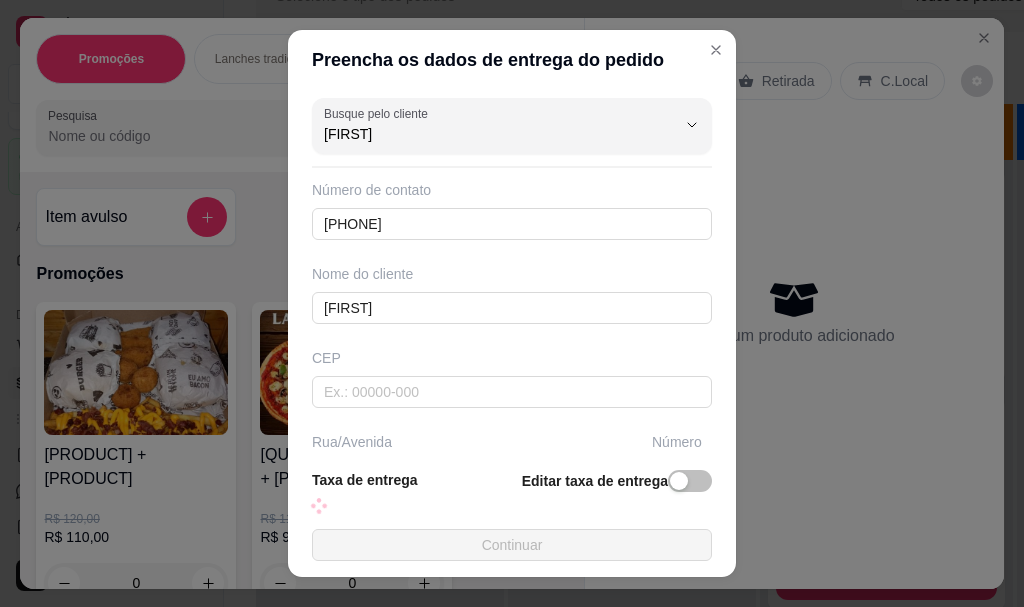 scroll, scrollTop: 100, scrollLeft: 0, axis: vertical 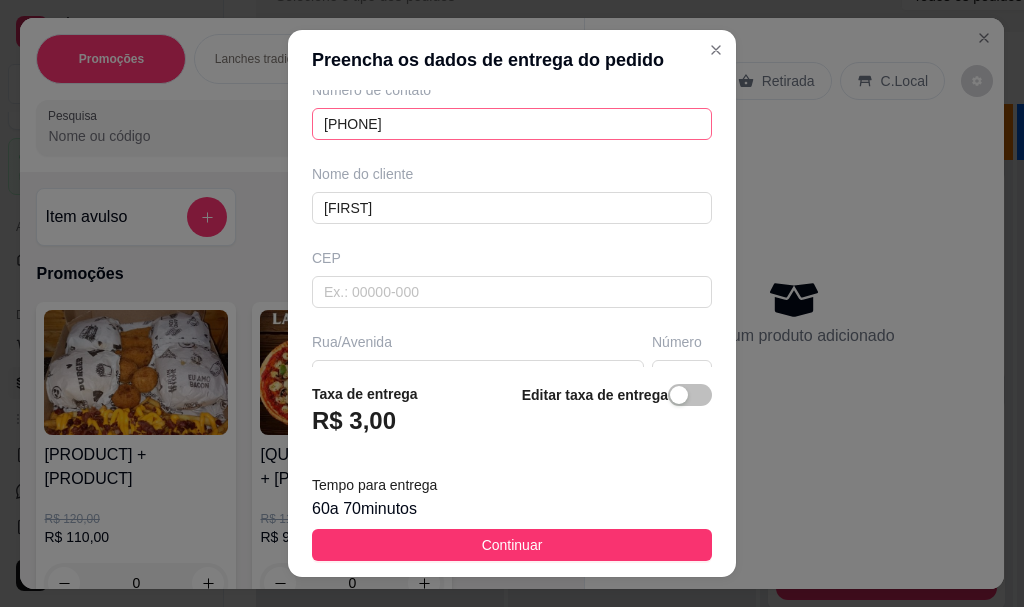 type on "[FIRST]" 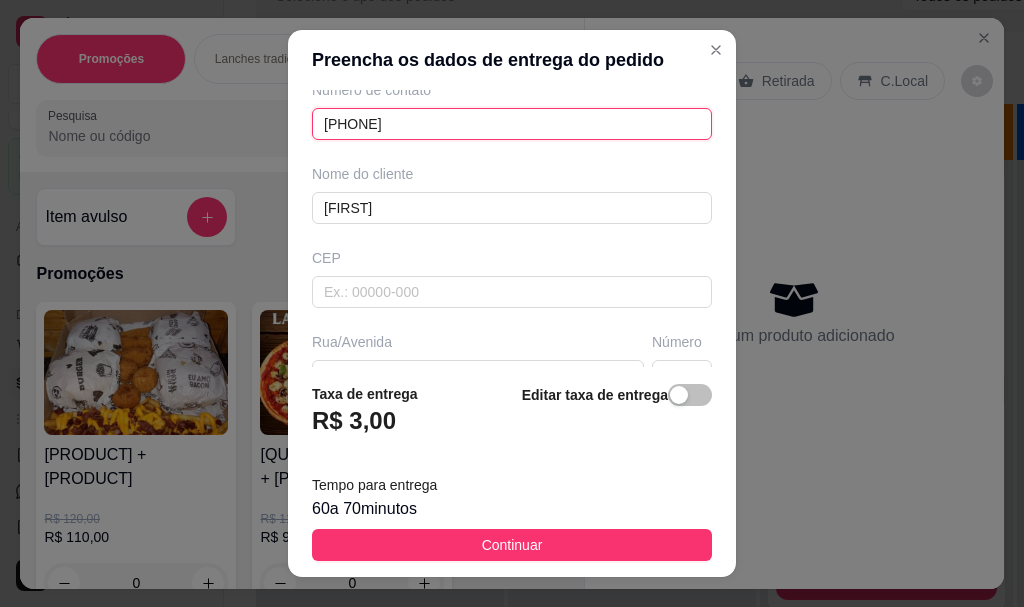 drag, startPoint x: 413, startPoint y: 120, endPoint x: 349, endPoint y: 133, distance: 65.30697 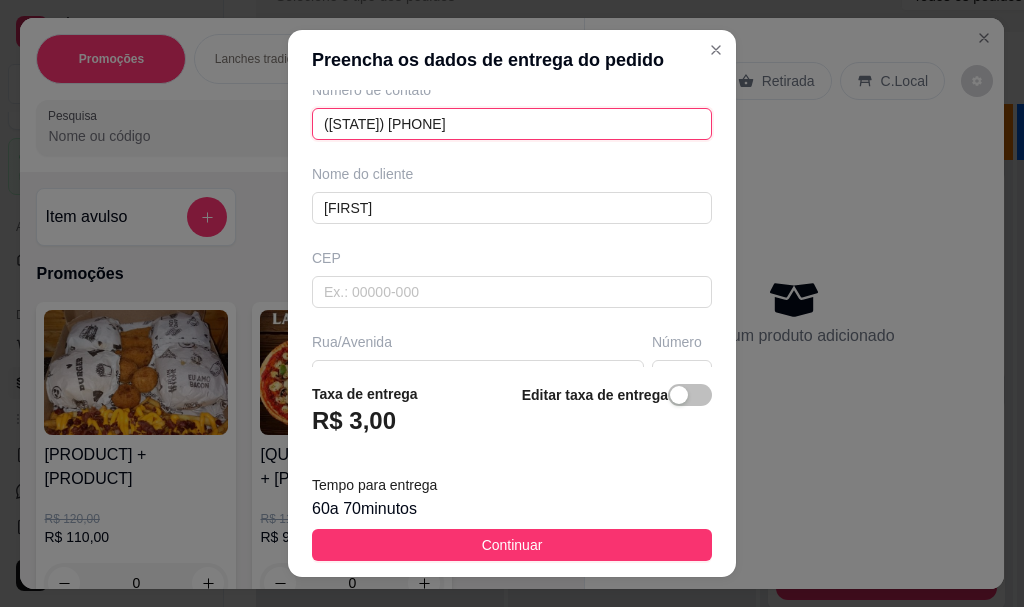 type on "([PHONE])" 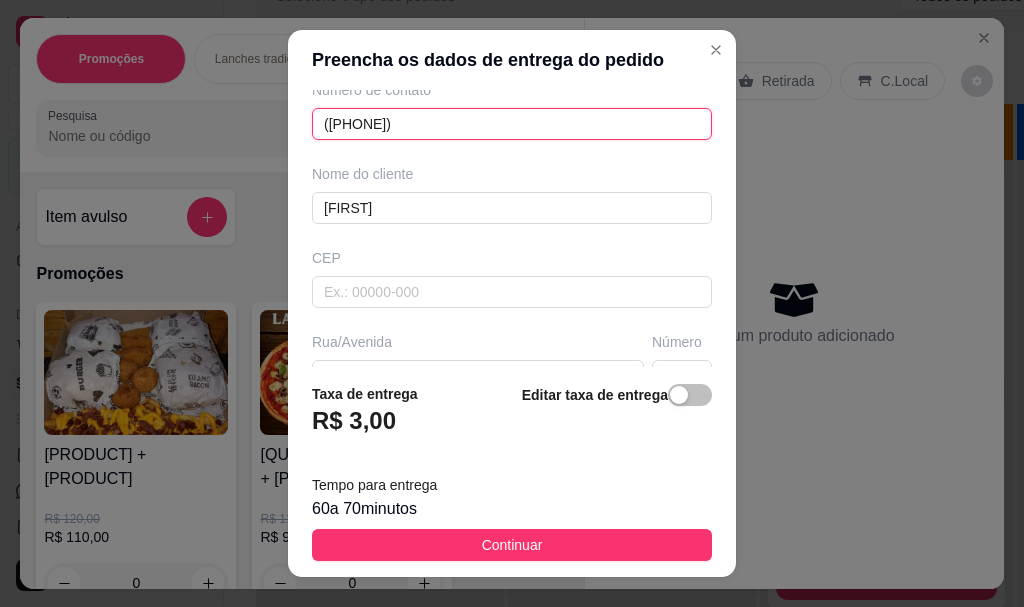 scroll, scrollTop: 200, scrollLeft: 0, axis: vertical 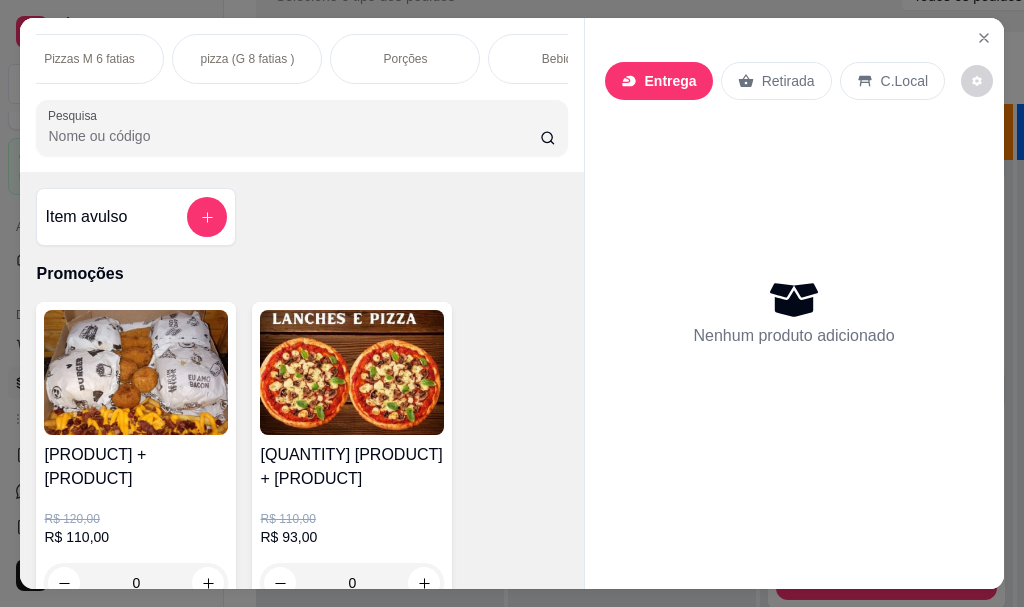 click on "Porções" at bounding box center [405, 59] 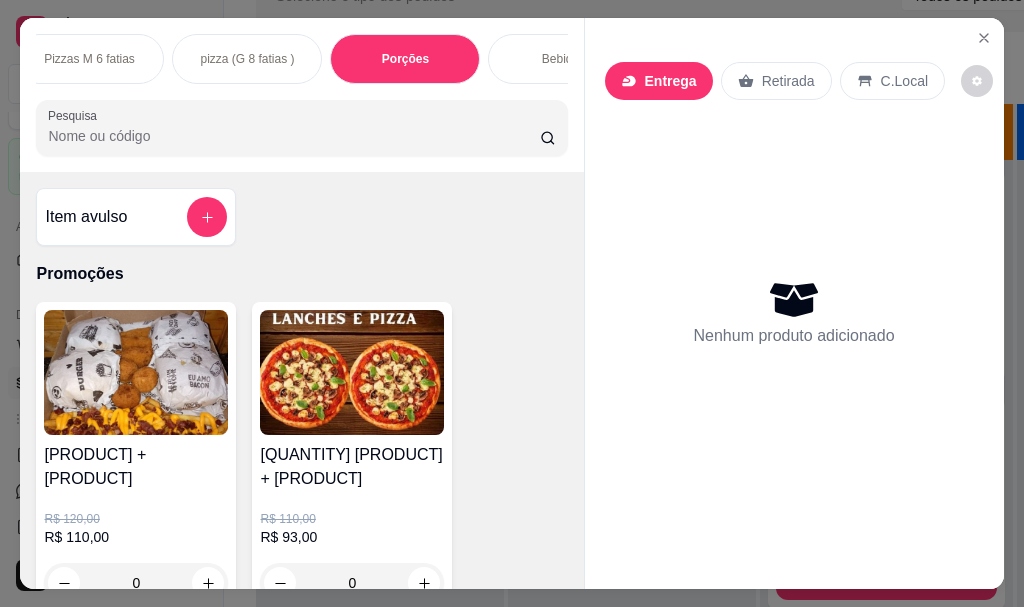 scroll, scrollTop: 10902, scrollLeft: 0, axis: vertical 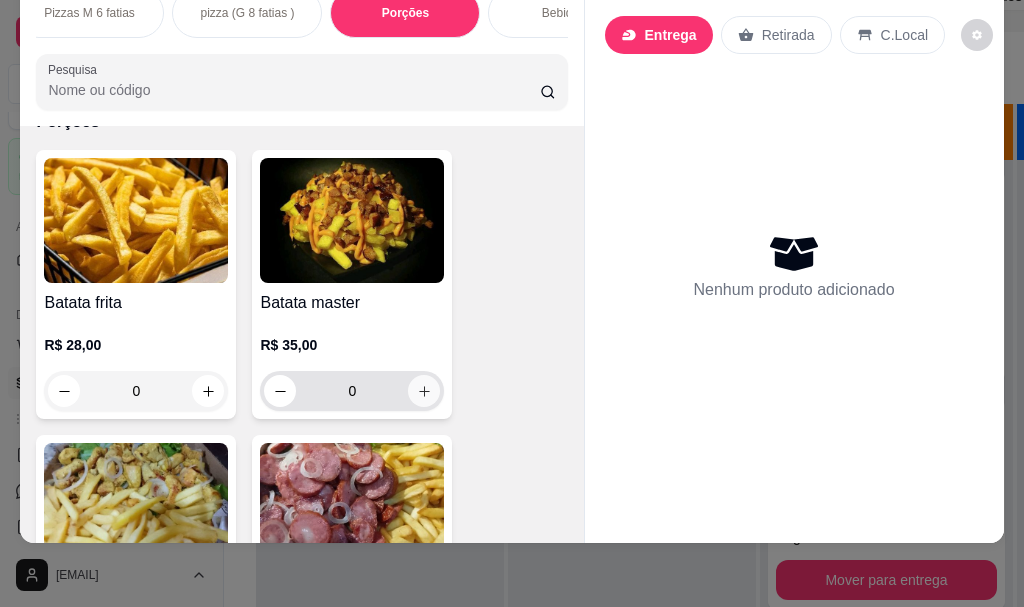 click 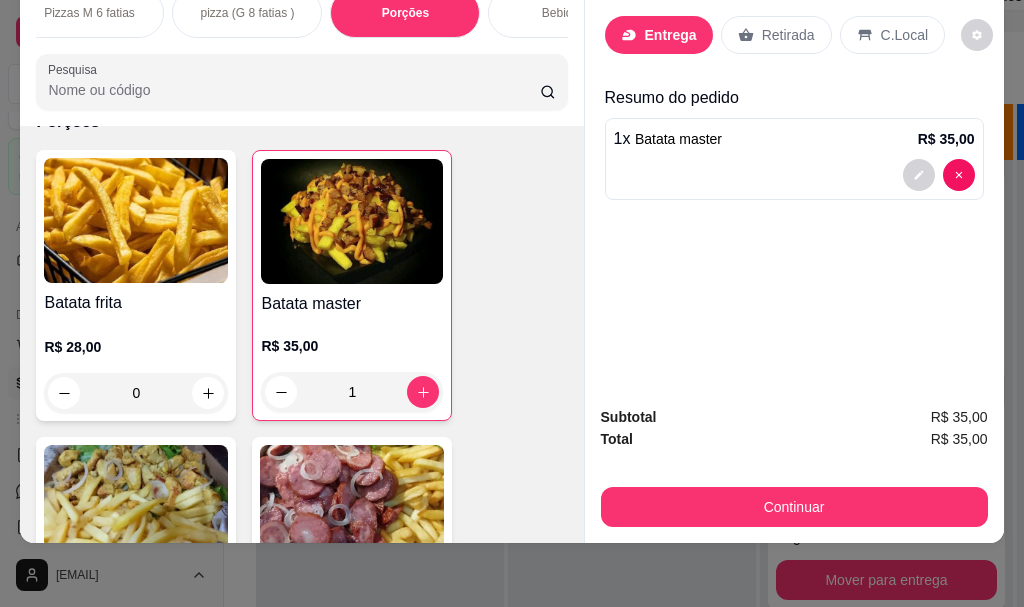 click on "Retirada" at bounding box center (788, 35) 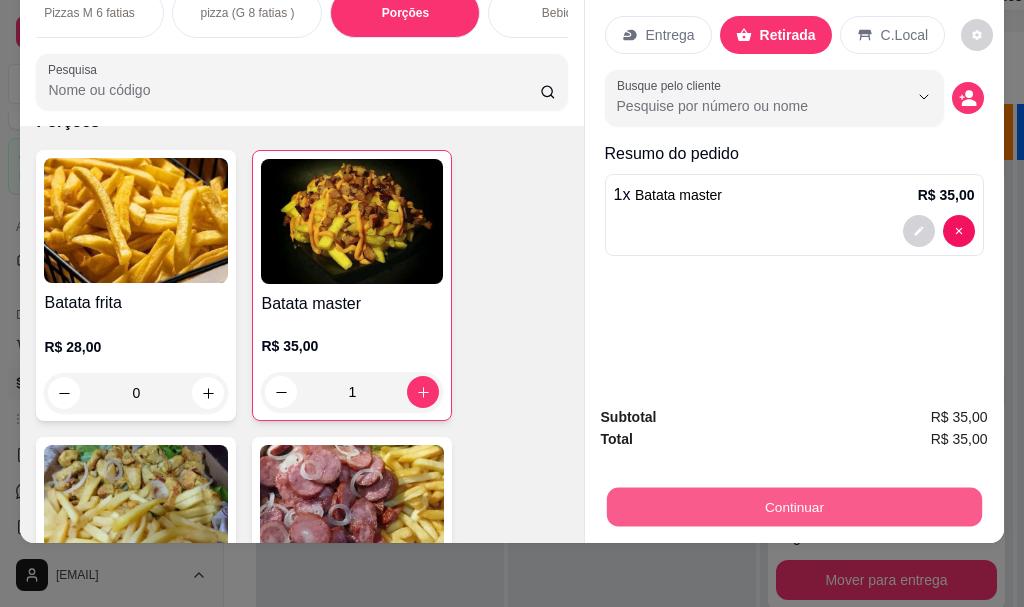click on "Continuar" at bounding box center [793, 506] 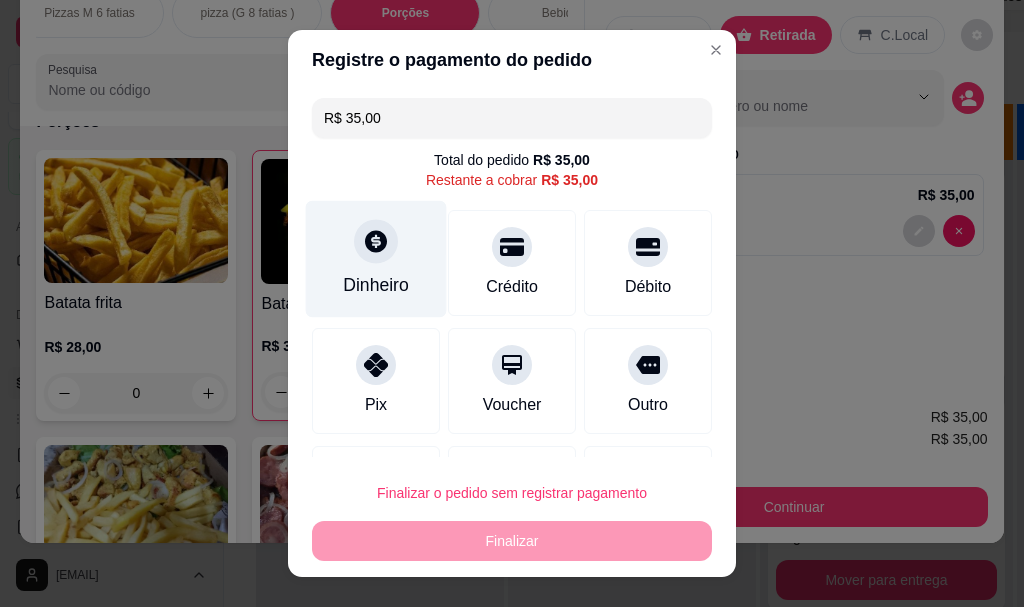 click on "Dinheiro" at bounding box center [376, 286] 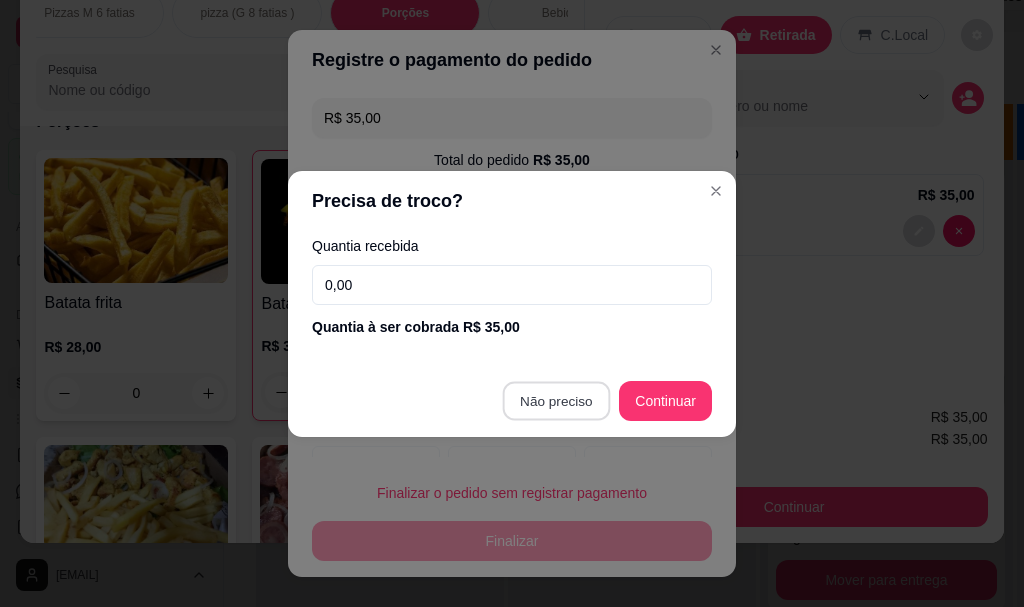 type on "R$ 0,00" 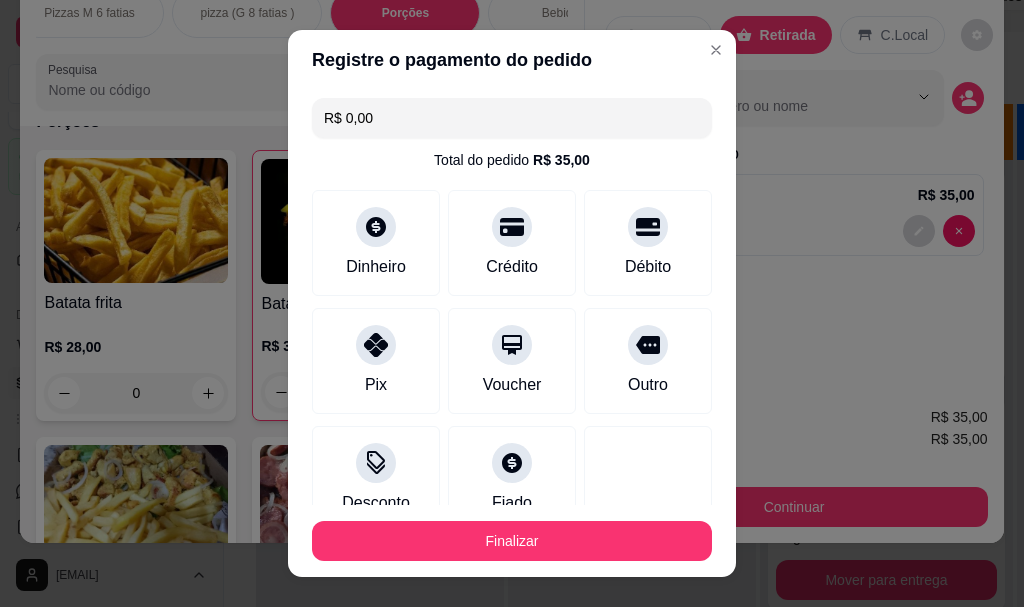click on "Finalizar" at bounding box center [512, 541] 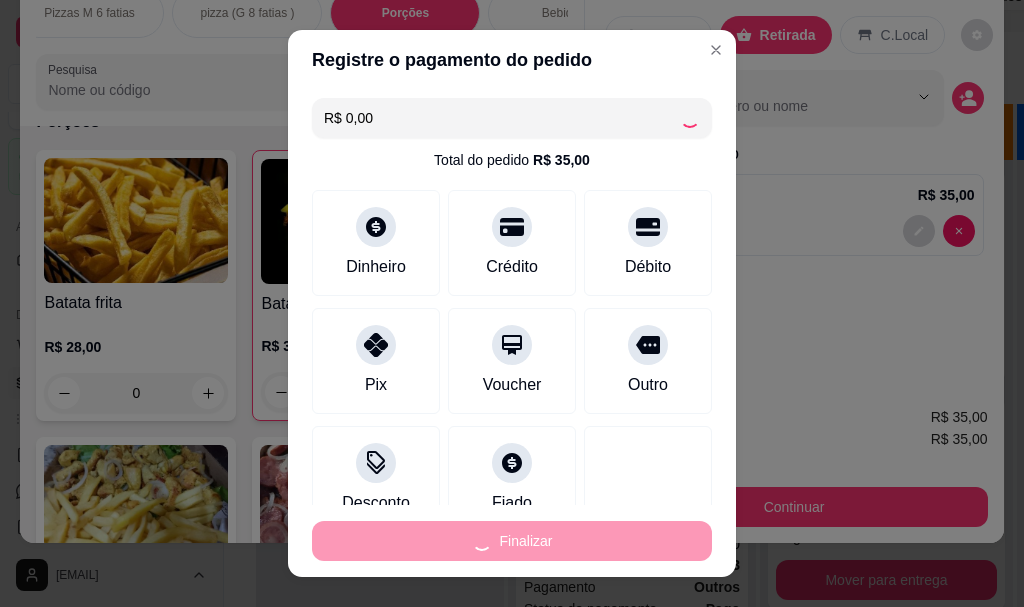 type on "0" 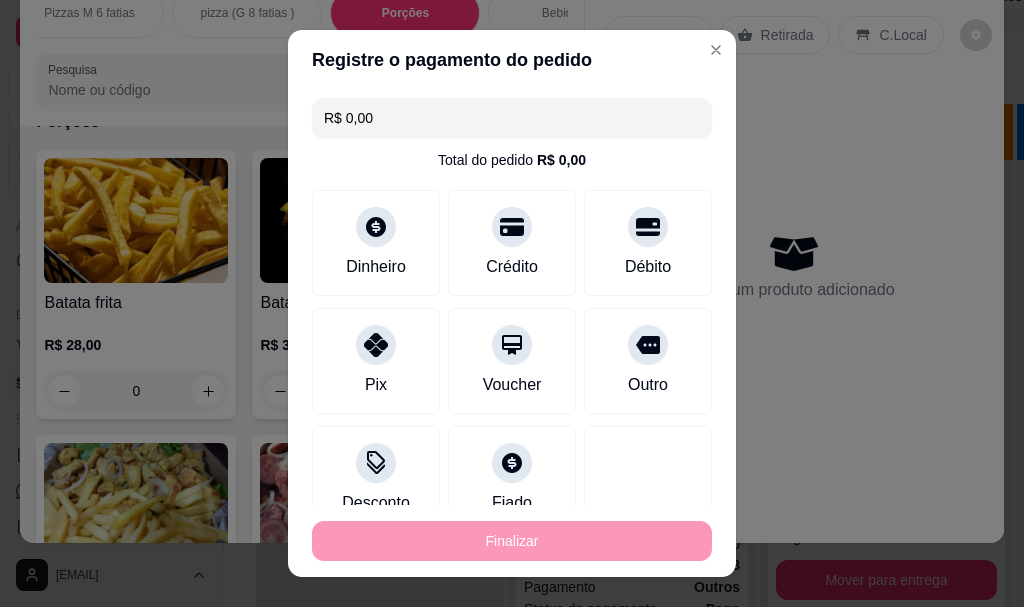 type on "-R$ 35,00" 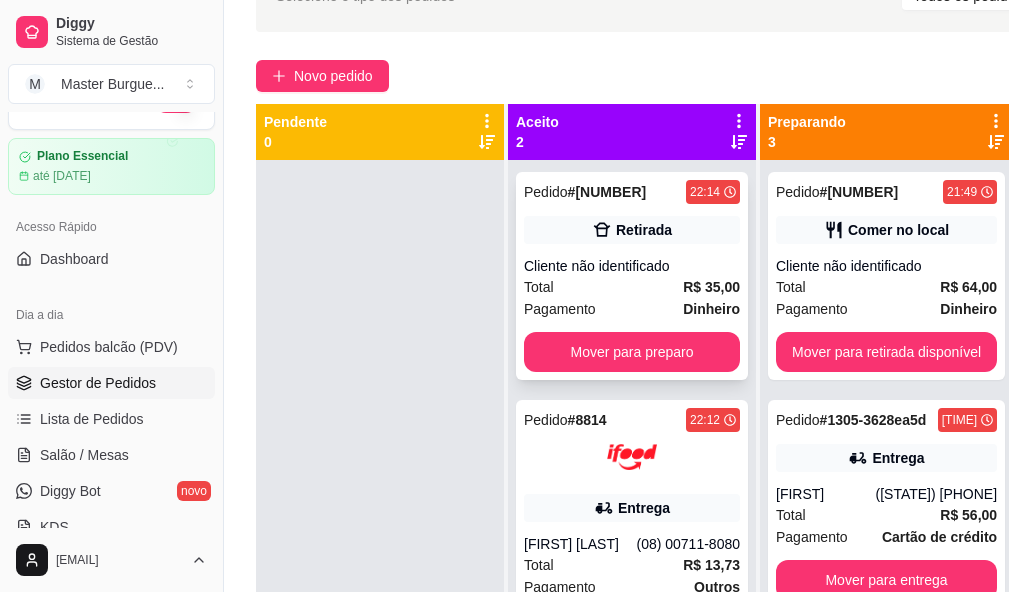 click on "Cliente não identificado" at bounding box center [632, 266] 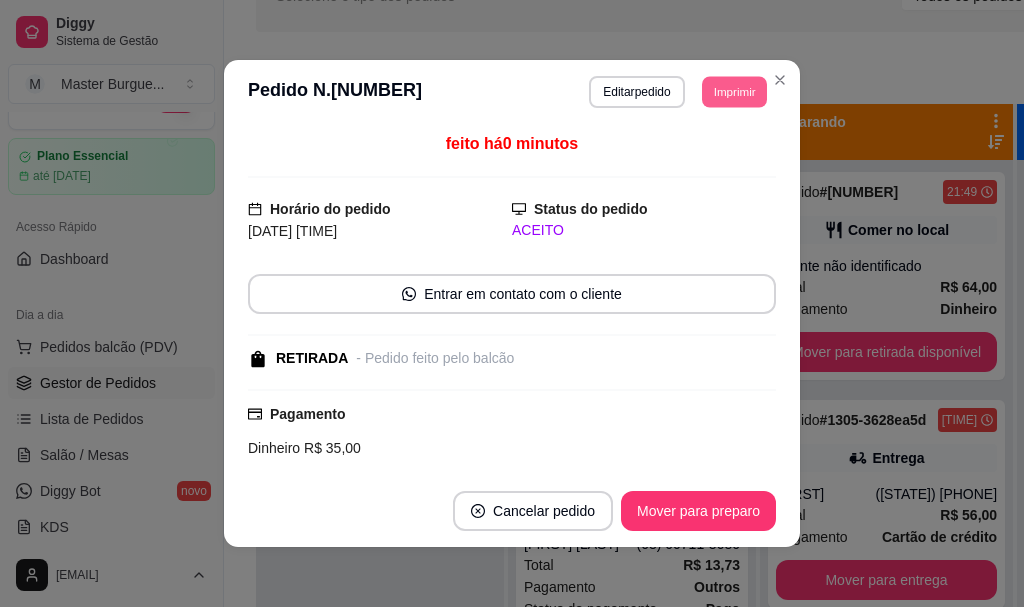click on "Imprimir" at bounding box center [734, 91] 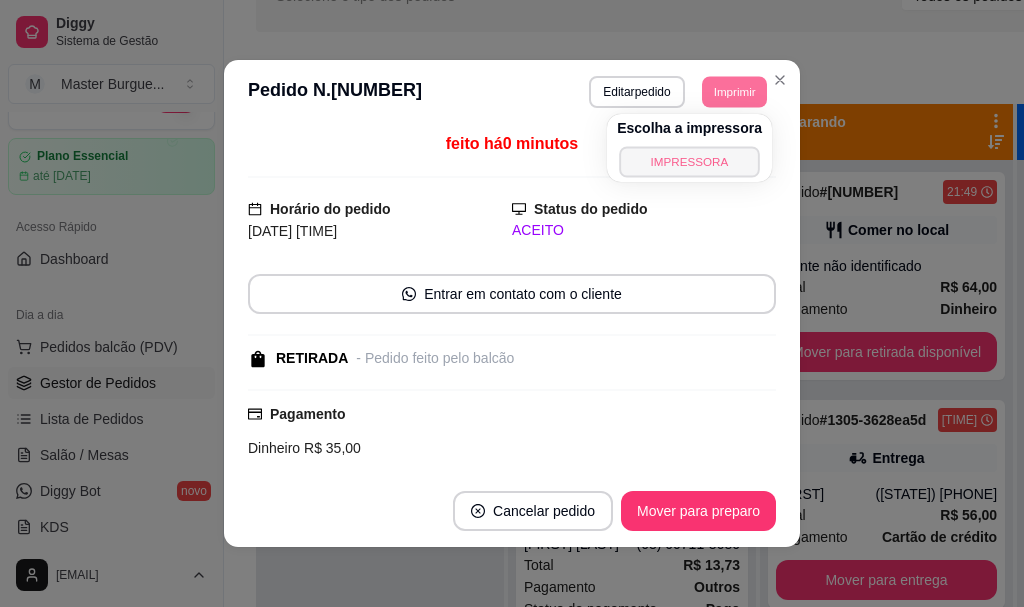 click on "IMPRESSORA" at bounding box center [689, 161] 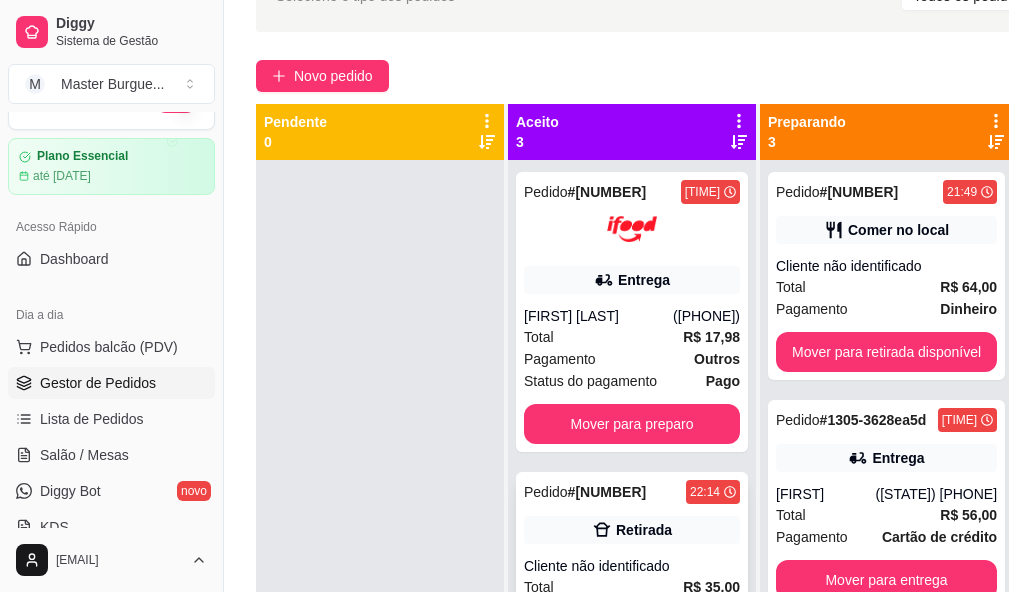 scroll, scrollTop: 71, scrollLeft: 0, axis: vertical 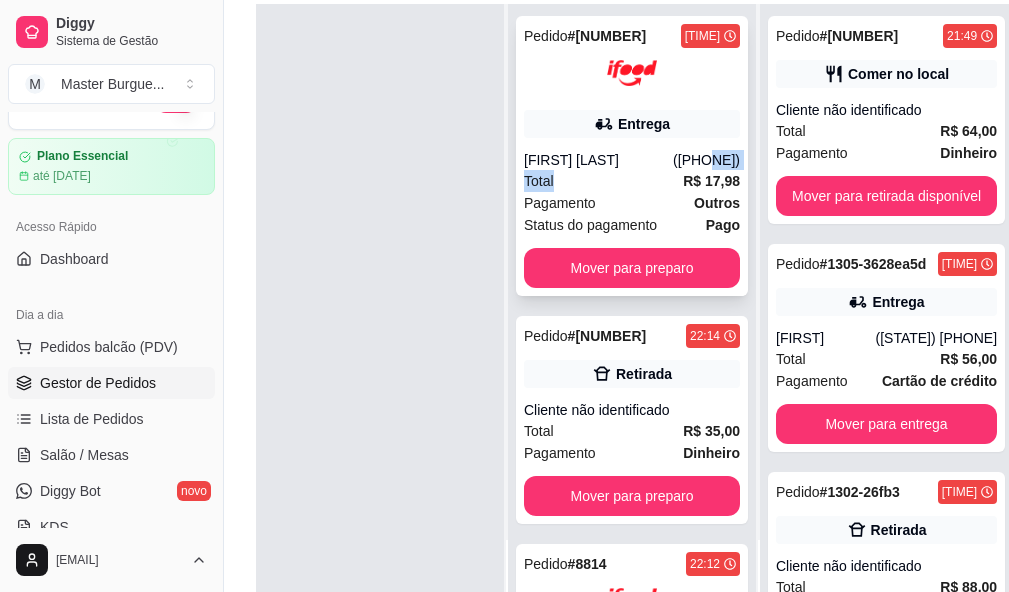 click on "Pedido # [NUMBER] [TIME] Entrega [FIRST] [LAST] ([PHONE]) Total R$ 17,98 Pagamento Outros Status do pagamento Pago Mover para preparo" at bounding box center [632, 156] 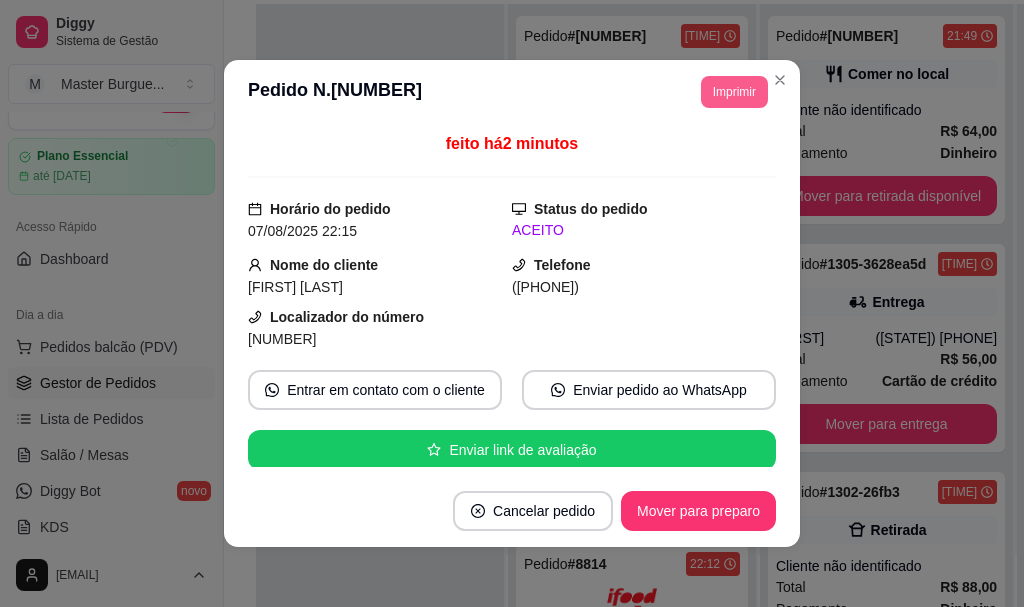 click on "Imprimir" at bounding box center [734, 92] 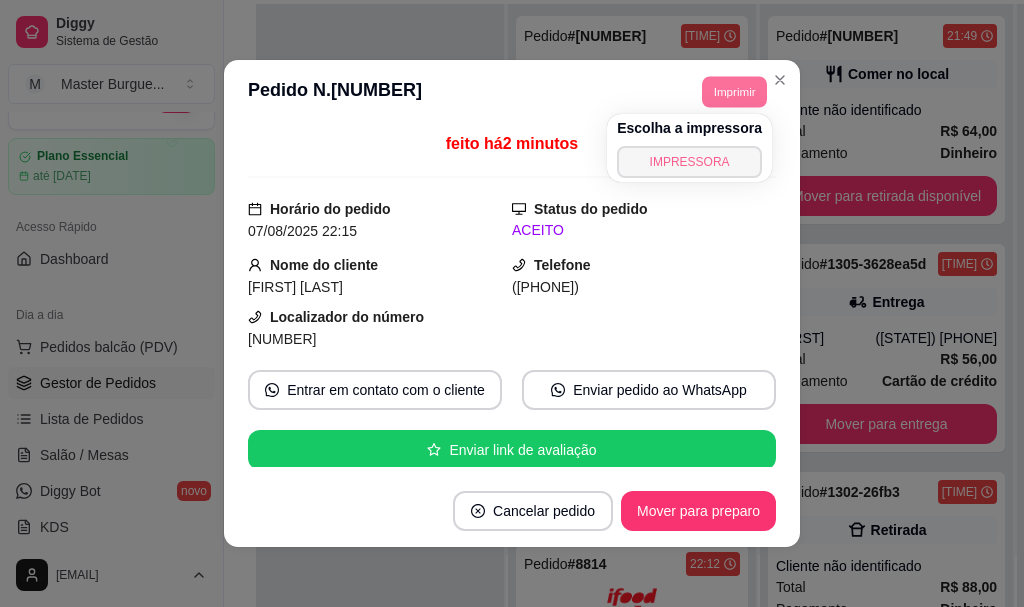 click on "IMPRESSORA" at bounding box center [689, 162] 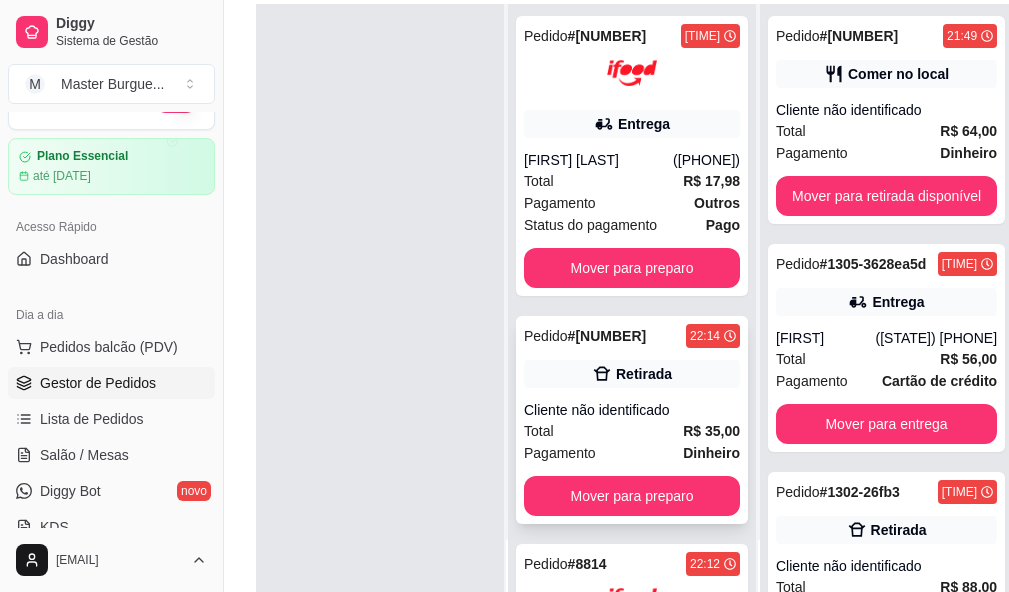 click on "Cliente não identificado" at bounding box center [632, 410] 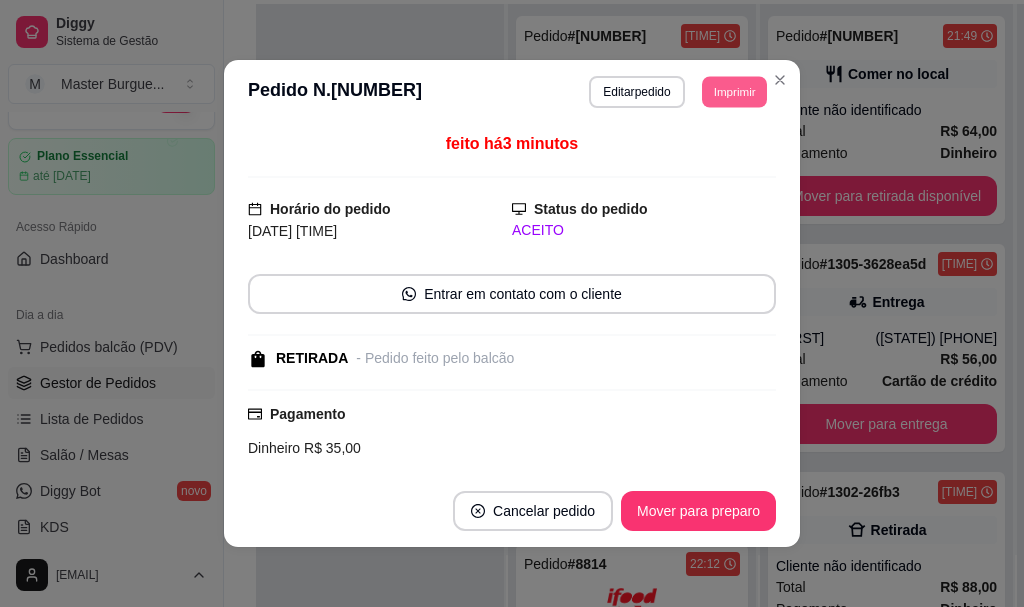 click on "Imprimir" at bounding box center (734, 91) 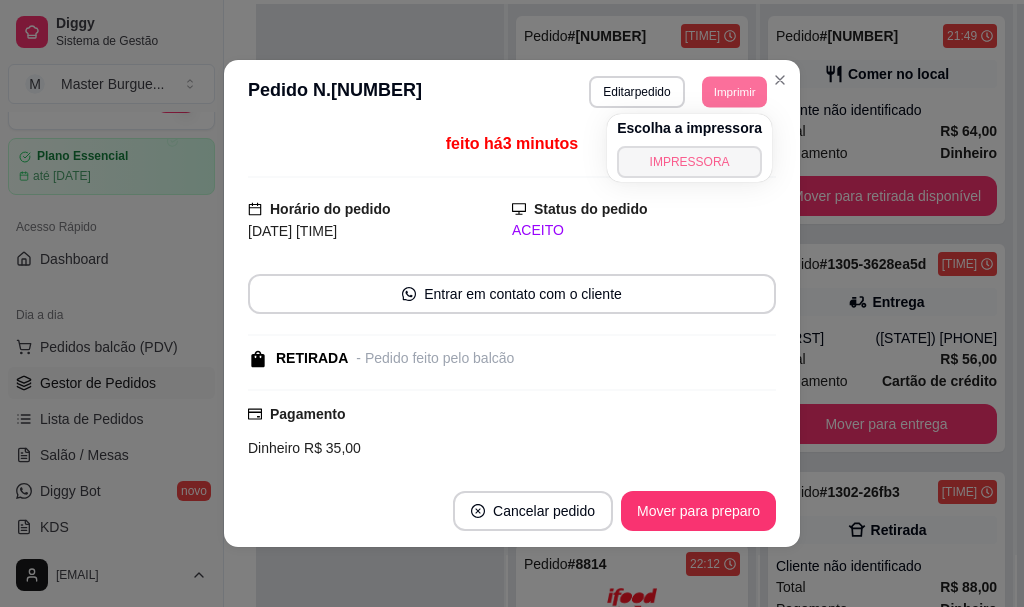click on "Escolha a impressora" at bounding box center (689, 128) 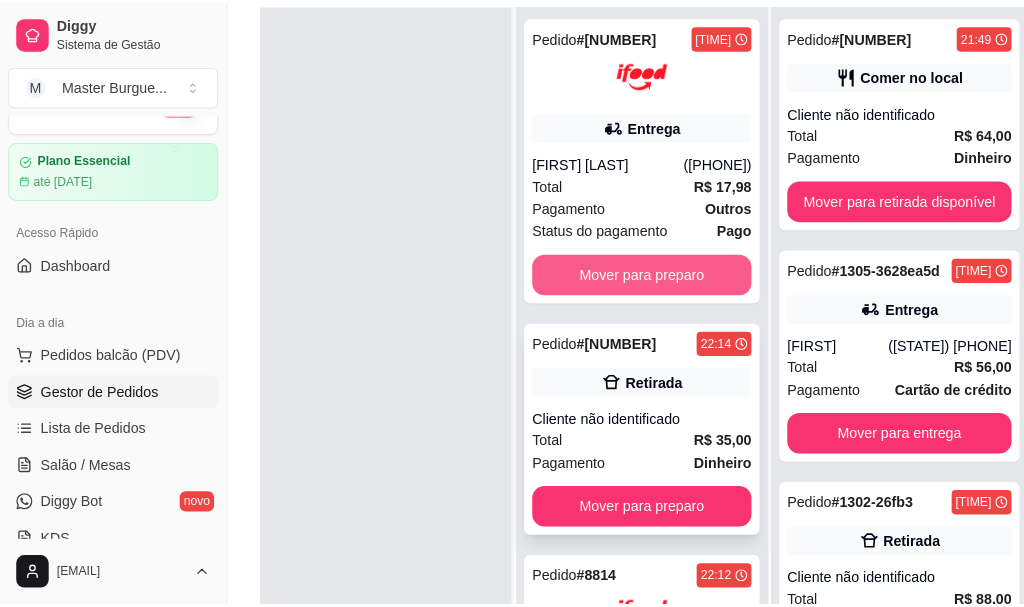 scroll, scrollTop: 200, scrollLeft: 0, axis: vertical 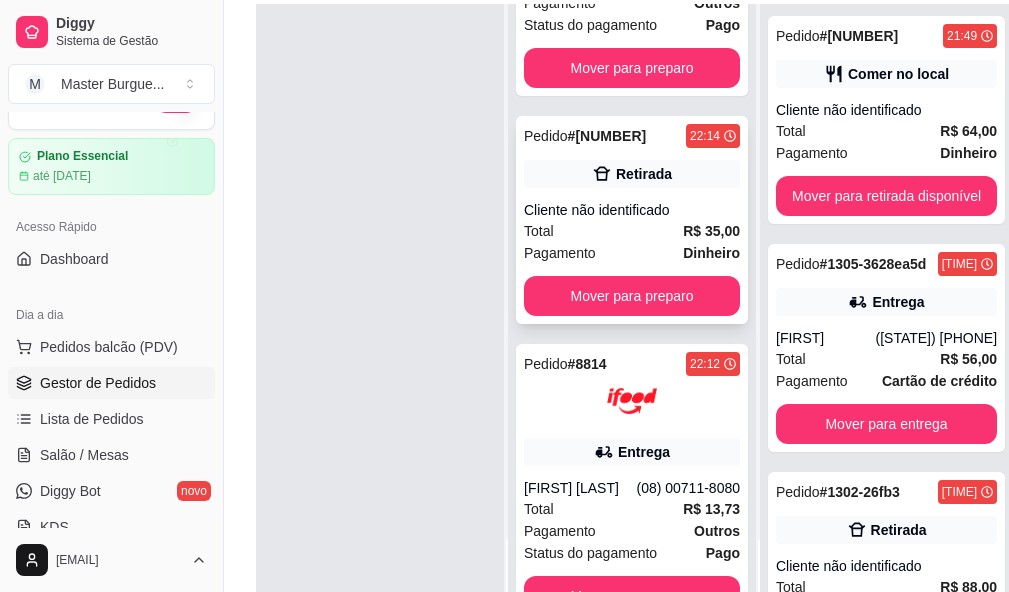click on "Cliente não identificado" at bounding box center [632, 210] 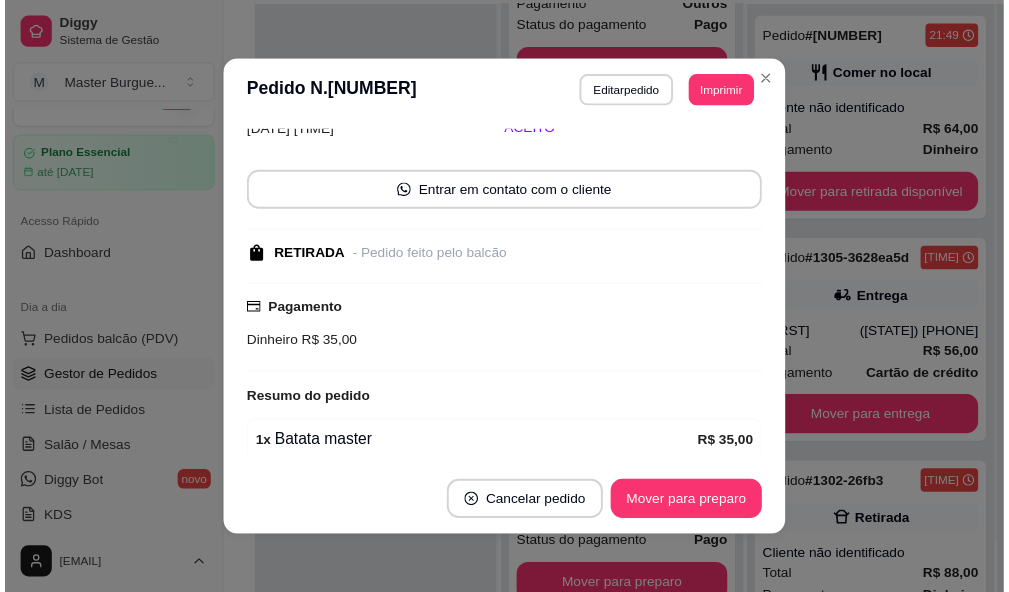 scroll, scrollTop: 182, scrollLeft: 0, axis: vertical 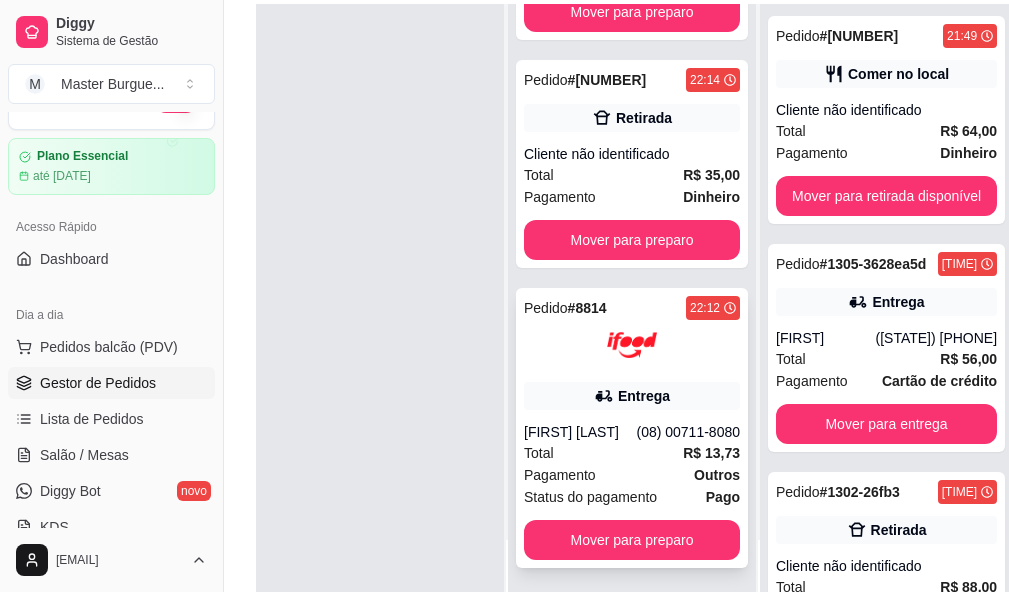 click at bounding box center (632, 345) 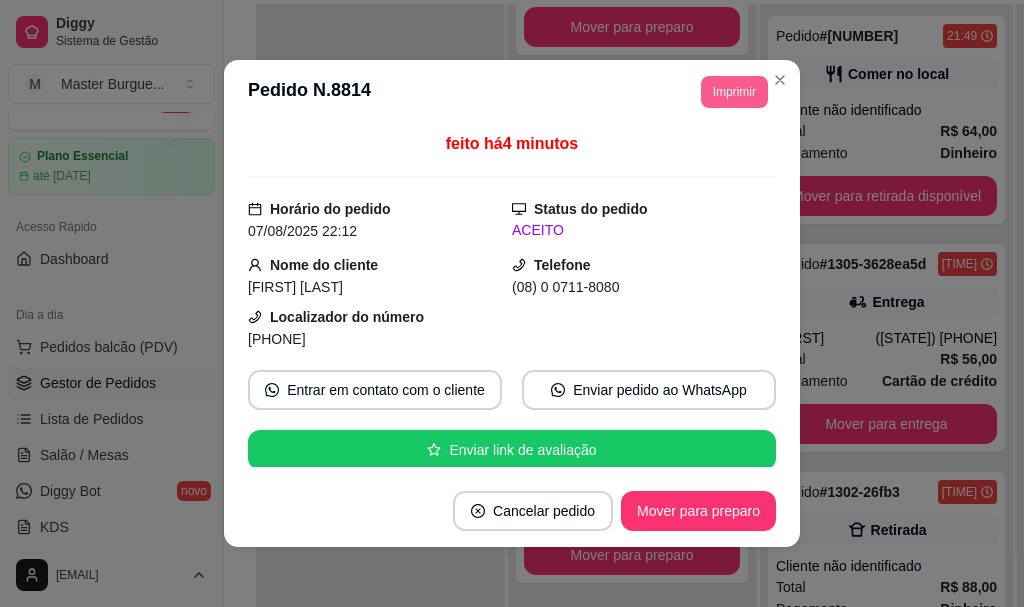 click on "Imprimir" at bounding box center (734, 92) 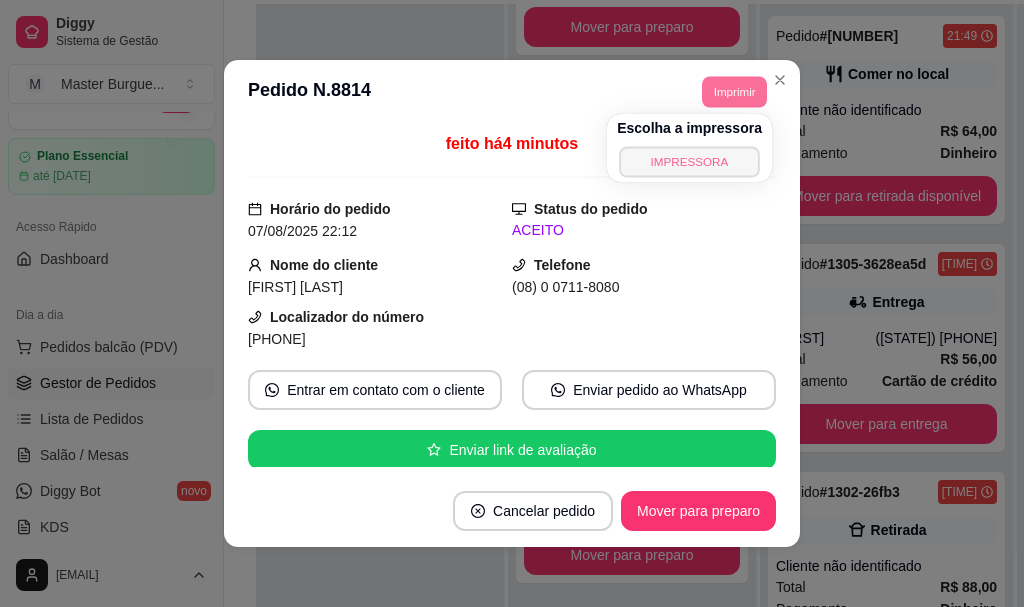 click on "IMPRESSORA" at bounding box center [689, 161] 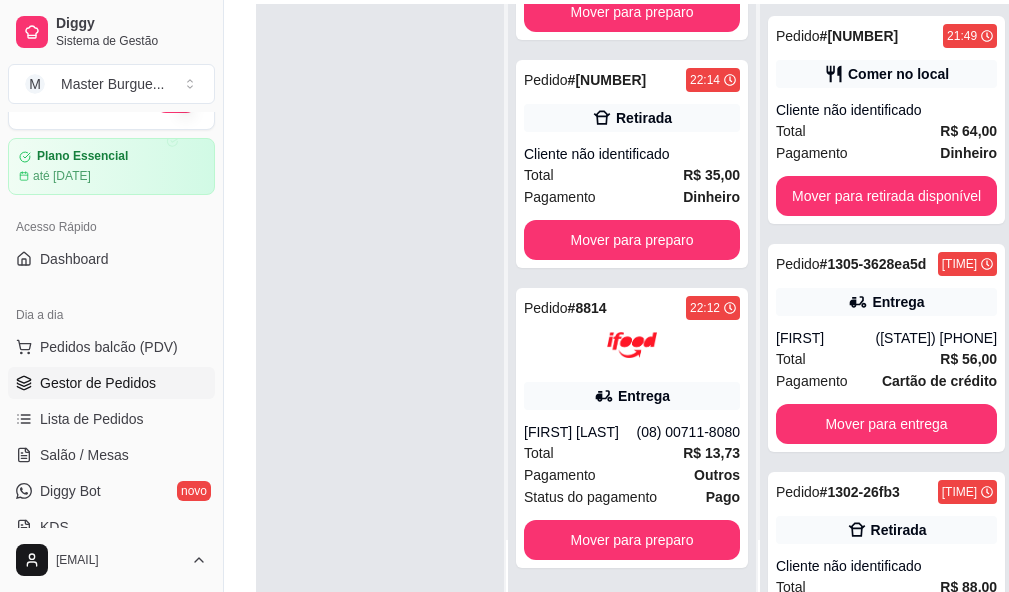 scroll, scrollTop: 0, scrollLeft: 0, axis: both 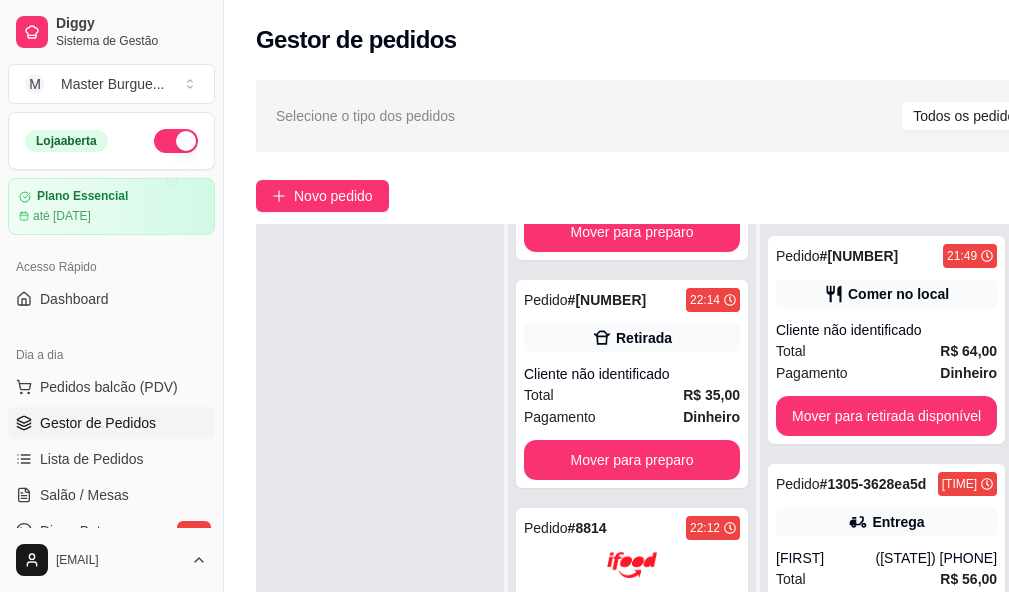 click on "Selecione o tipo dos pedidos Todos os pedidos Pedidos agendados Novo pedido Pendente 0 Aceito 3 Pedido  # 3034 22:15 Entrega [FIRST] [LAST] [PHONE] Total R$ 17,98 Pagamento Outros Status do pagamento Pago Mover para preparo Pedido  # 1307-b3013 22:14 Retirada Cliente não identificado Total R$ 35,00 Pagamento Dinheiro Mover para preparo Pedido  # 8814 22:12 Entrega [FIRST] [LAST] [PHONE] Total R$ 13,73 Pagamento Outros Status do pagamento Pago Mover para preparo Preparando 3 Pedido  # 1306-9291e 21:49 Comer no local Cliente não identificado Total R$ 64,00 Pagamento Dinheiro Mover para retirada disponível Pedido  # 1305-3628ea5d 21:38 Entrega [FIRST]  [PHONE] Total R$ 56,00 Pagamento Cartão de crédito Mover para entrega Pedido  # 1304-bf272 21:32 Entrega [FIRST] [LAST] [PHONE] Total R$ 59,00 Pagamento Dinheiro Pedido  #" at bounding box center [728, 454] 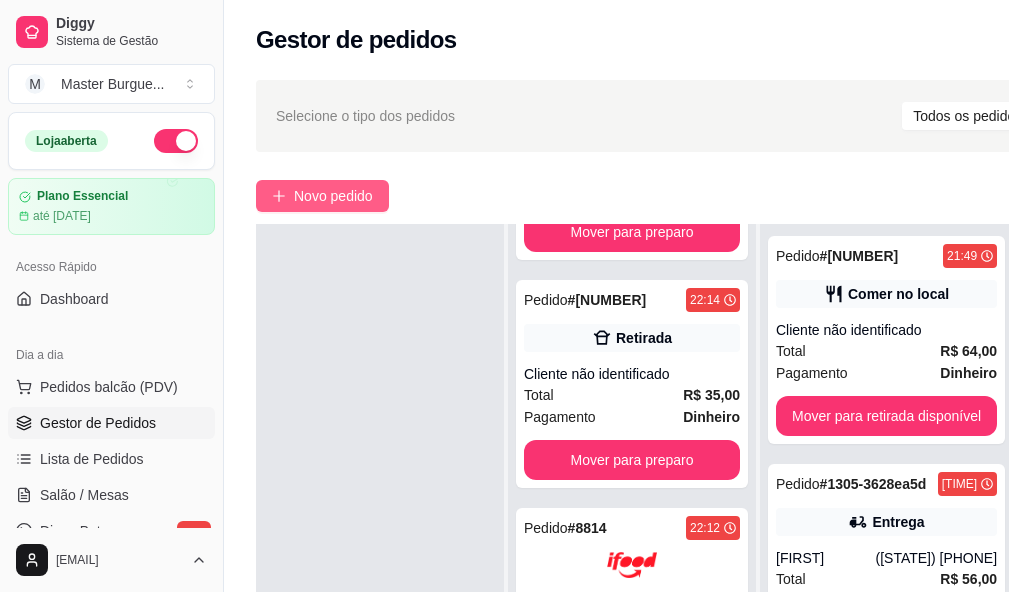 click on "Novo pedido" at bounding box center (333, 196) 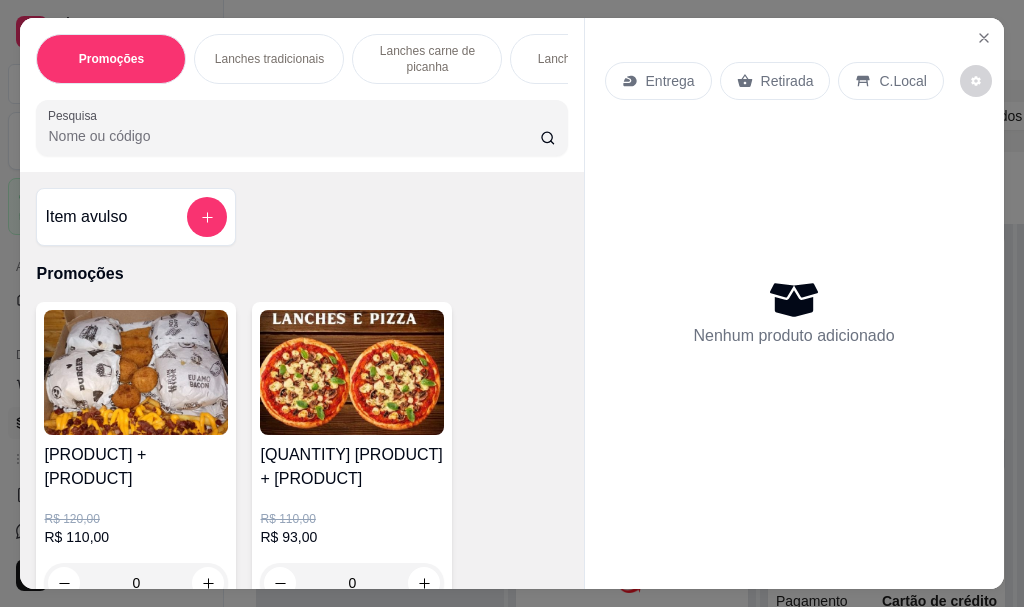 scroll, scrollTop: 0, scrollLeft: 263, axis: horizontal 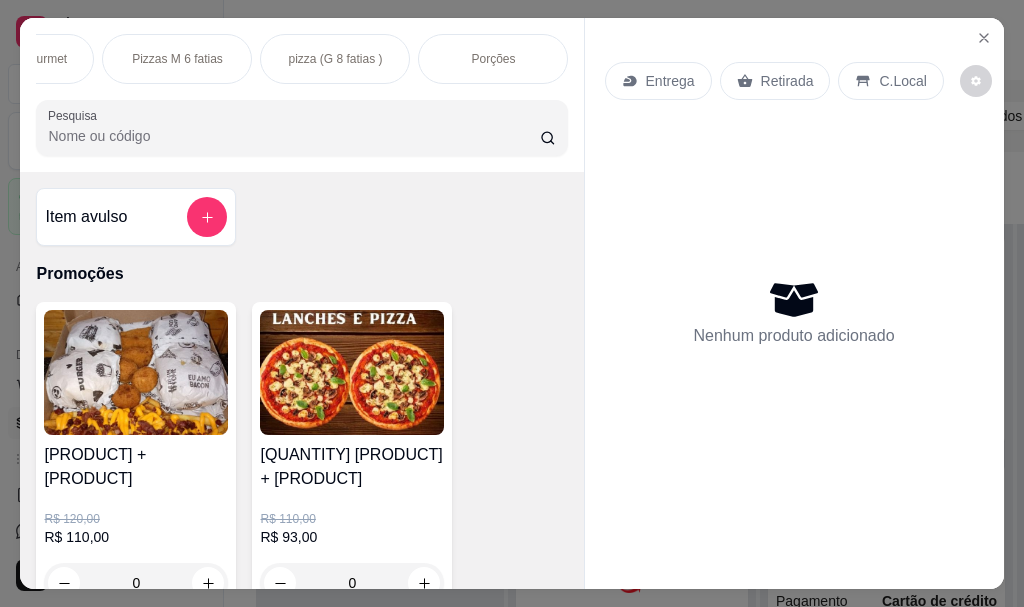 click on "Porções" at bounding box center (493, 59) 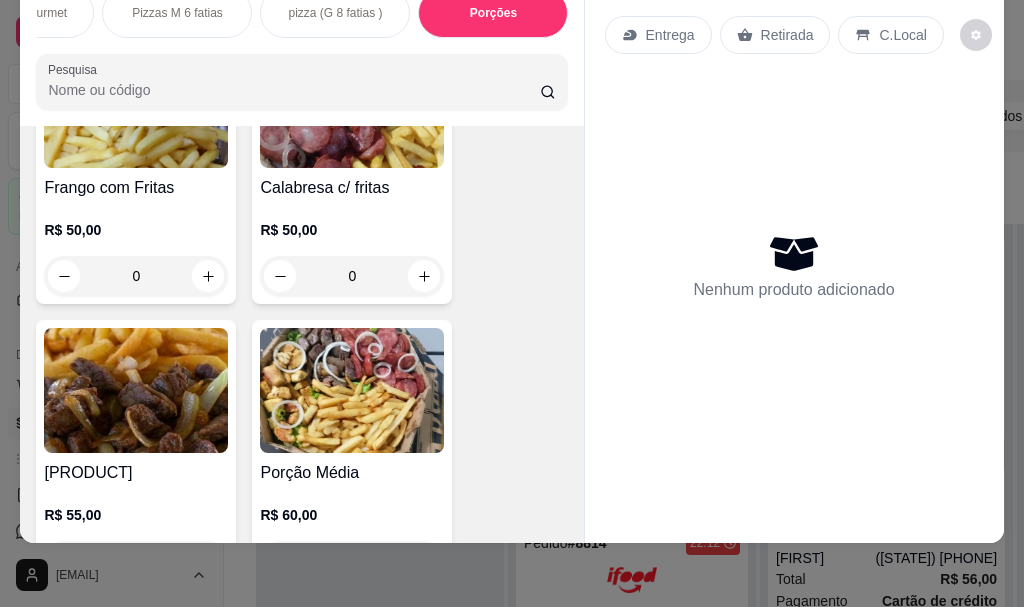 scroll, scrollTop: 11602, scrollLeft: 0, axis: vertical 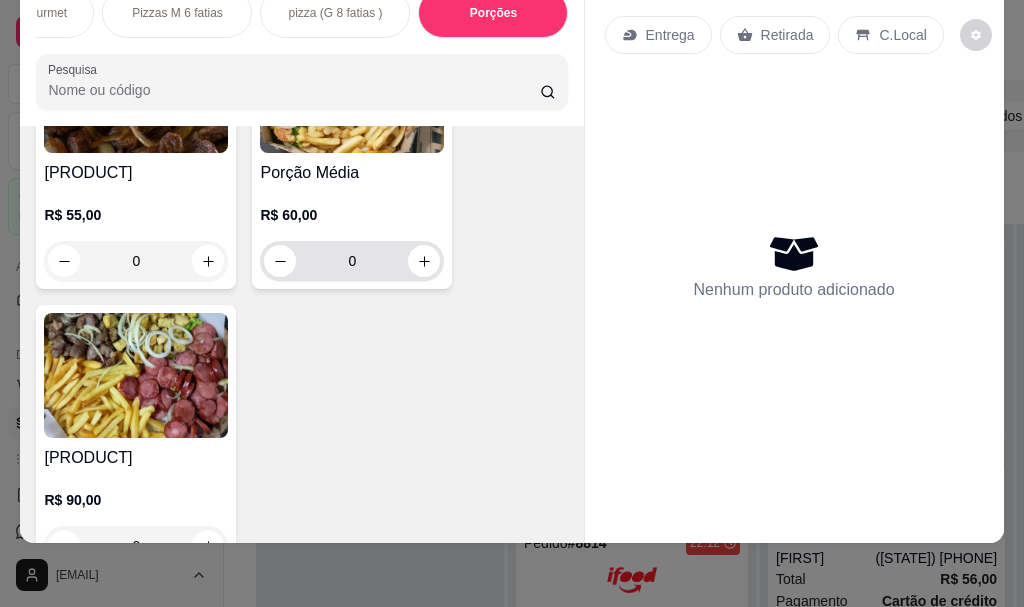 click on "0" at bounding box center [352, 261] 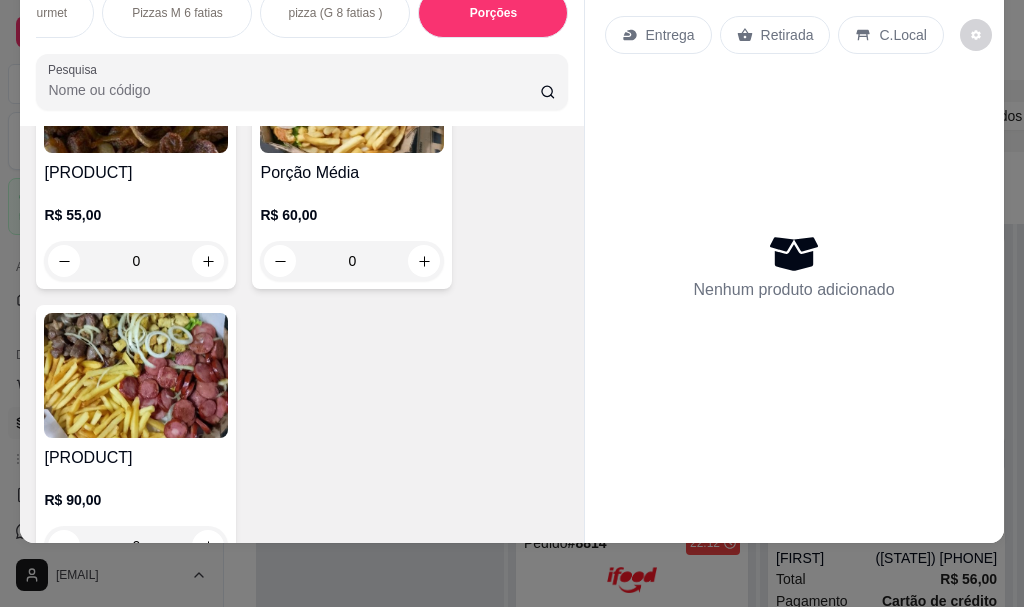 click on "0" at bounding box center [352, 261] 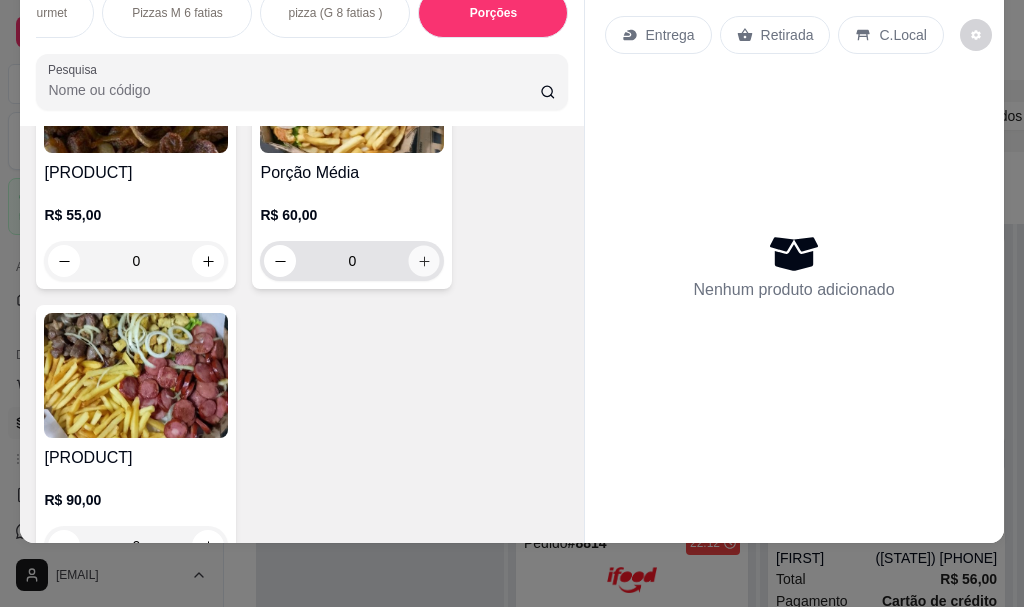 click at bounding box center (424, 261) 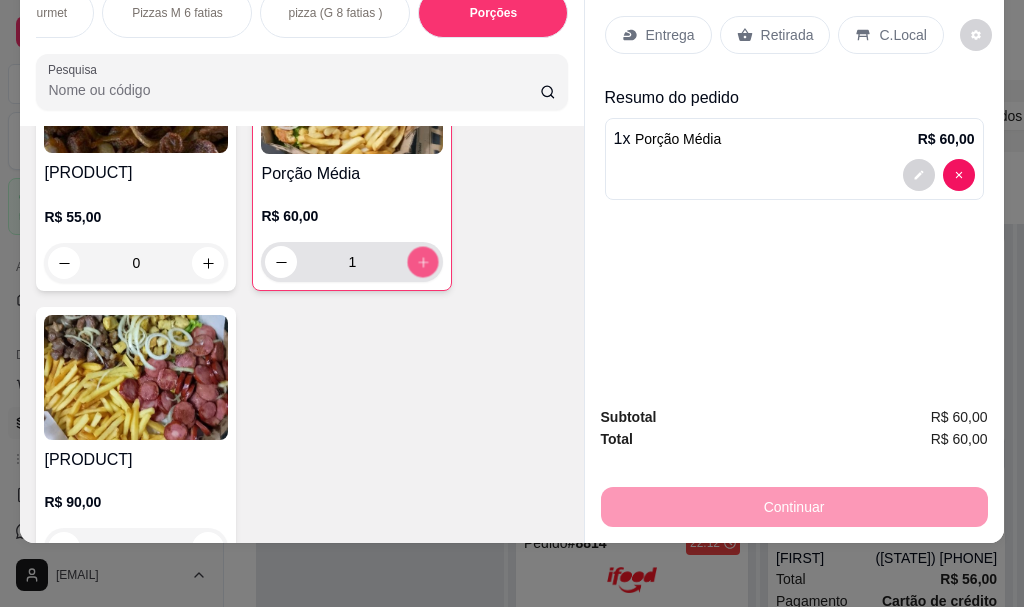 click at bounding box center (423, 262) 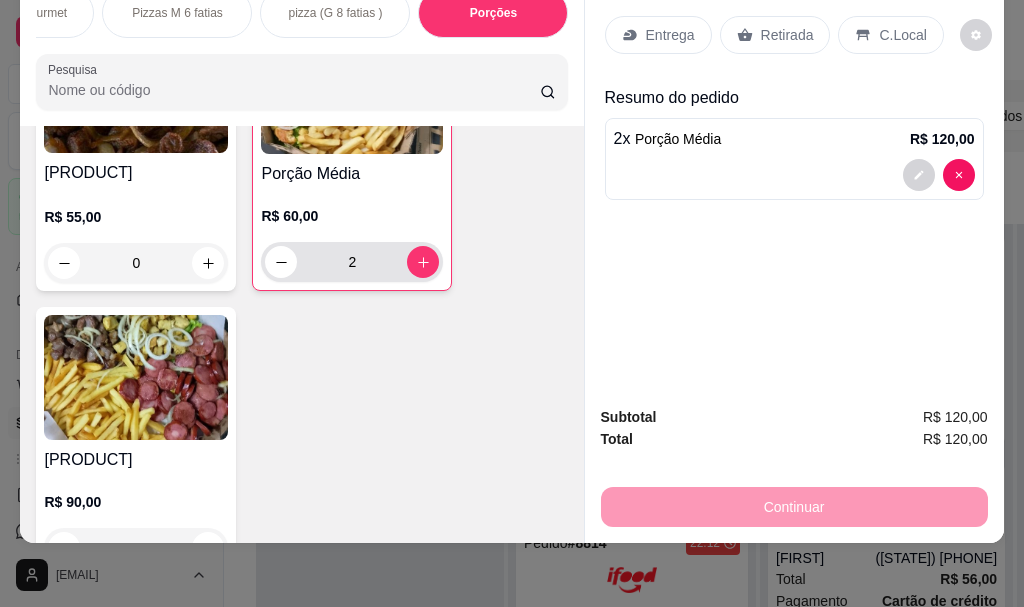 click on "2" at bounding box center [352, 262] 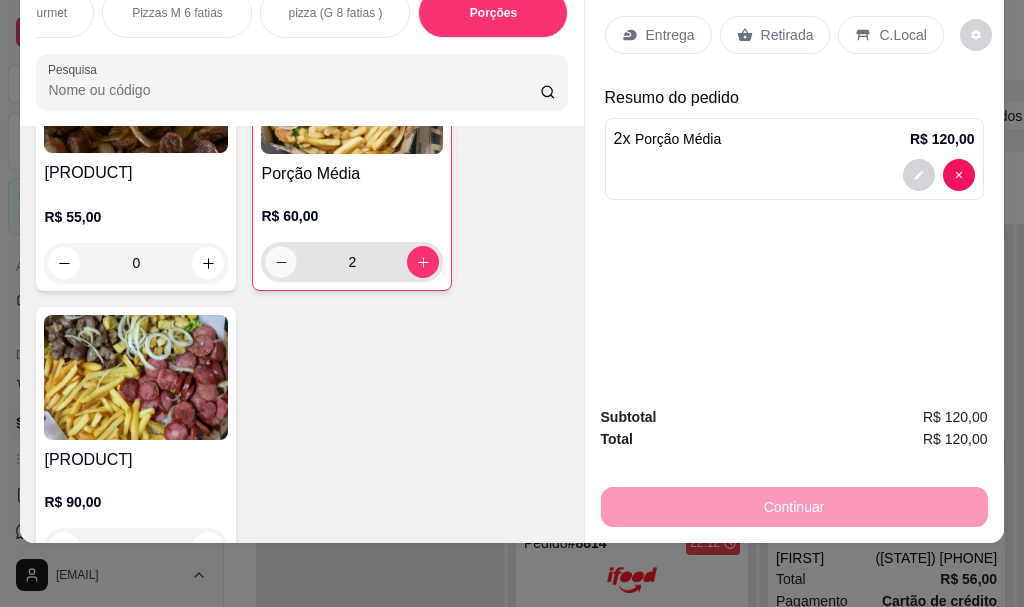 click at bounding box center (281, 262) 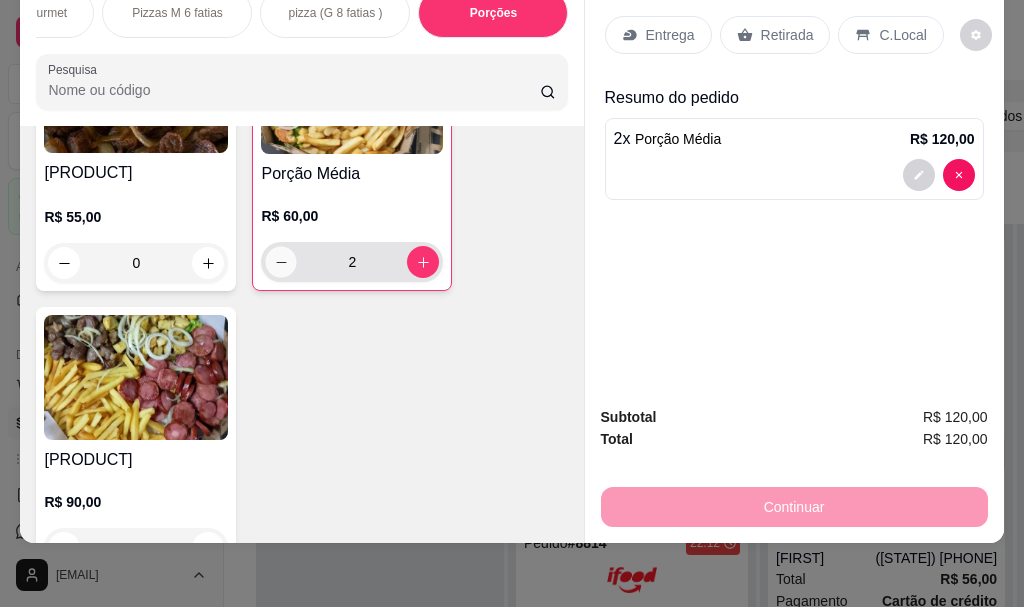 type on "1" 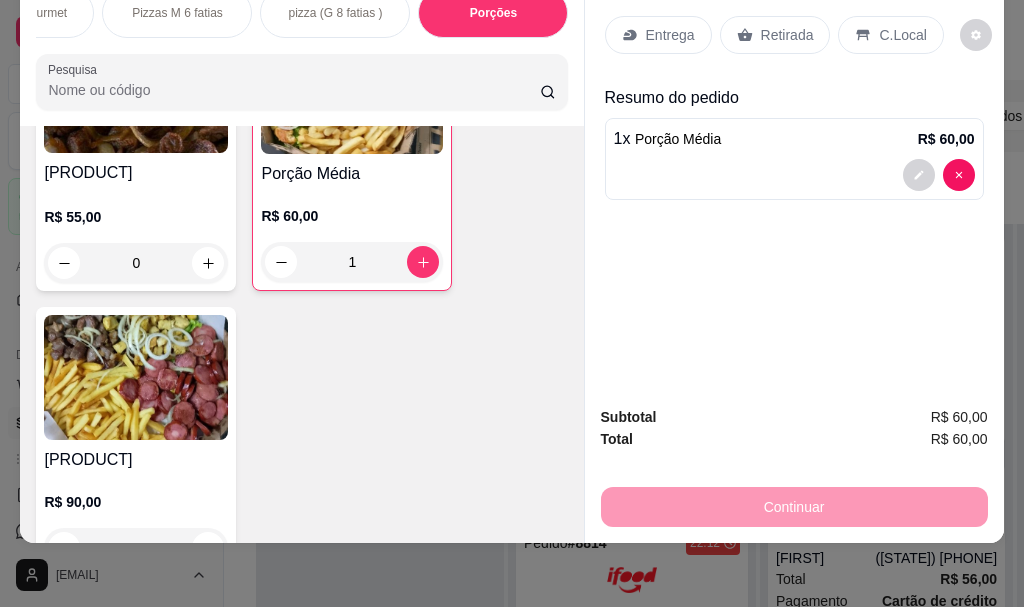 click on "Retirada" at bounding box center [787, 35] 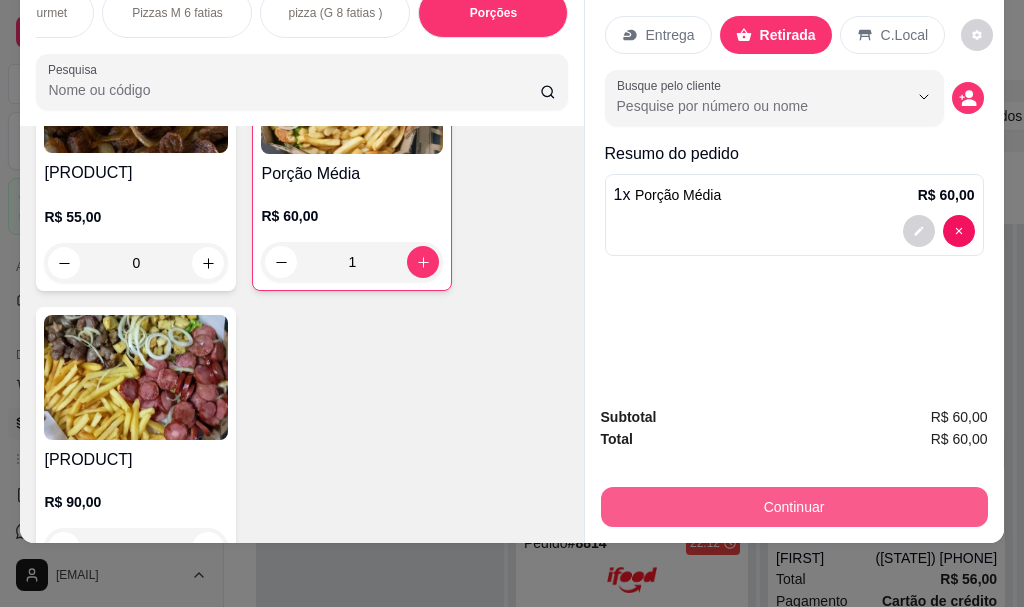 click on "Continuar" at bounding box center [794, 507] 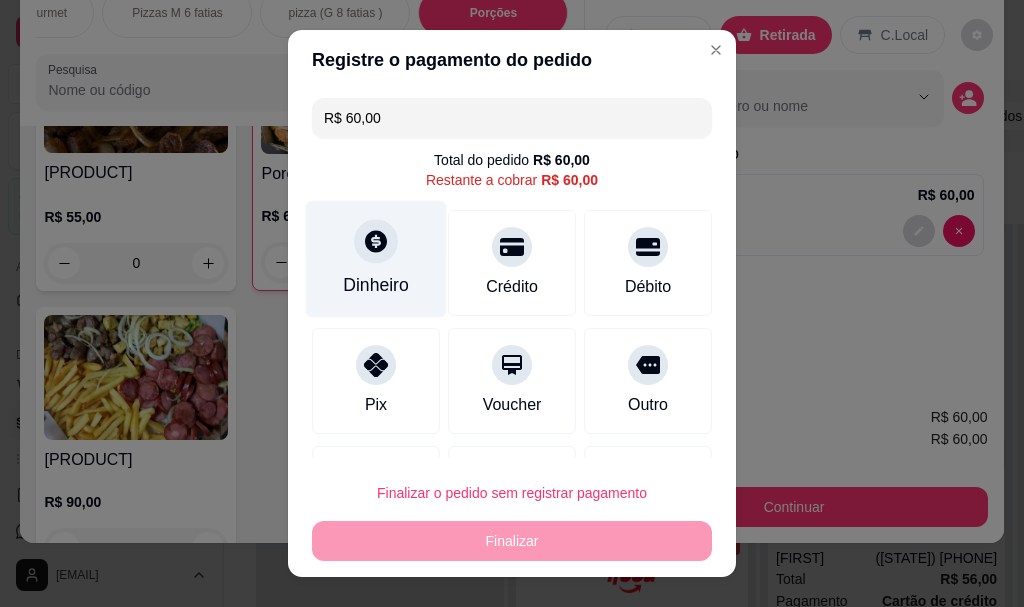 click on "Dinheiro" at bounding box center (376, 259) 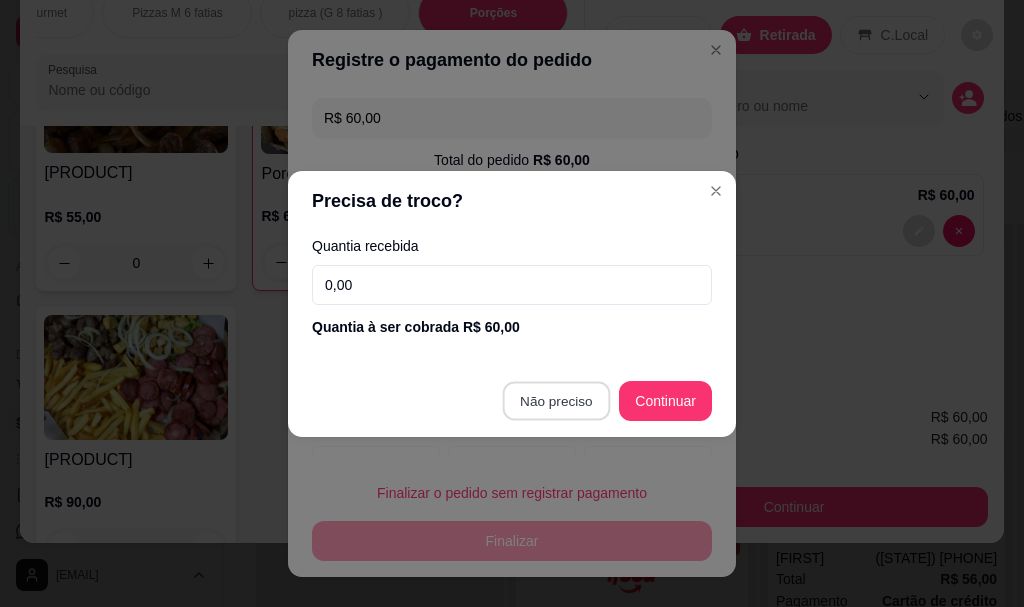 type on "R$ 0,00" 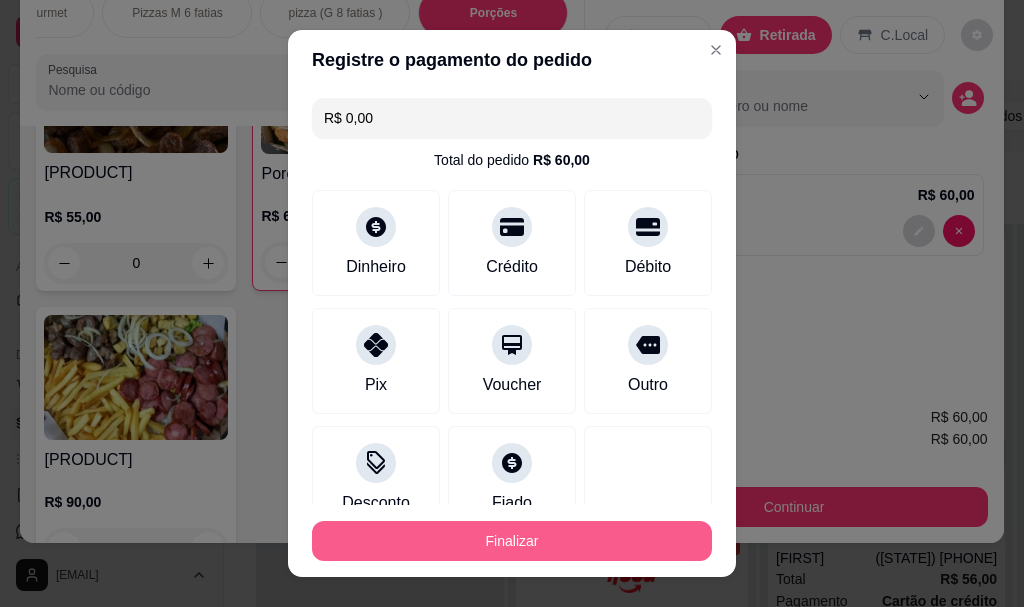 click on "Finalizar" at bounding box center [512, 541] 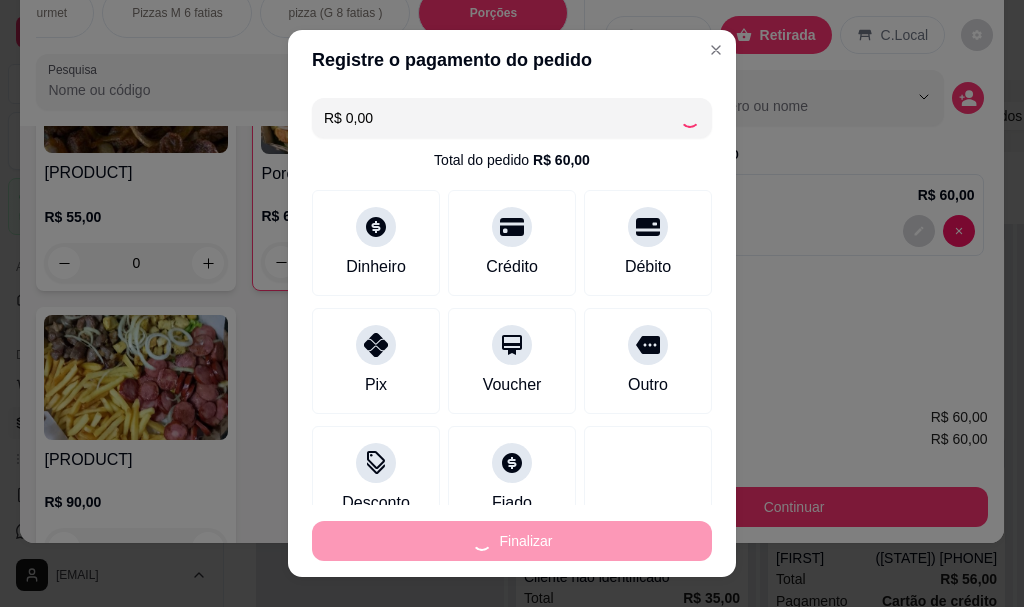 type on "0" 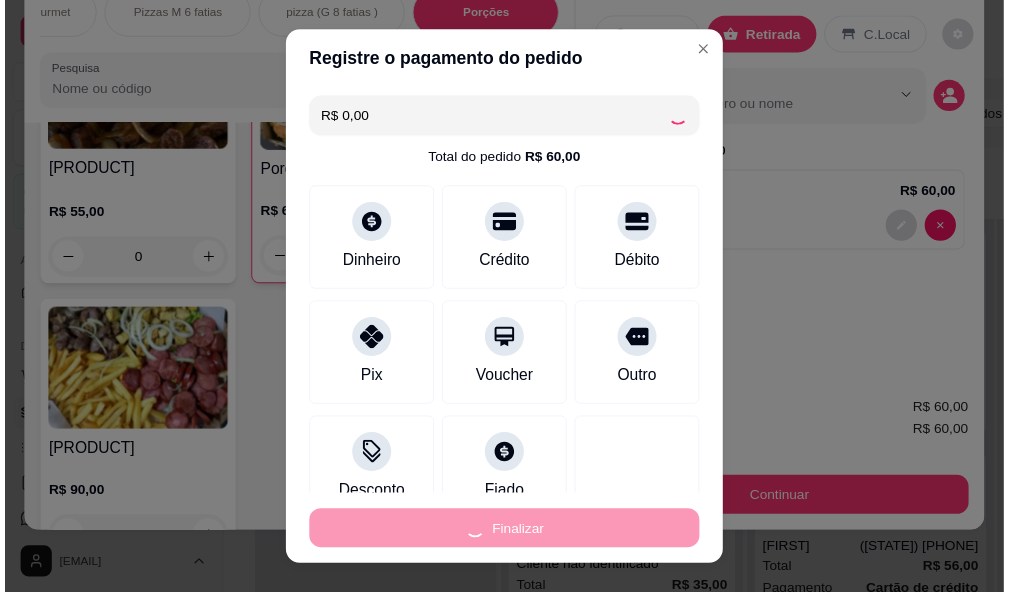 scroll, scrollTop: 509, scrollLeft: 0, axis: vertical 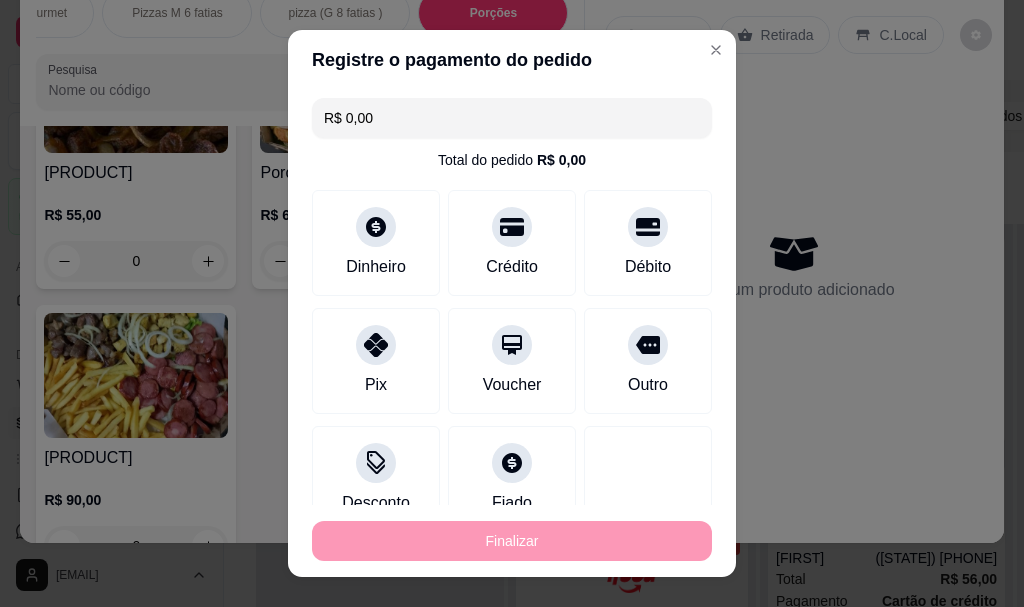 type on "-R$ 60,00" 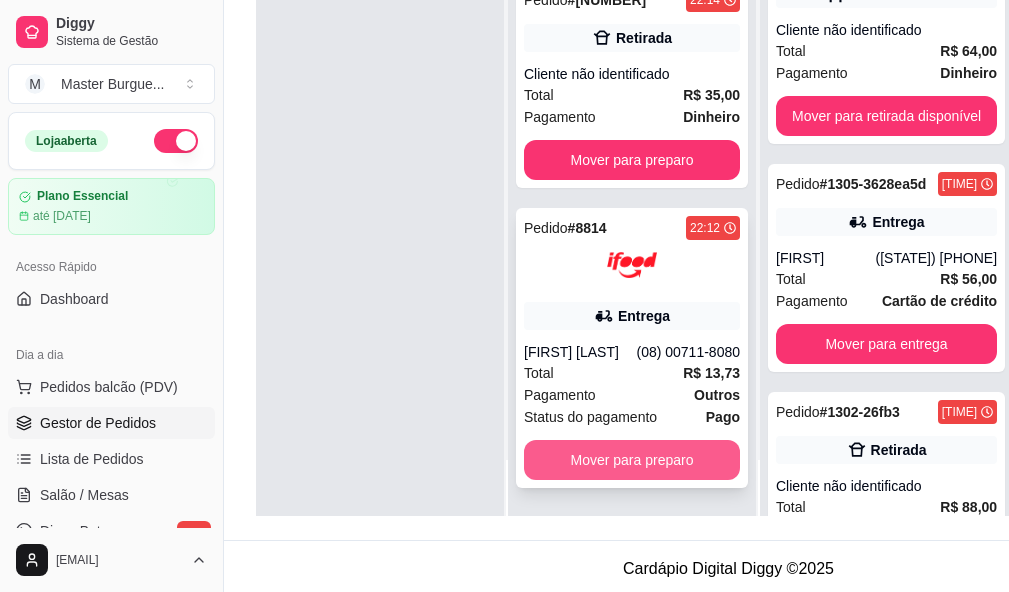 scroll, scrollTop: 320, scrollLeft: 0, axis: vertical 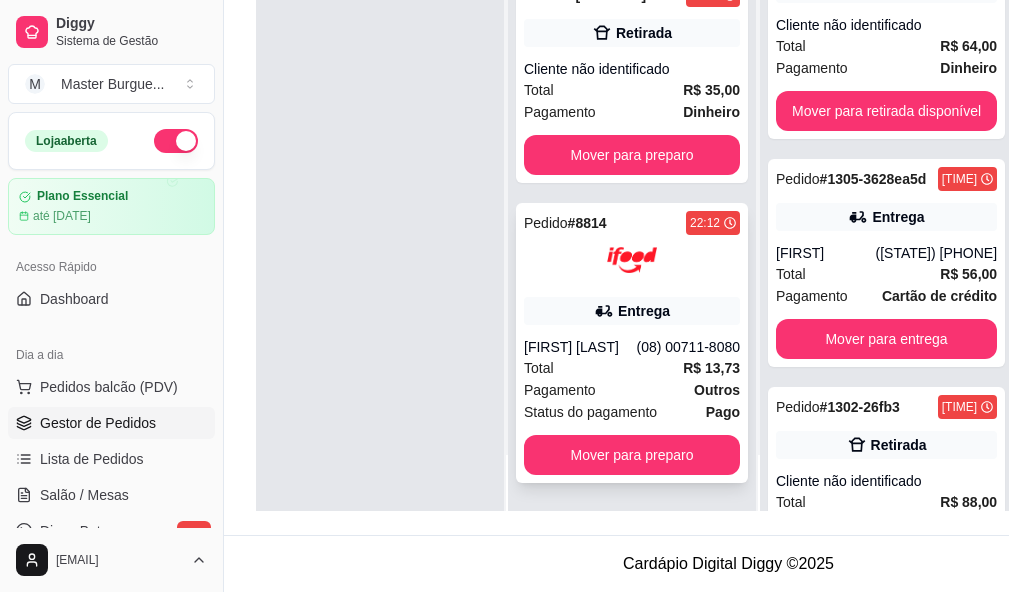 click on "(08) 00711-8080" at bounding box center (688, 347) 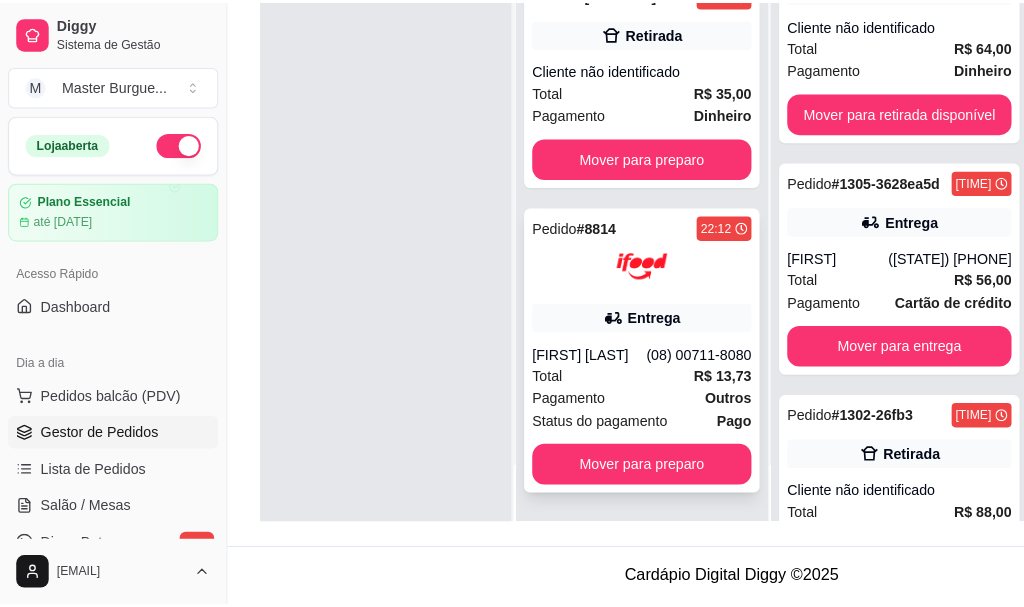 scroll, scrollTop: 305, scrollLeft: 0, axis: vertical 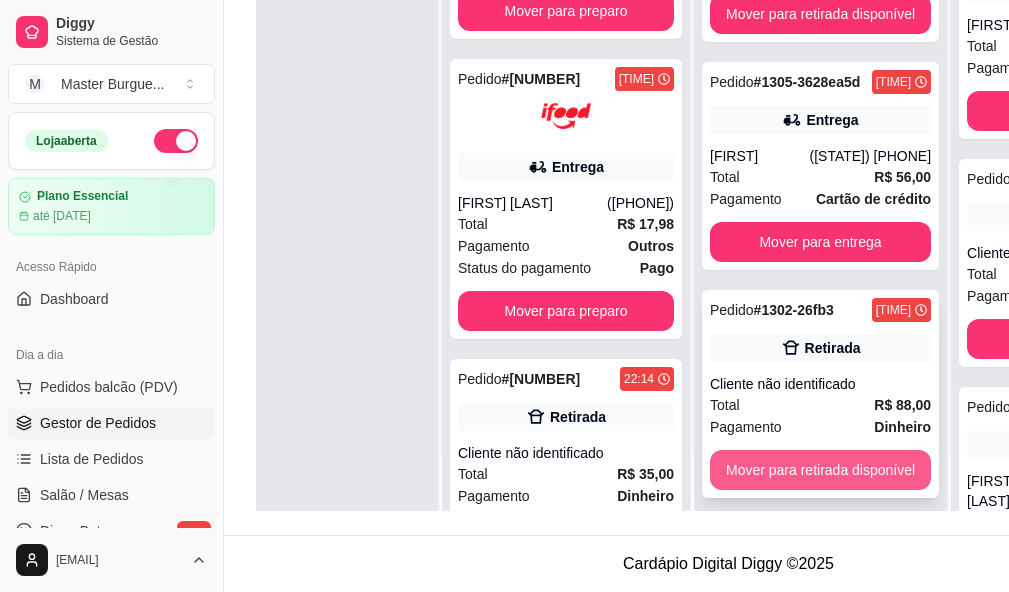 click on "Mover para retirada disponível" at bounding box center [820, 470] 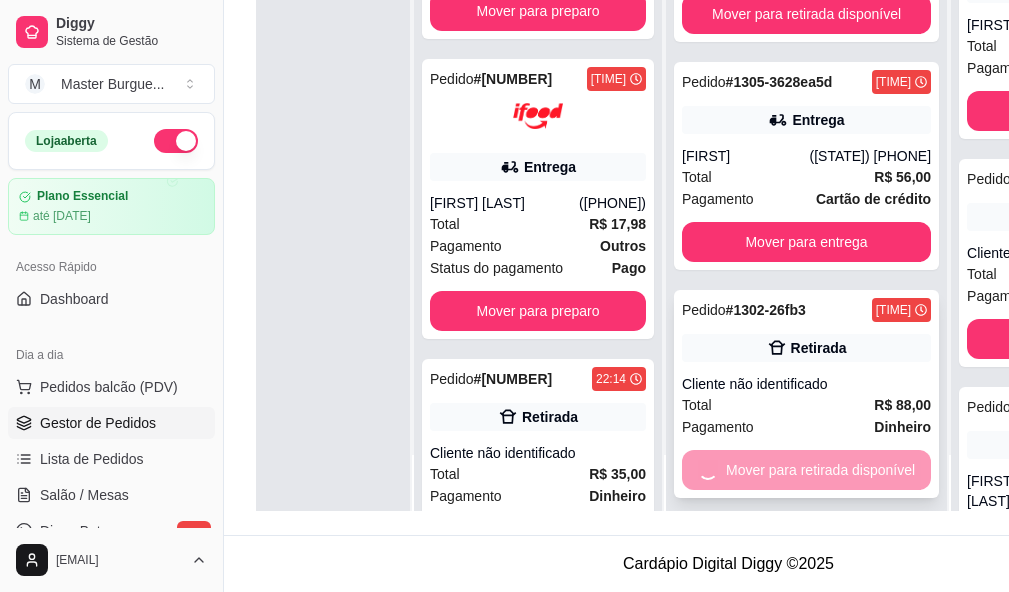 scroll, scrollTop: 0, scrollLeft: 0, axis: both 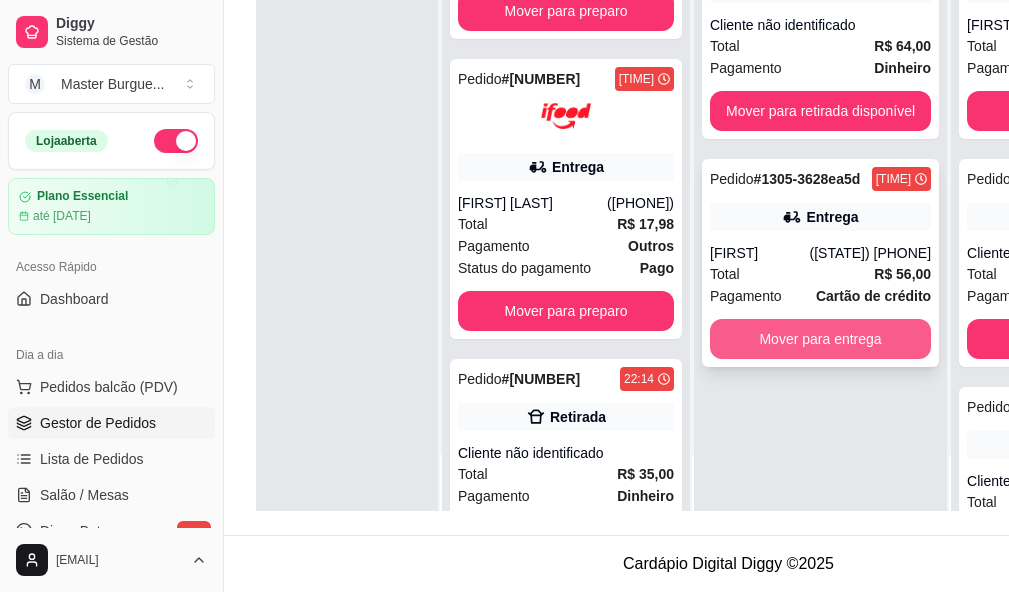 click on "Mover para entrega" at bounding box center [820, 339] 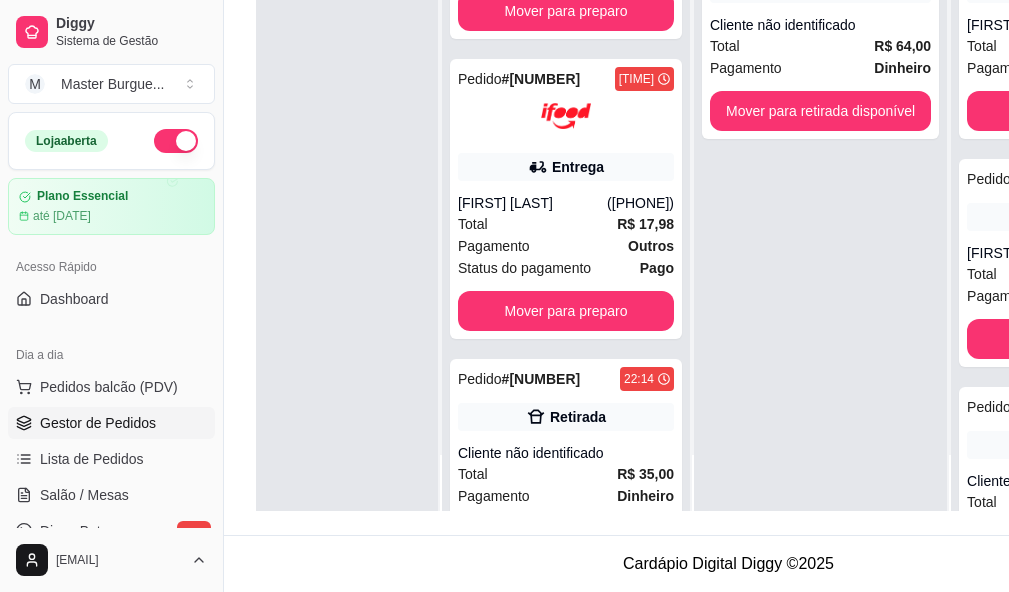 scroll, scrollTop: 0, scrollLeft: 81, axis: horizontal 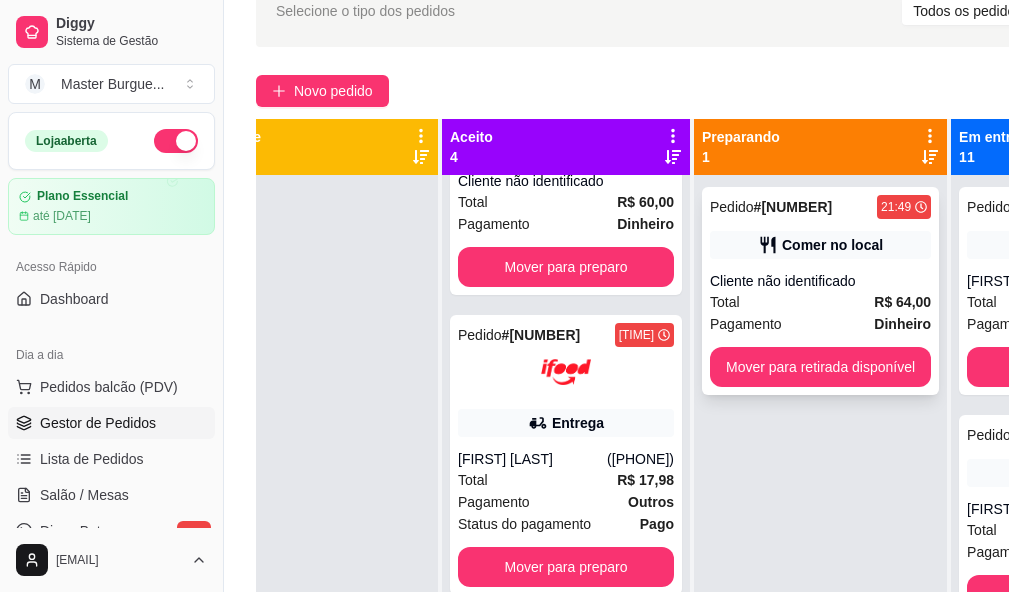click on "Cliente não identificado" at bounding box center (820, 281) 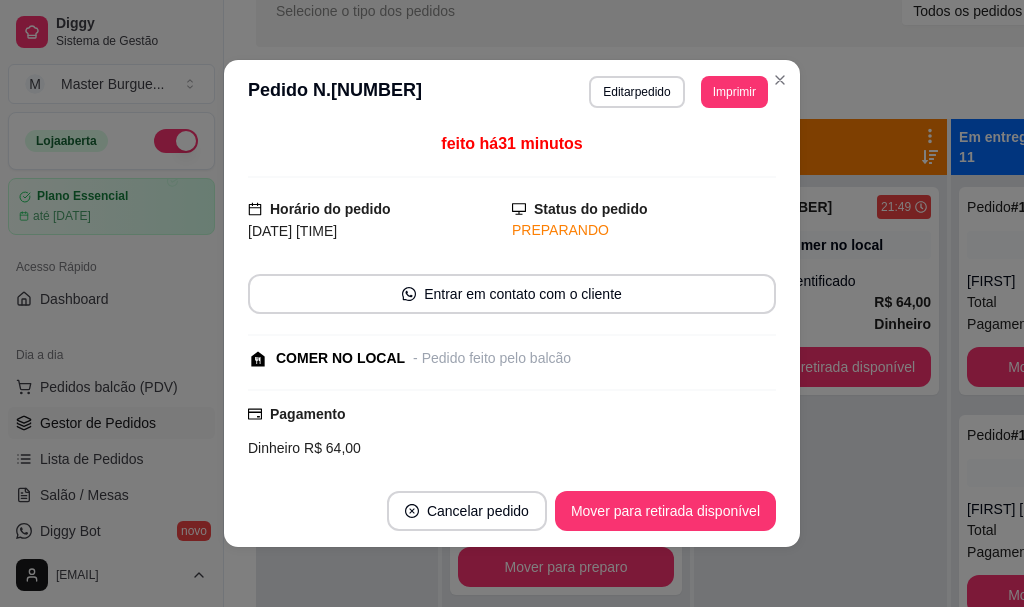 scroll, scrollTop: 4, scrollLeft: 0, axis: vertical 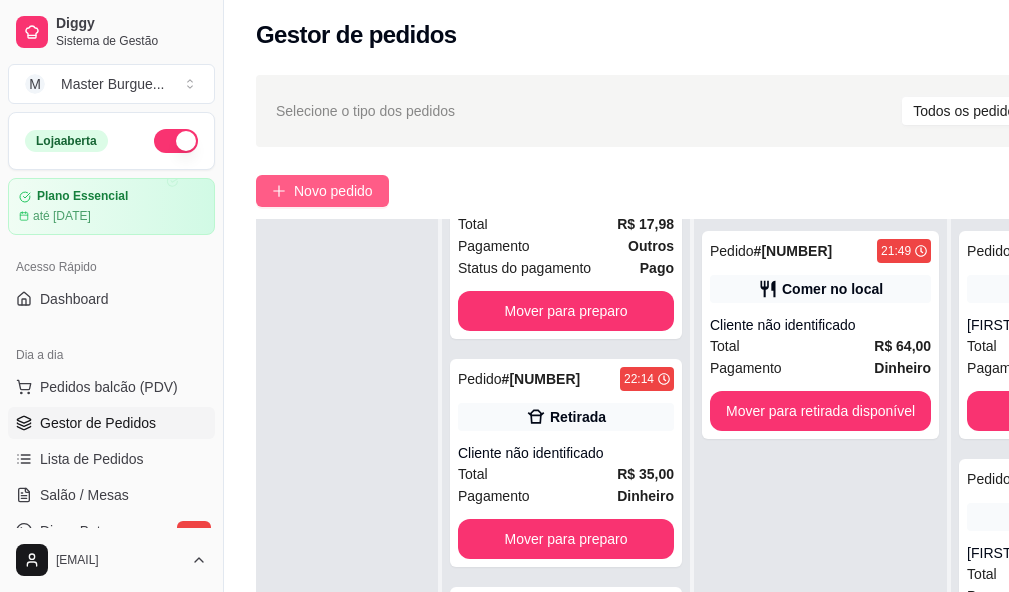 click on "Novo pedido" at bounding box center (322, 191) 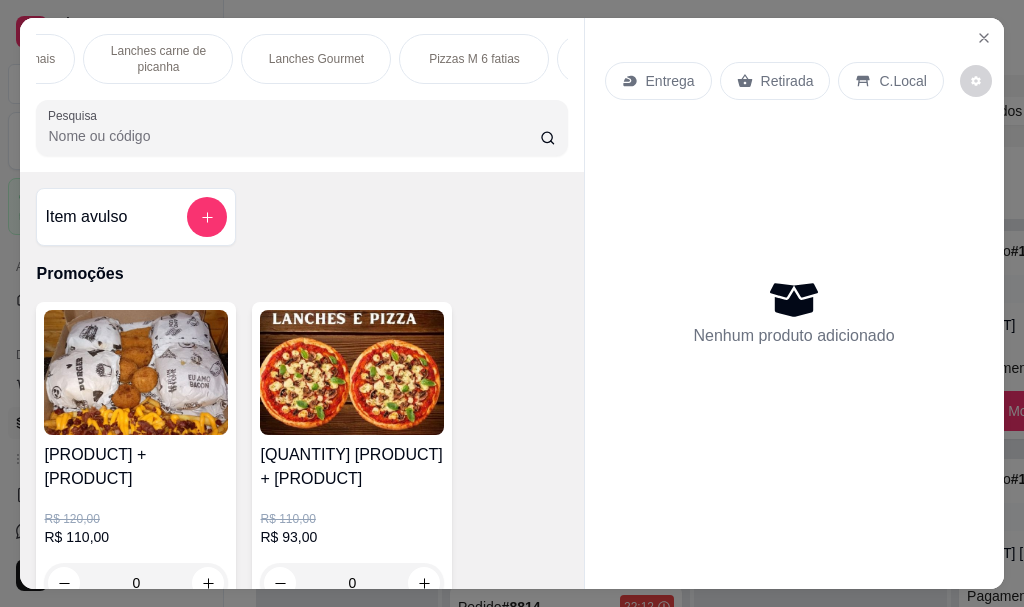 scroll, scrollTop: 0, scrollLeft: 297, axis: horizontal 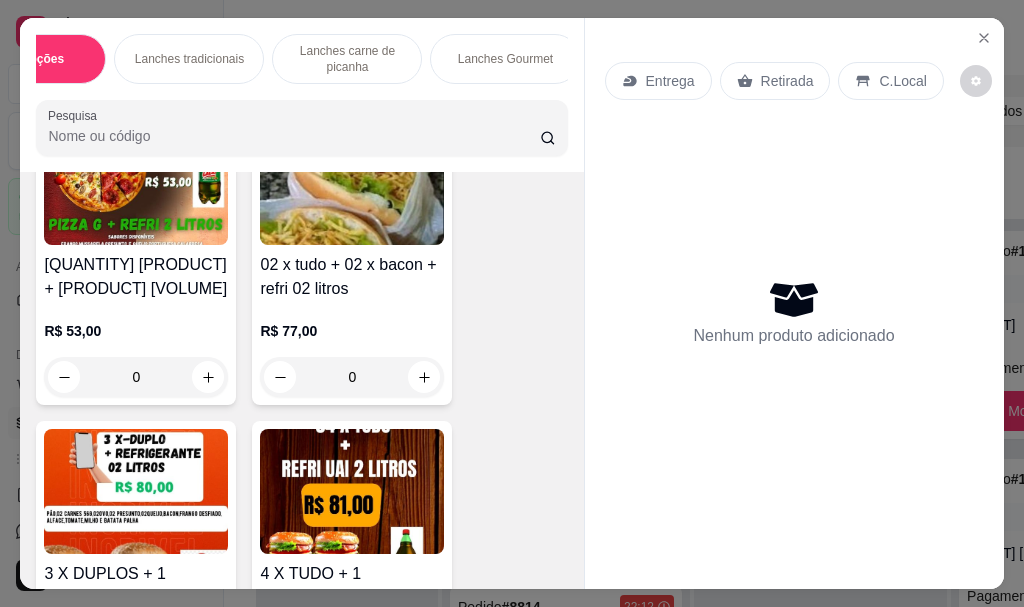click on "0" at bounding box center (136, 377) 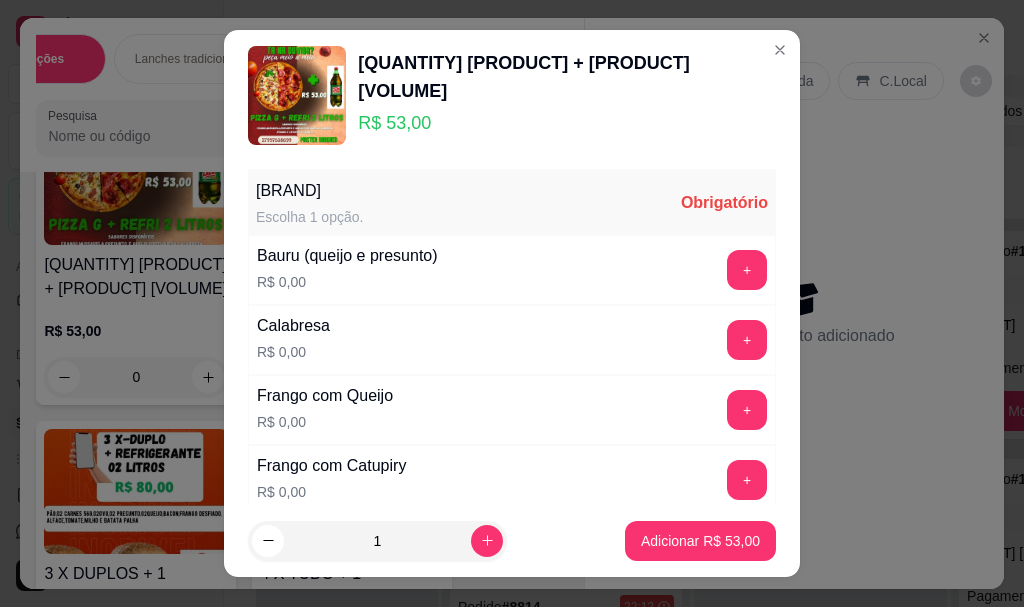scroll, scrollTop: 200, scrollLeft: 0, axis: vertical 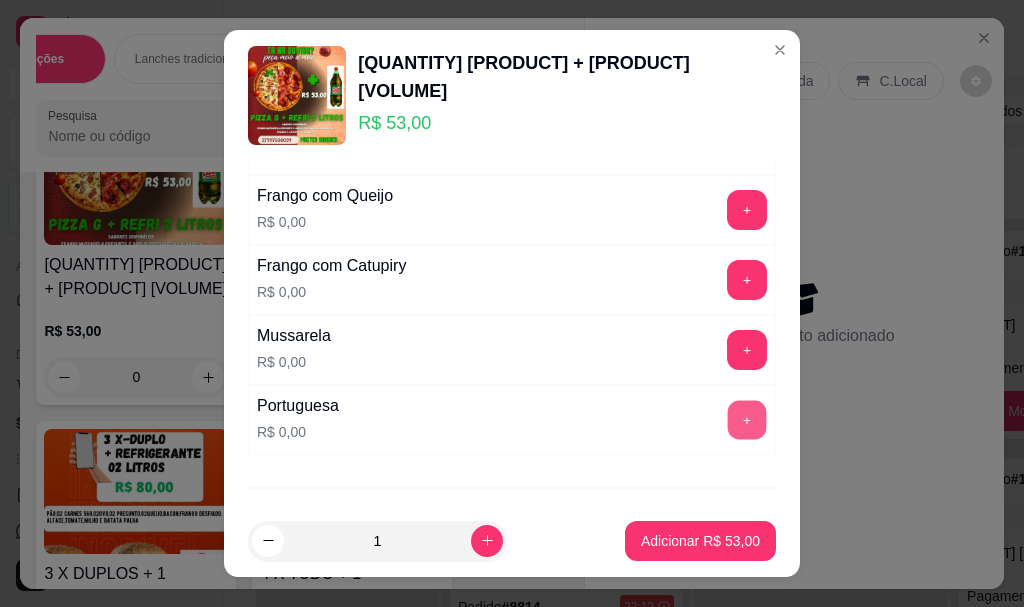 click on "+" at bounding box center [747, 419] 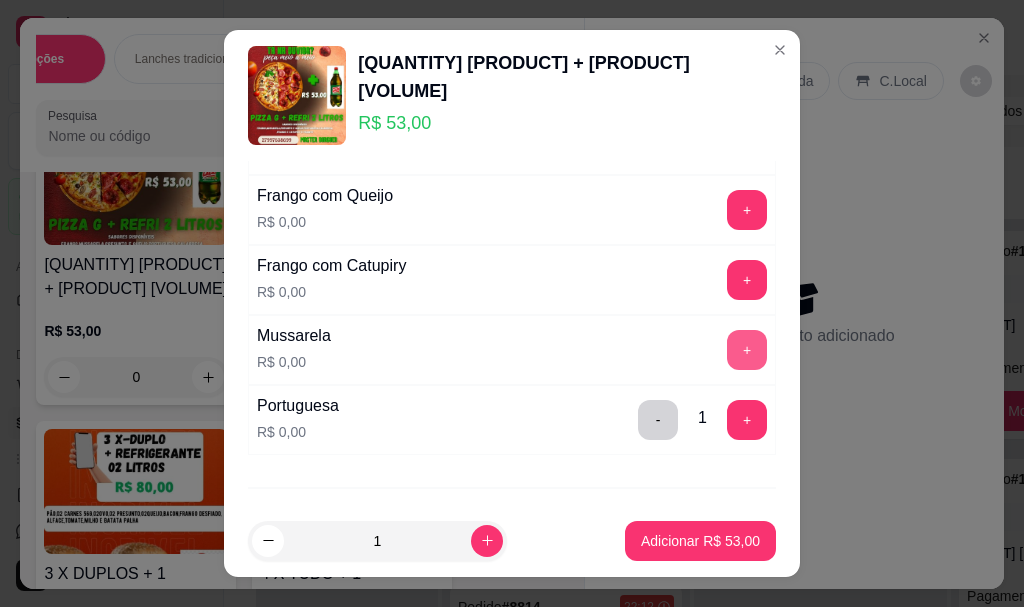 click on "+" at bounding box center (747, 350) 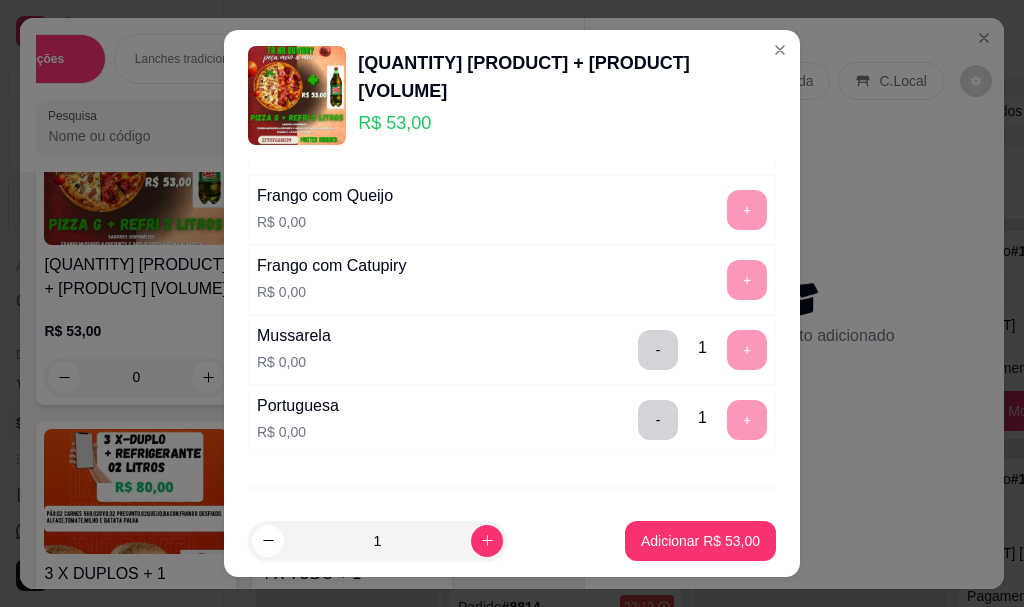 click on "Adicionar   R$ 53,00" at bounding box center (700, 541) 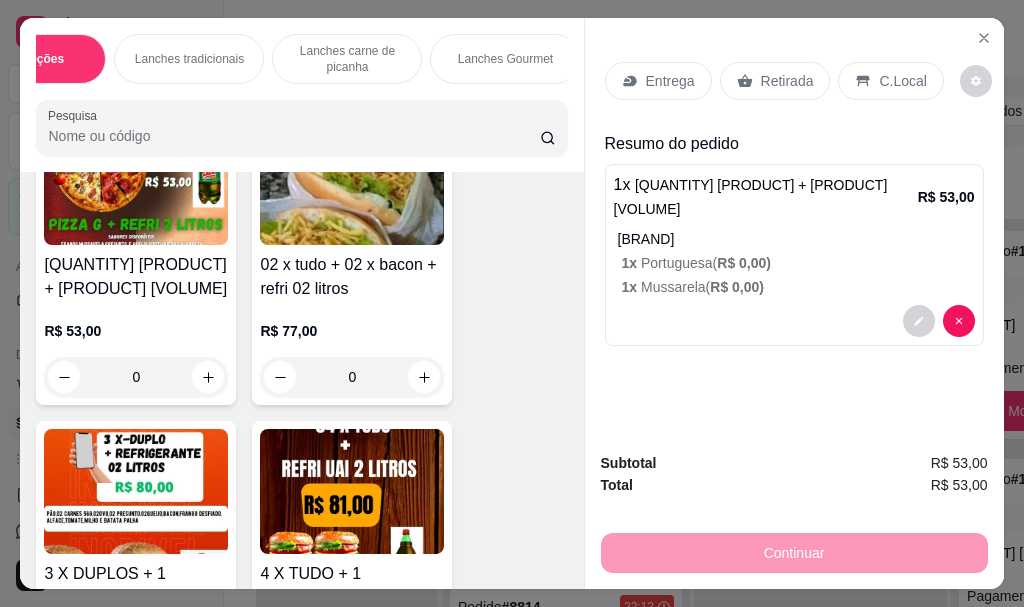 click on "Entrega" at bounding box center [658, 81] 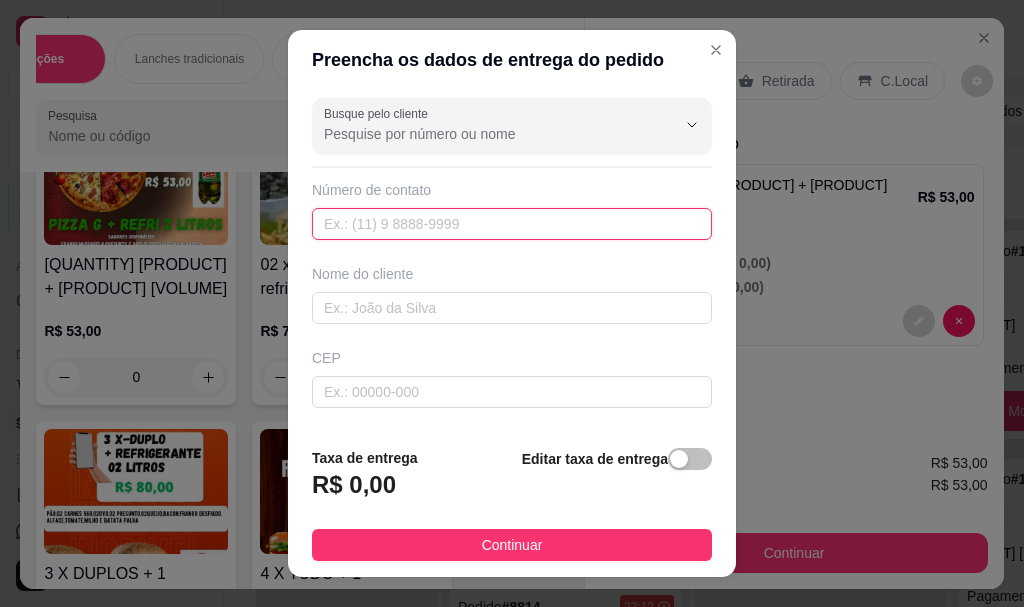click at bounding box center (512, 224) 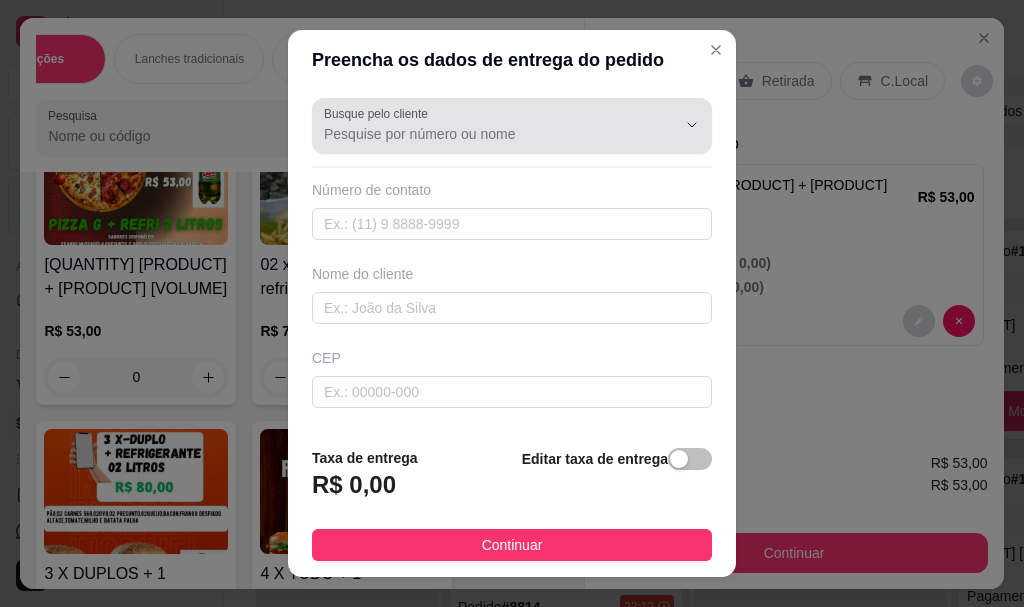 click on "Busque pelo cliente" at bounding box center [484, 134] 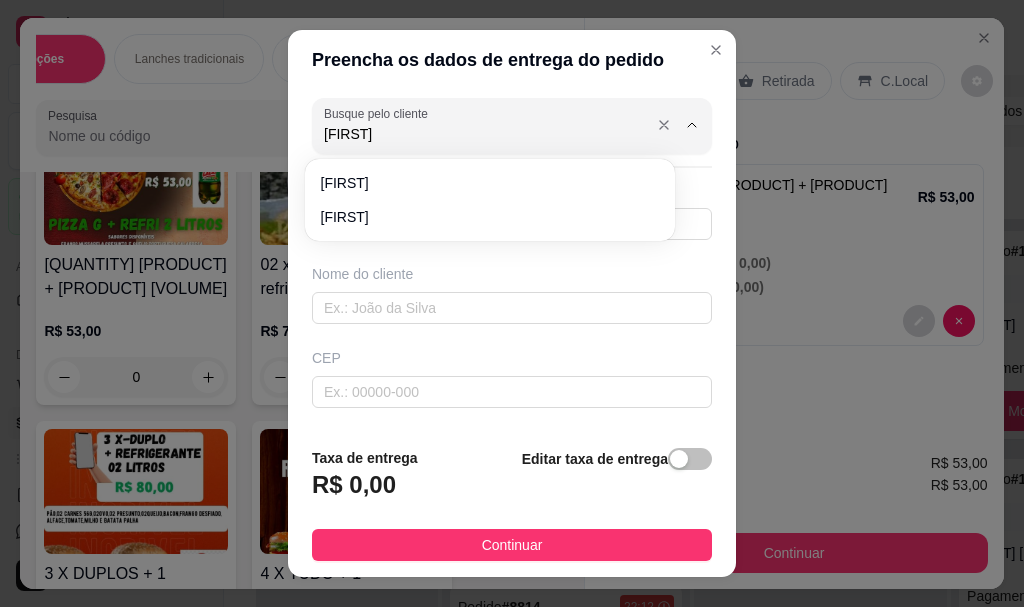 type on "[FIRST]" 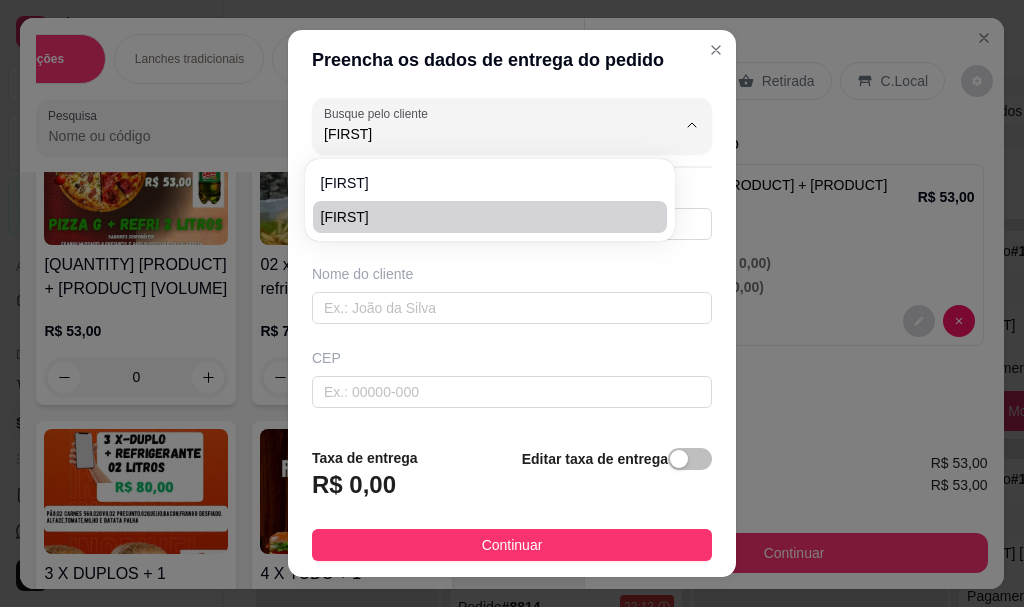 click on "[FIRST]" at bounding box center (480, 217) 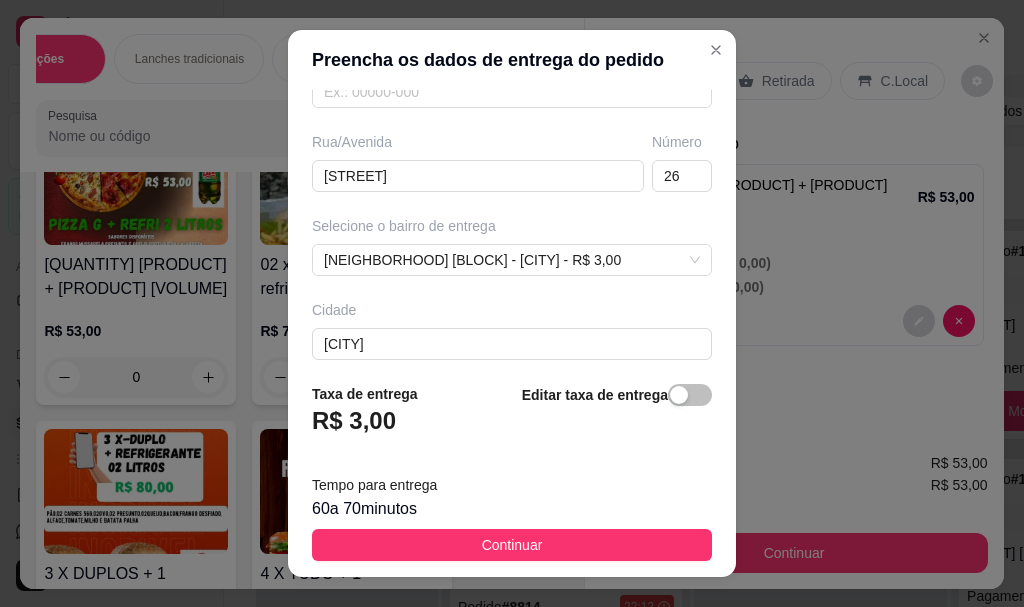 scroll, scrollTop: 100, scrollLeft: 0, axis: vertical 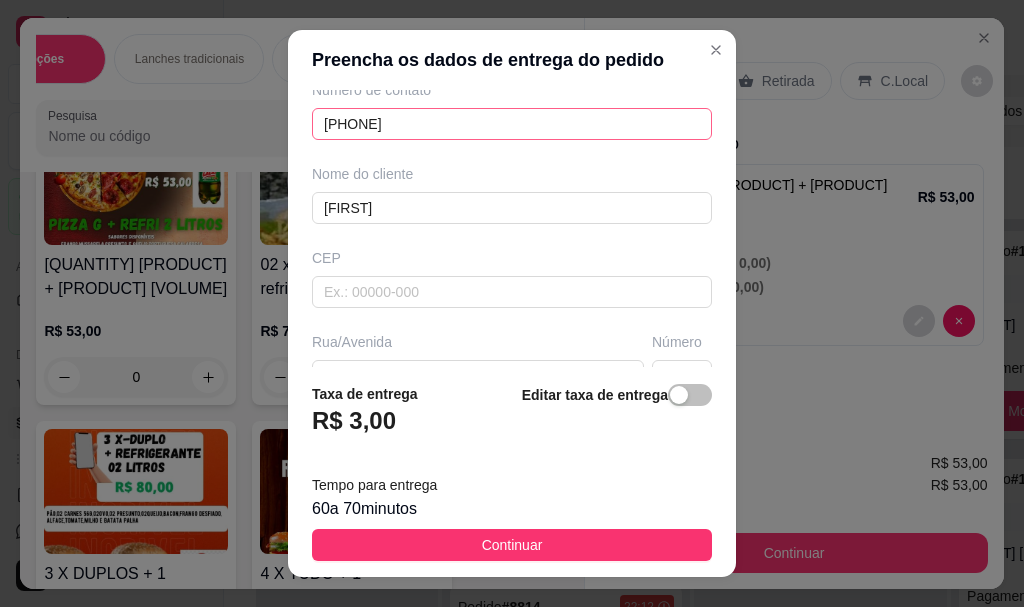 type on "[FIRST]" 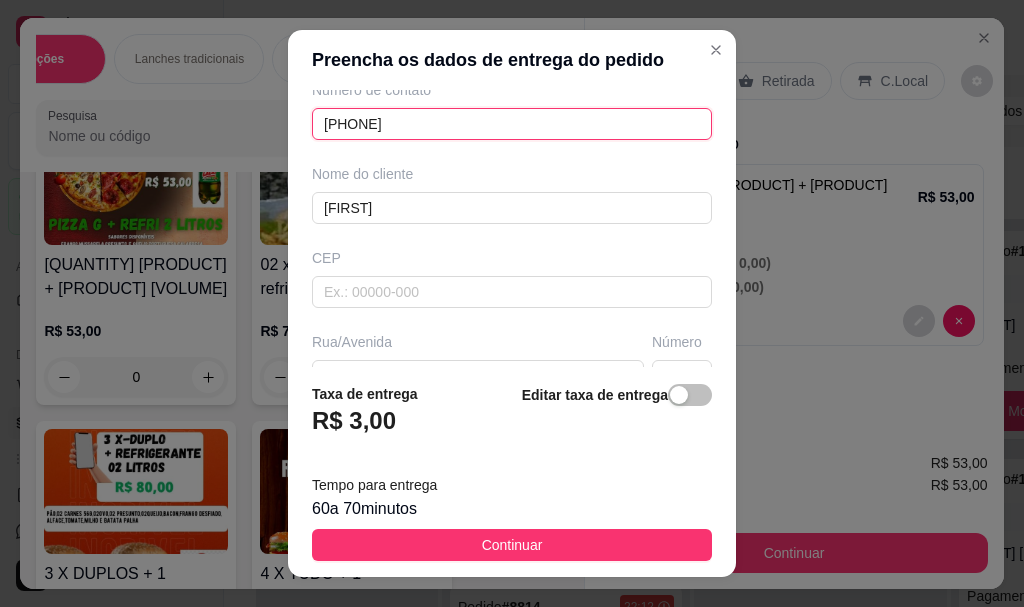 drag, startPoint x: 407, startPoint y: 125, endPoint x: 333, endPoint y: 123, distance: 74.02702 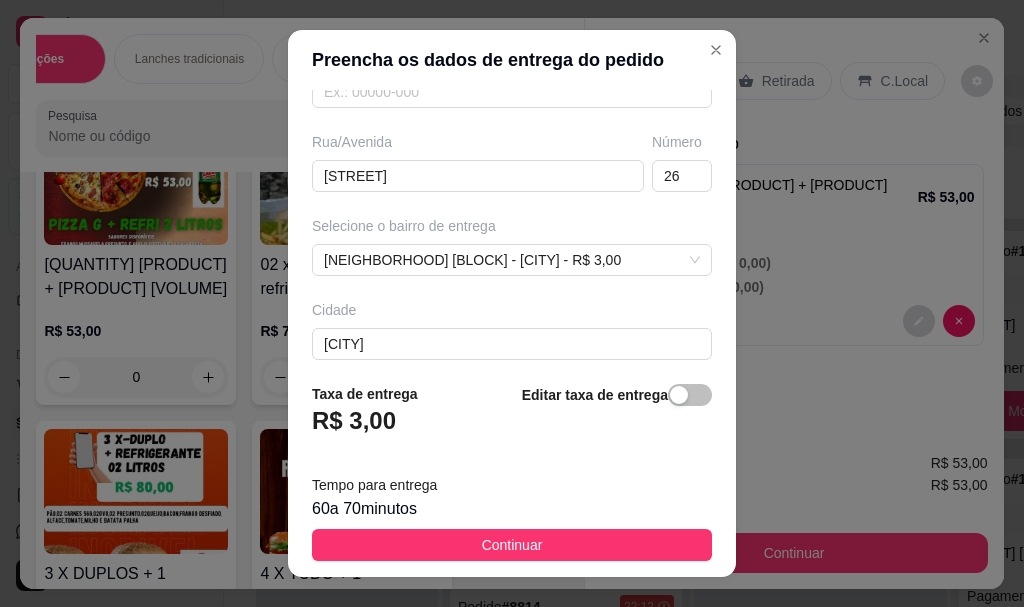scroll, scrollTop: 397, scrollLeft: 0, axis: vertical 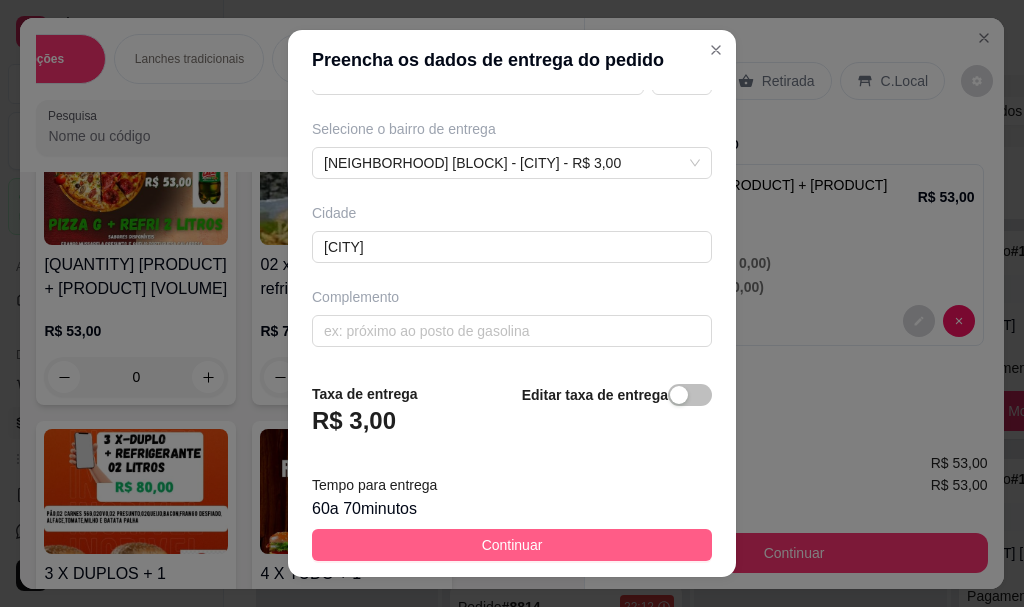 type on "([PHONE])" 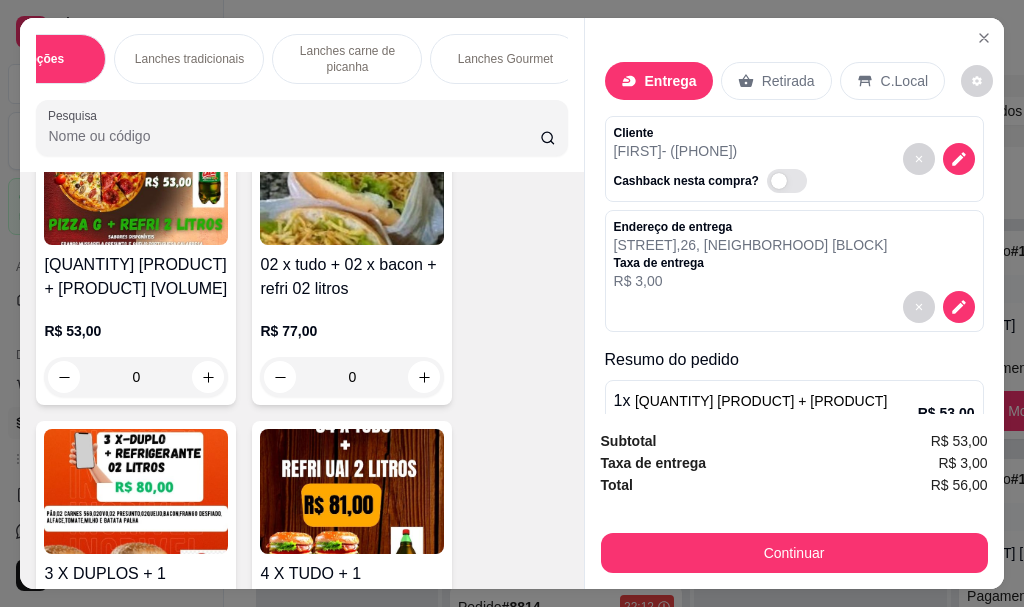 scroll, scrollTop: 152, scrollLeft: 0, axis: vertical 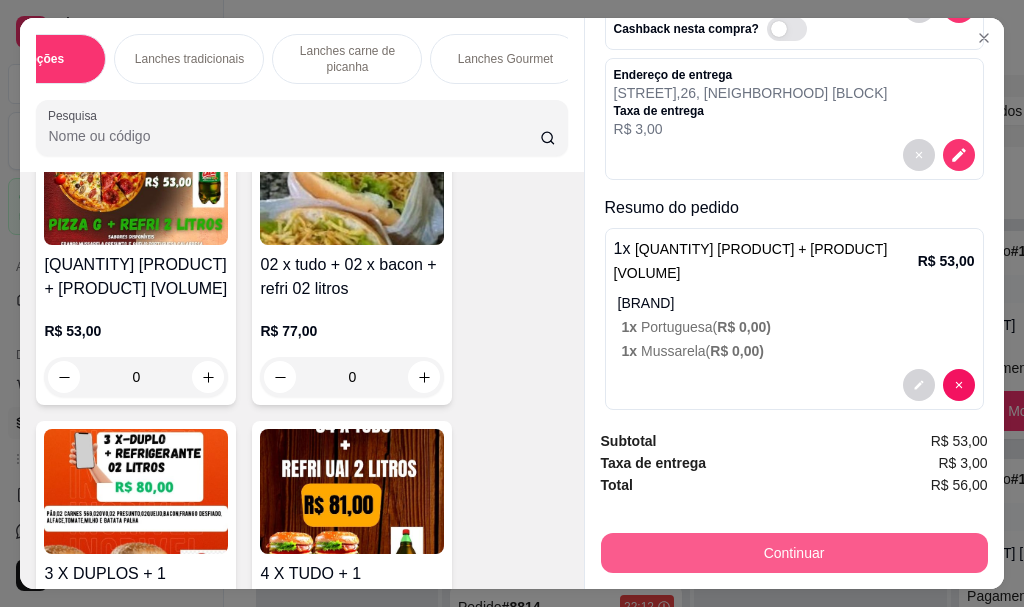 click on "Continuar" at bounding box center [794, 553] 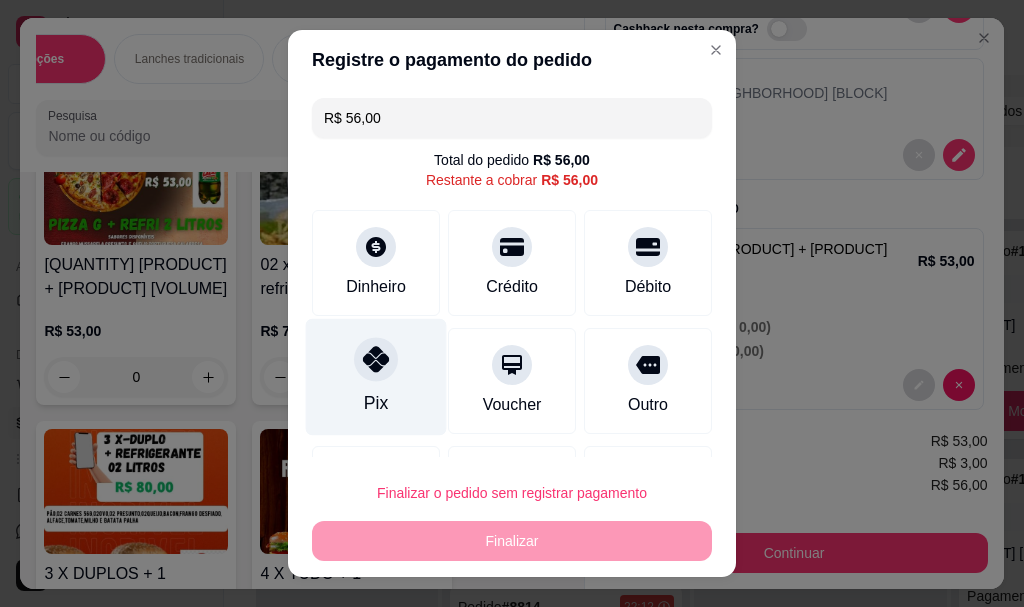 click on "Pix" at bounding box center (376, 377) 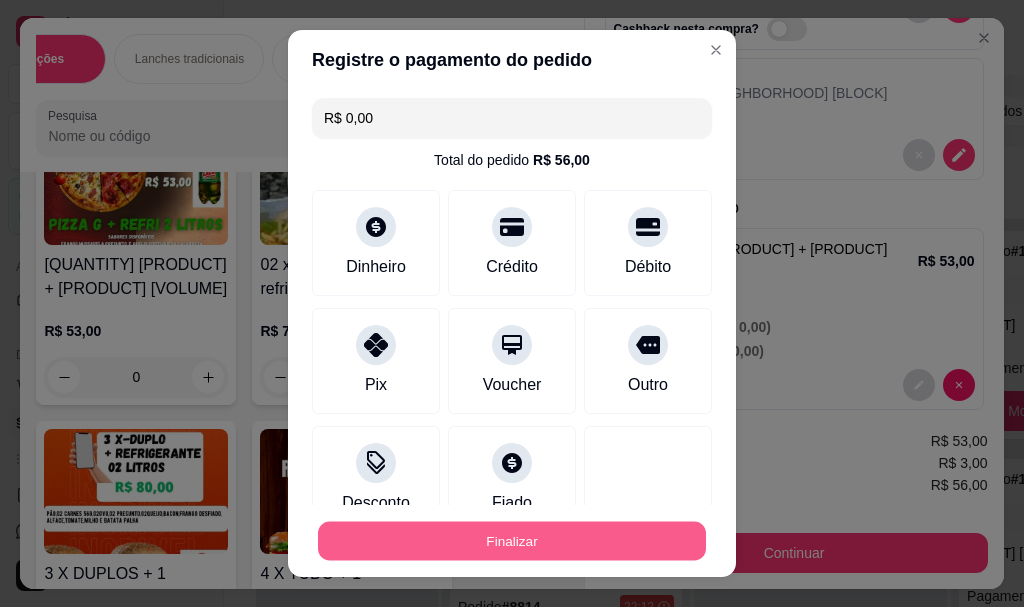 click on "Finalizar" at bounding box center [512, 540] 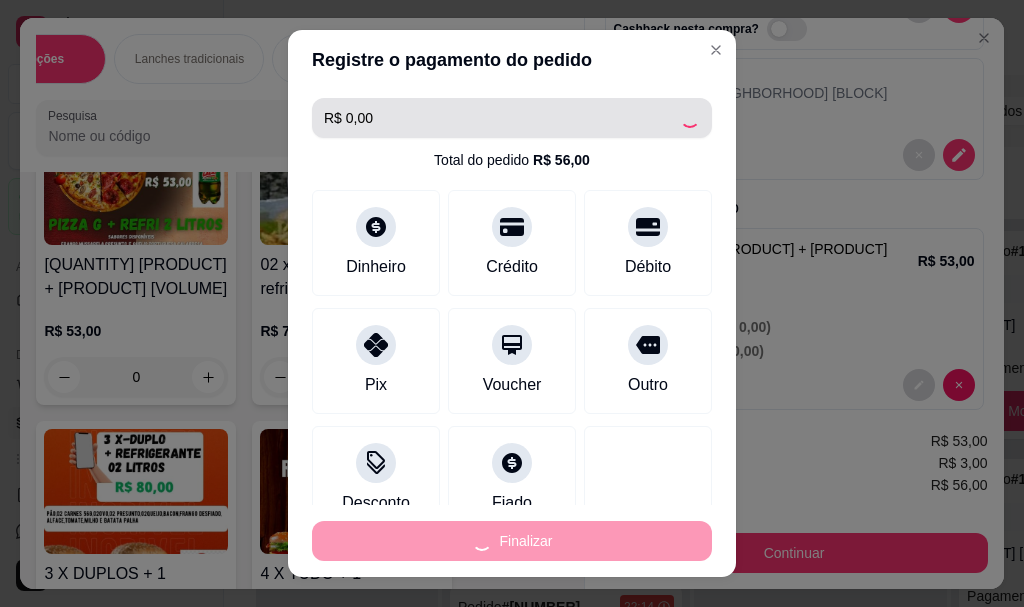 scroll, scrollTop: 628, scrollLeft: 0, axis: vertical 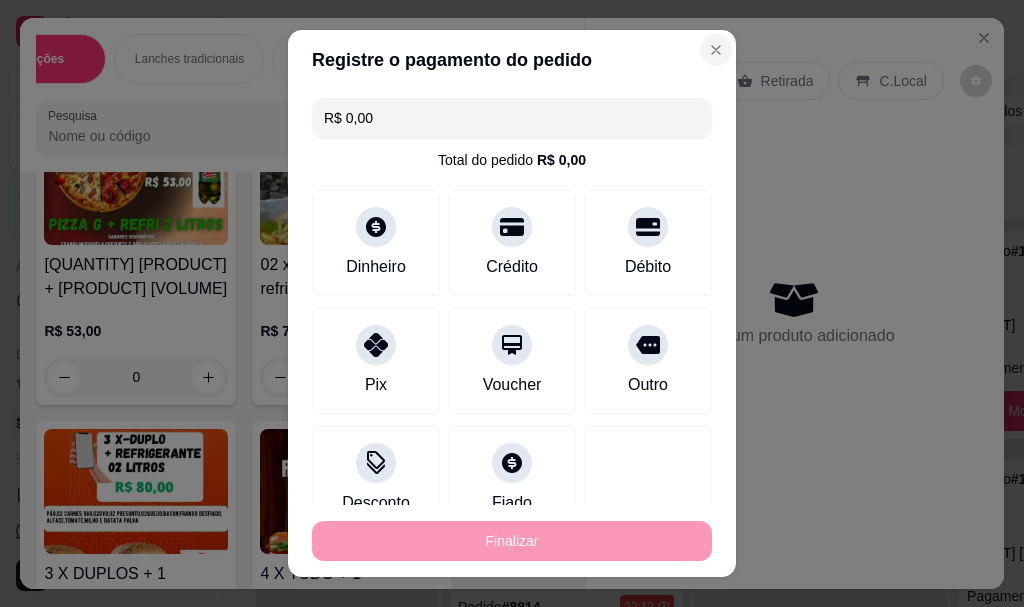 type on "-R$ 56,00" 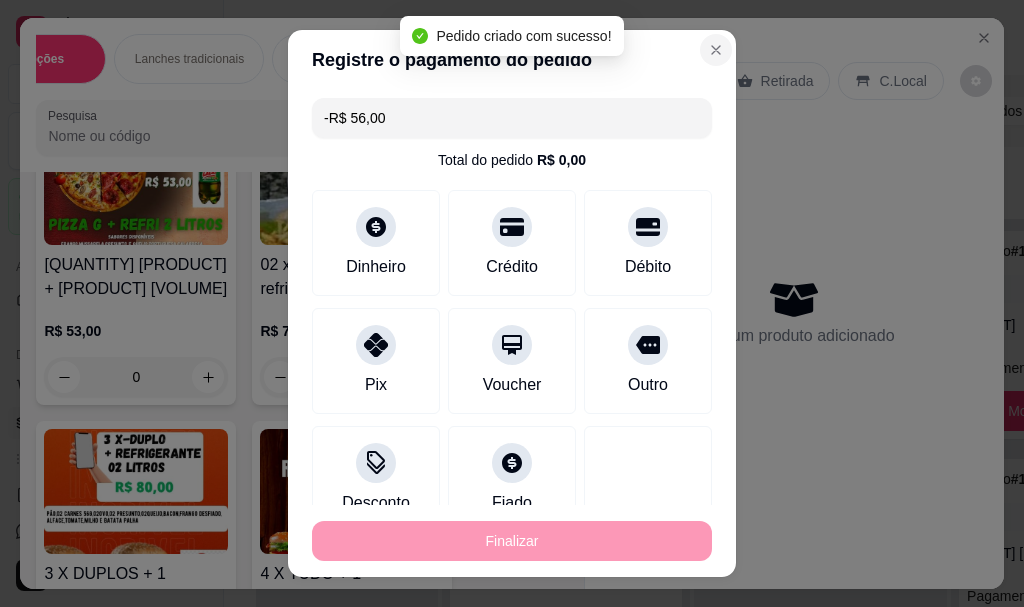 scroll, scrollTop: 0, scrollLeft: 0, axis: both 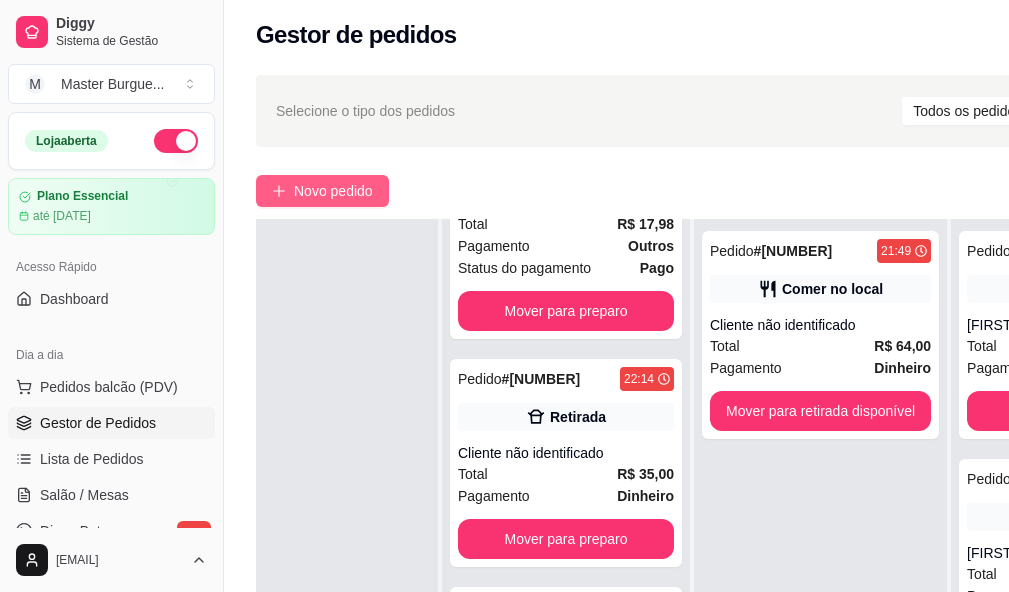 click on "Novo pedido" at bounding box center (333, 191) 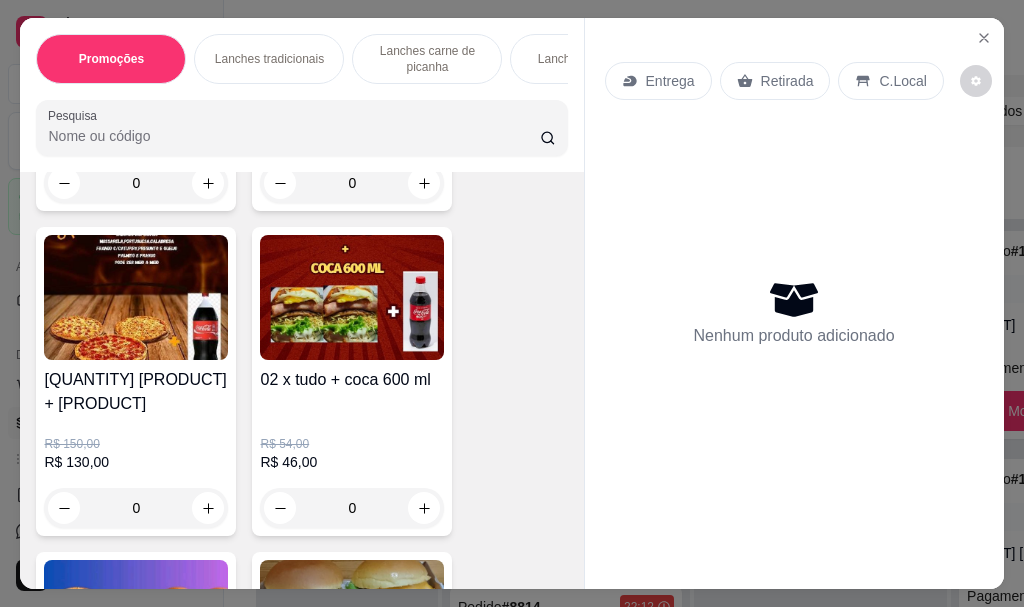 scroll, scrollTop: 600, scrollLeft: 0, axis: vertical 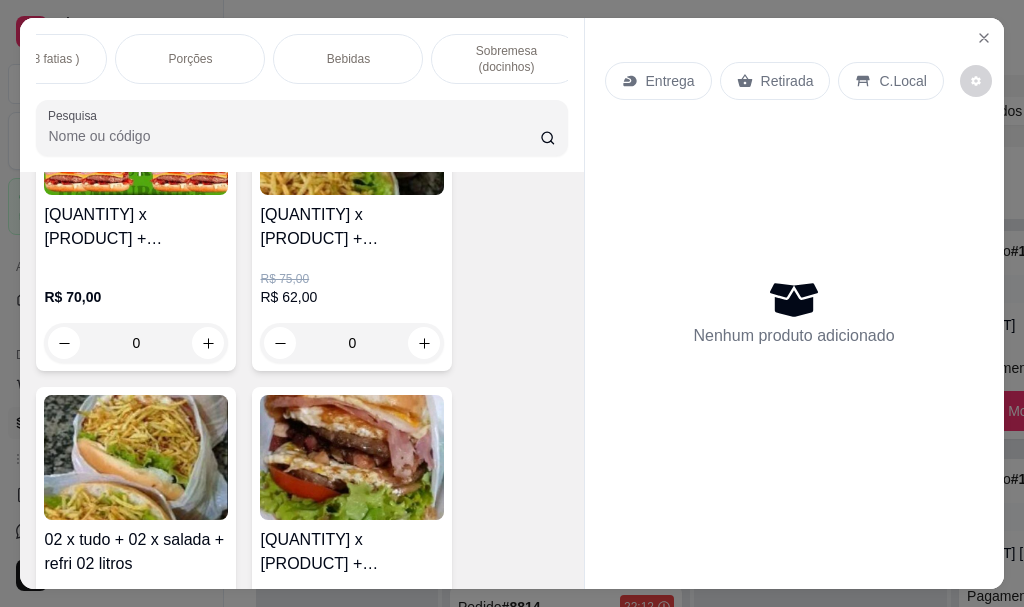 click on "Porções" at bounding box center [190, 59] 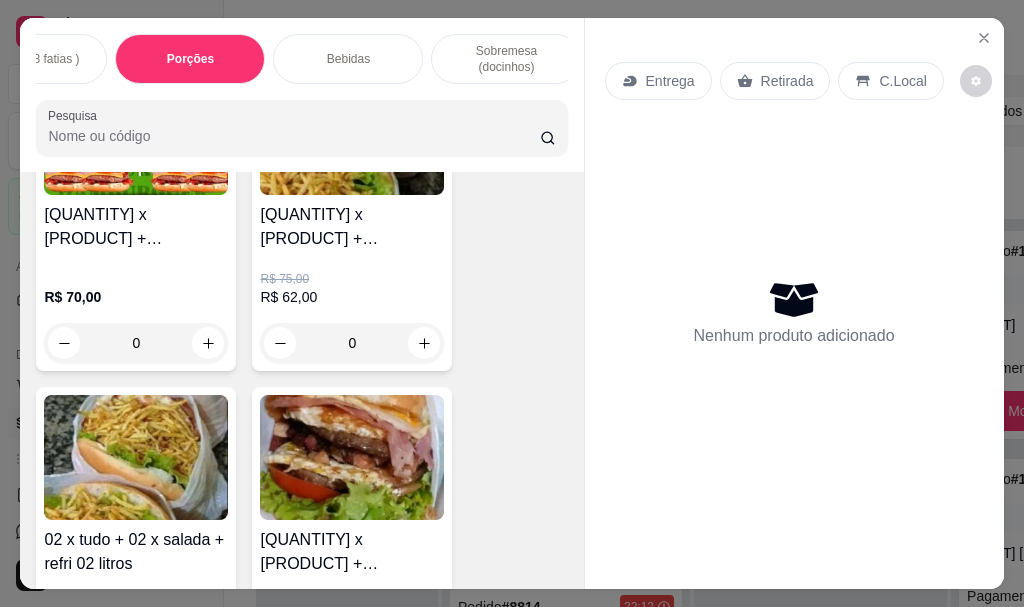 scroll, scrollTop: 10902, scrollLeft: 0, axis: vertical 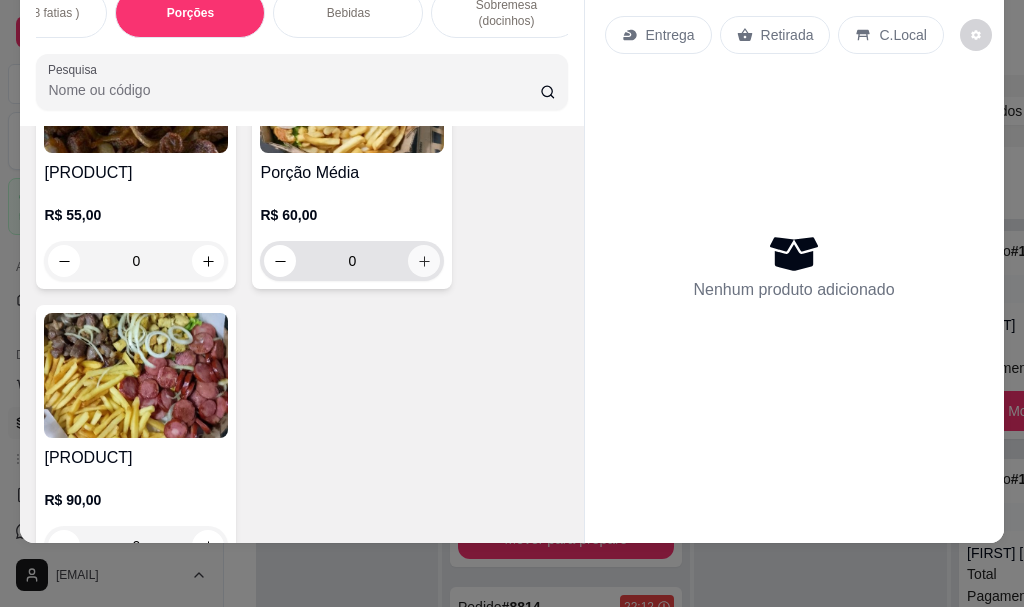 click at bounding box center [424, 261] 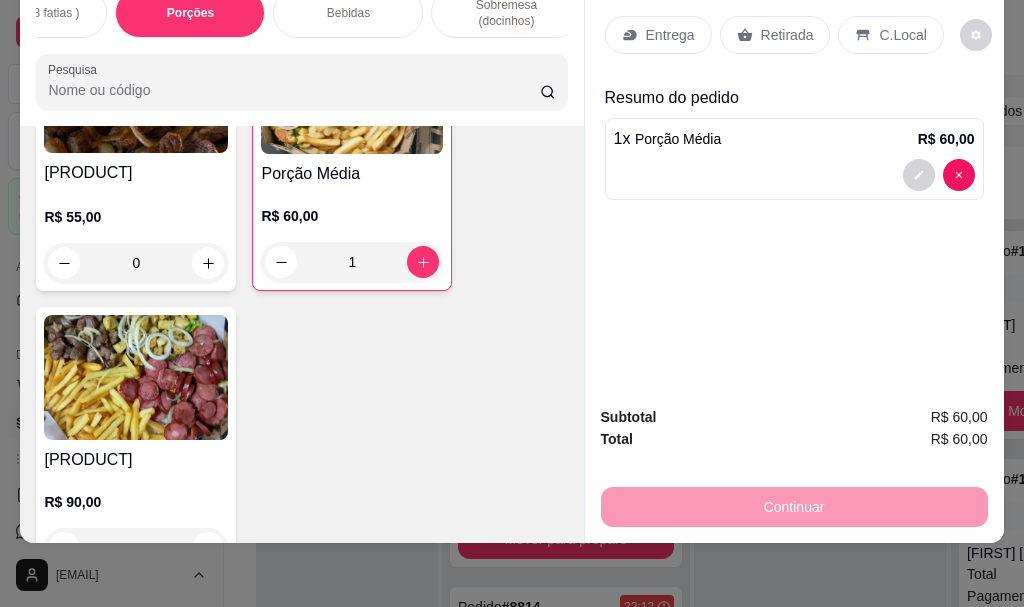 click on "Retirada" at bounding box center (775, 35) 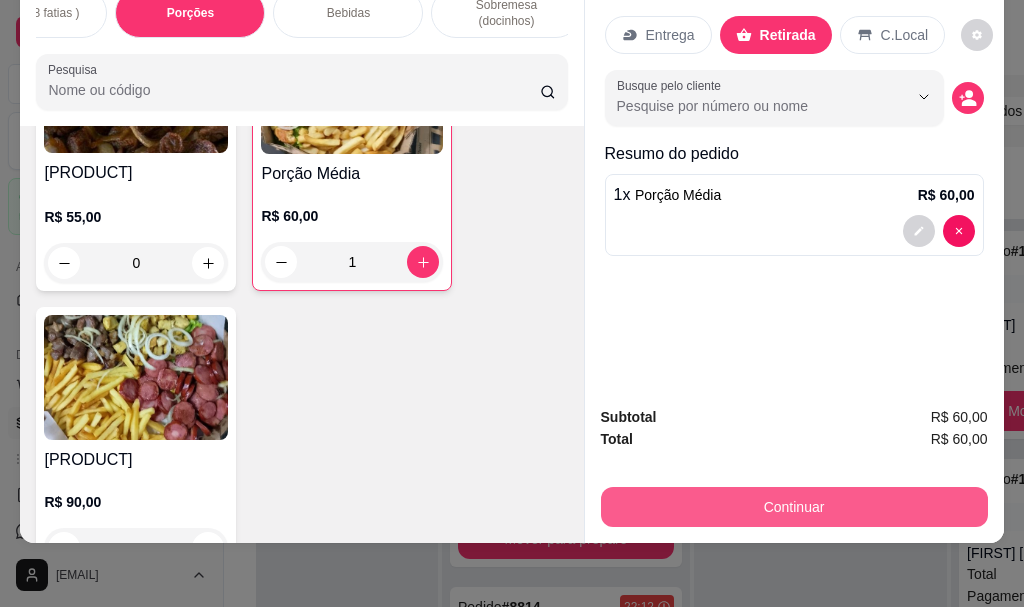 click on "Continuar" at bounding box center [794, 507] 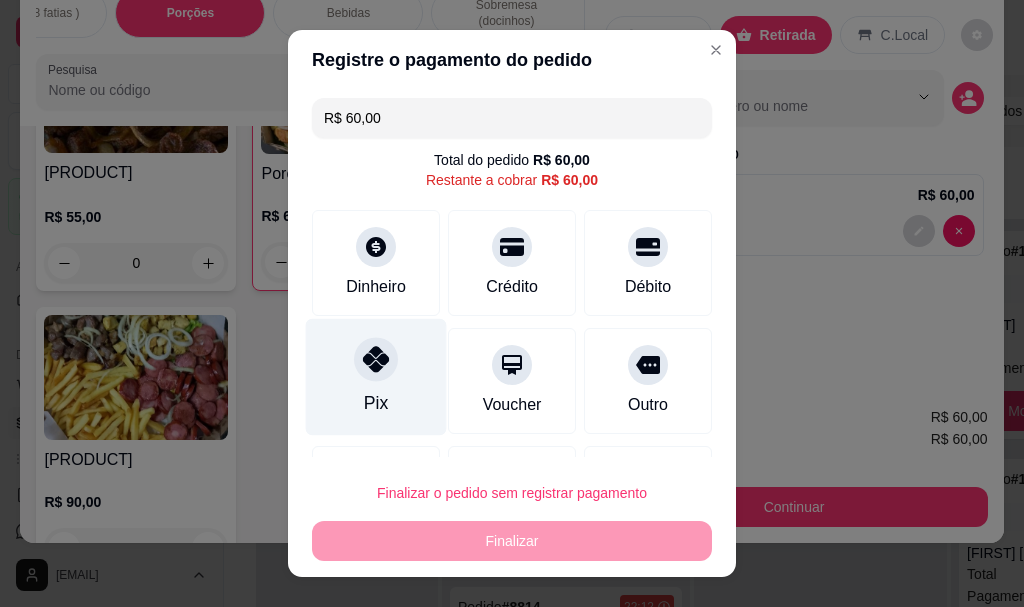 click 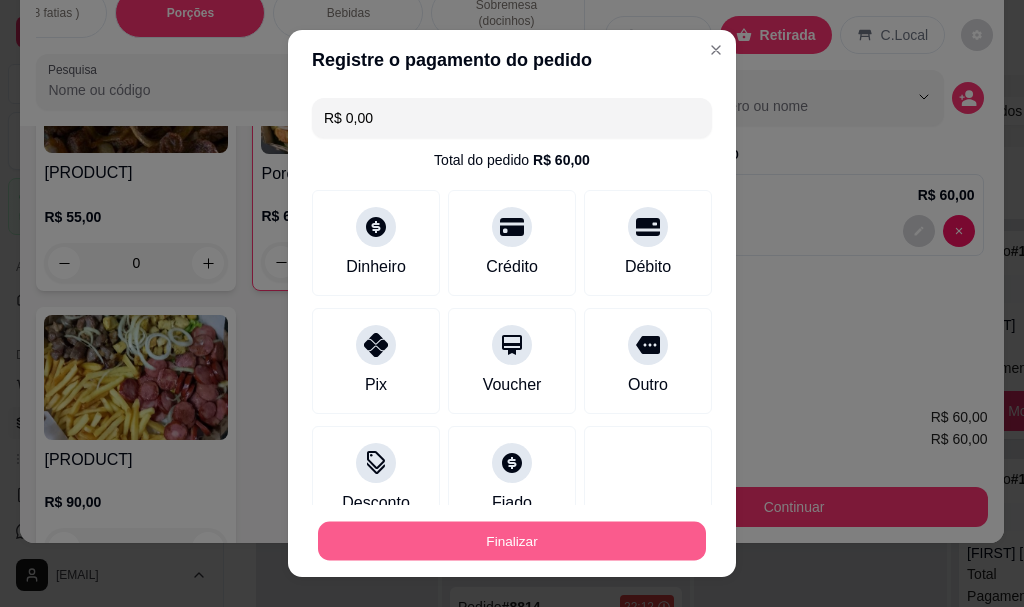 click on "Finalizar" at bounding box center [512, 540] 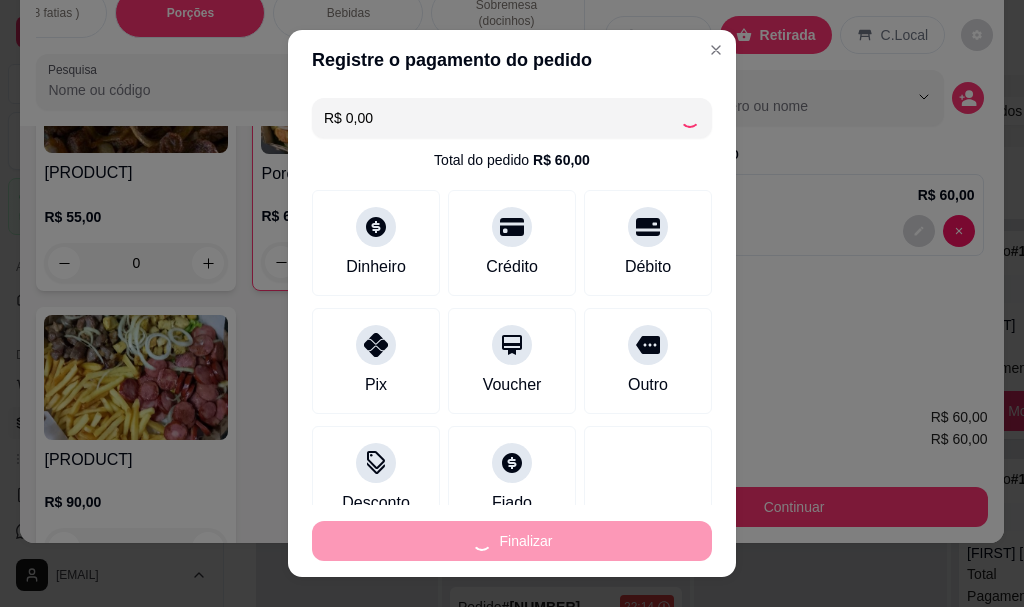 type on "0" 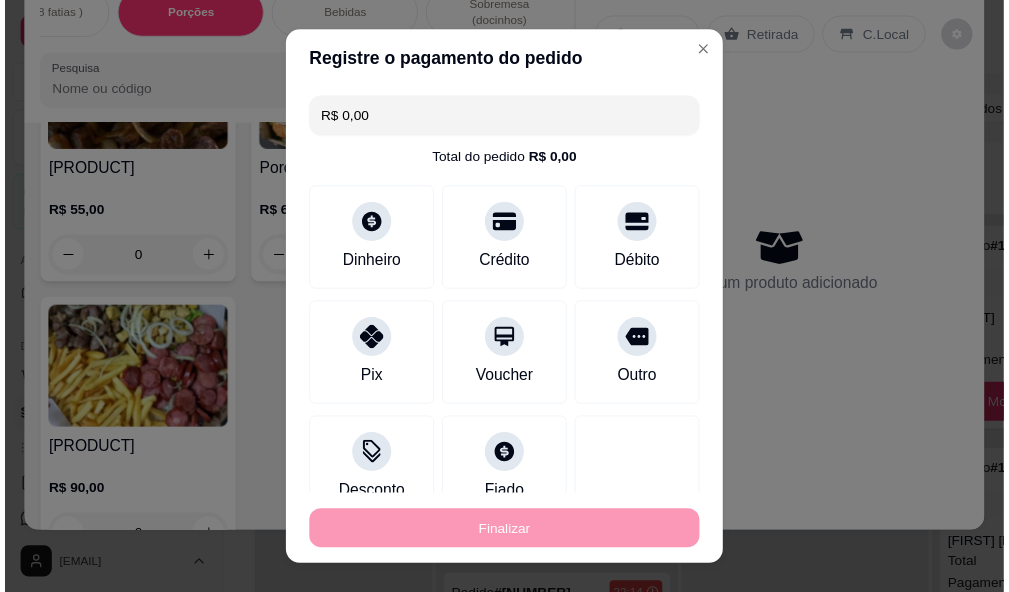scroll, scrollTop: 856, scrollLeft: 0, axis: vertical 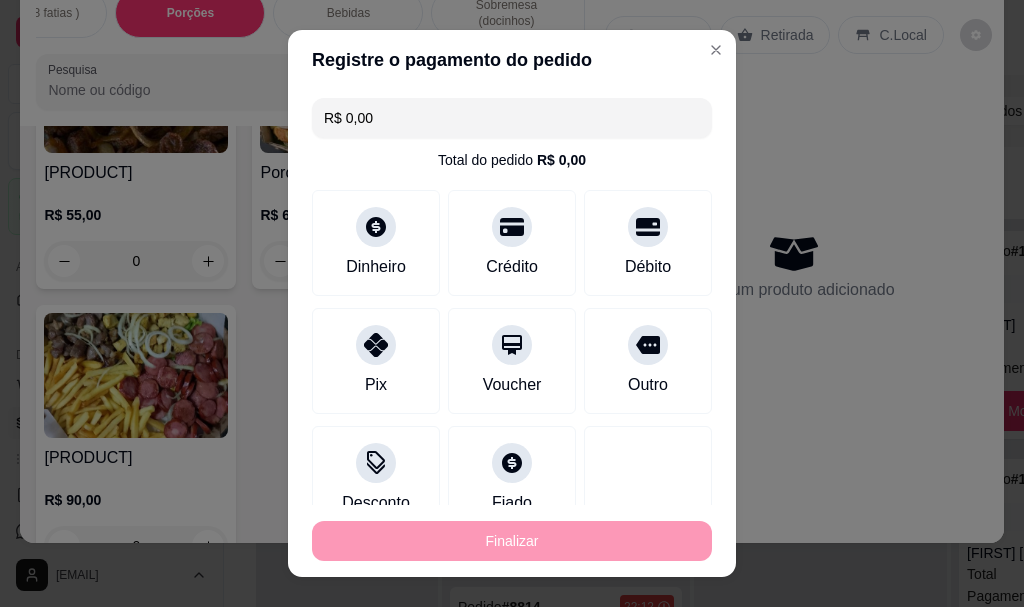type on "-R$ 60,00" 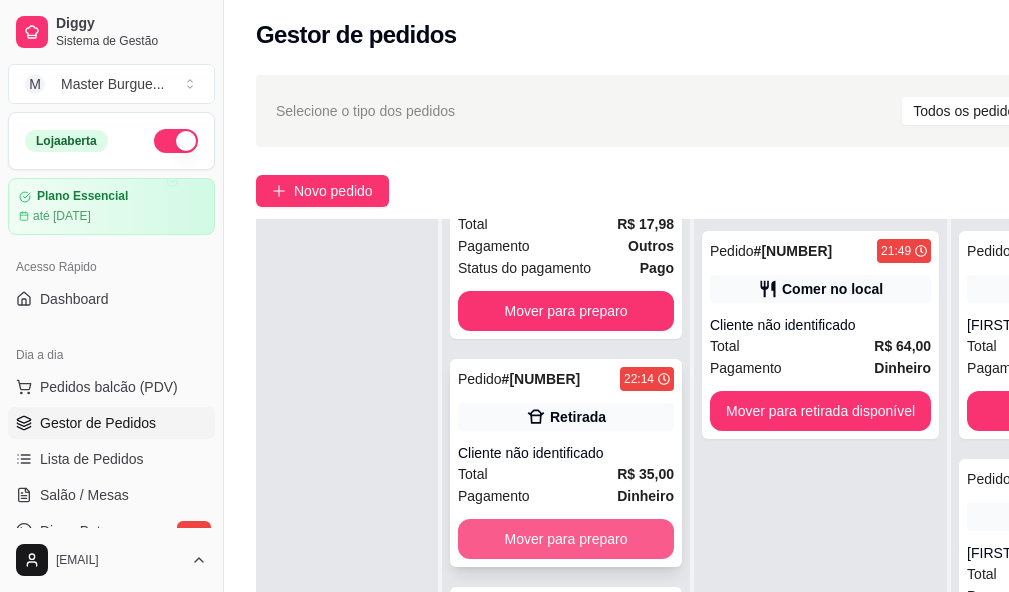 click on "Mover para preparo" at bounding box center [566, 539] 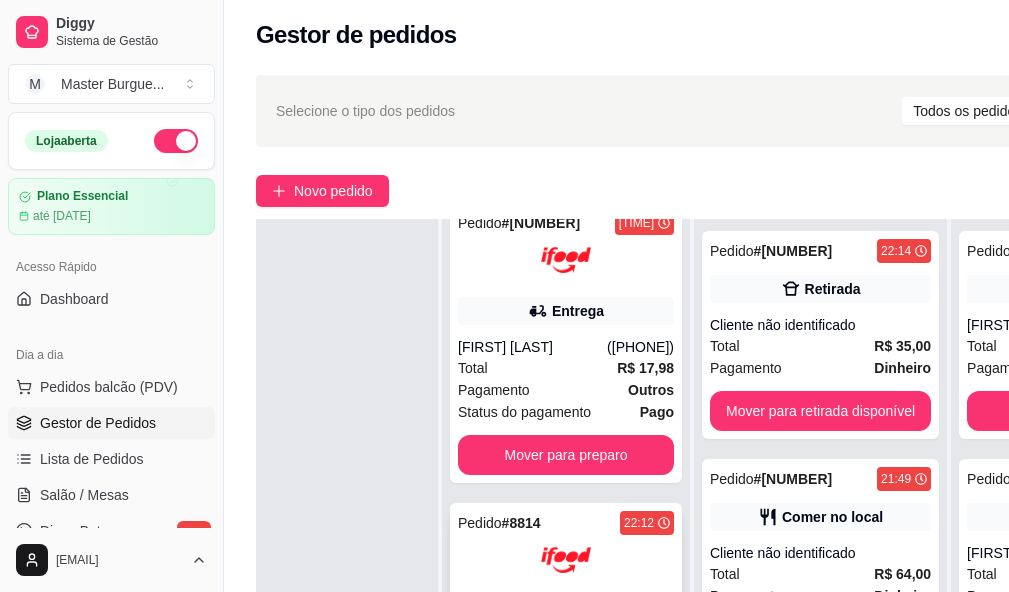 scroll, scrollTop: 737, scrollLeft: 0, axis: vertical 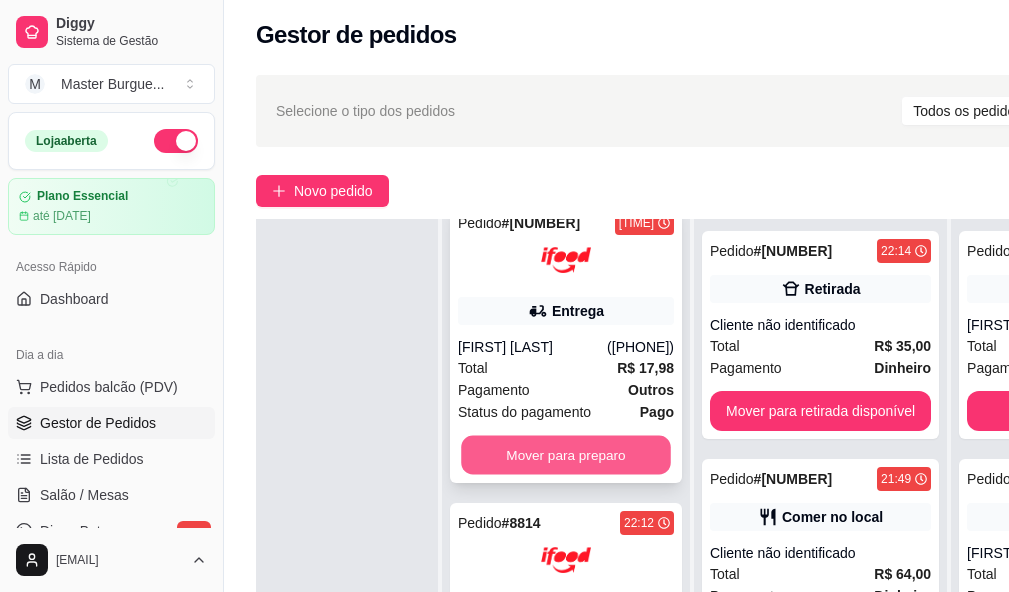 click on "Mover para preparo" at bounding box center (566, 455) 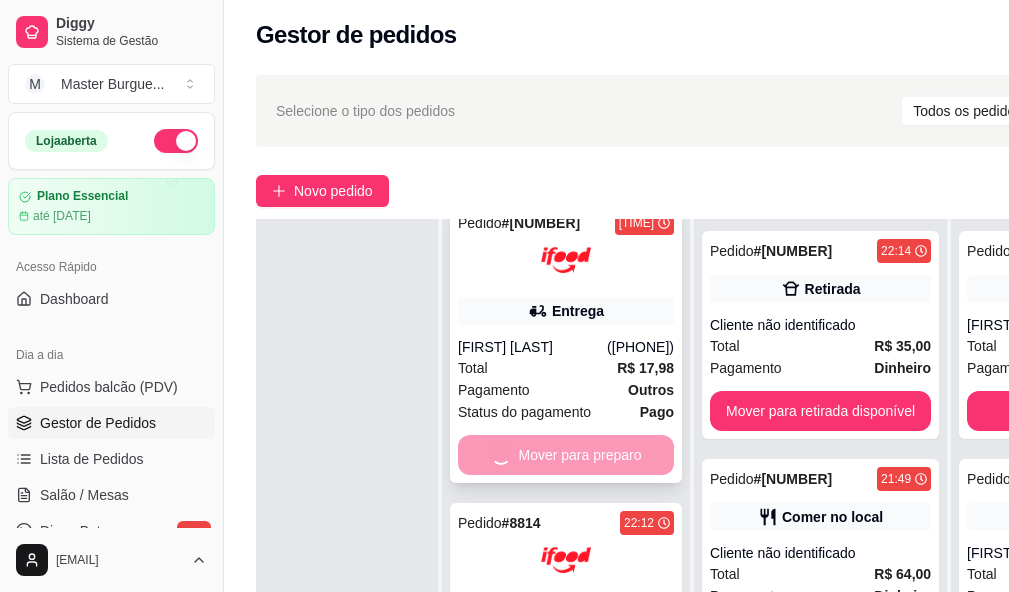 scroll, scrollTop: 205, scrollLeft: 0, axis: vertical 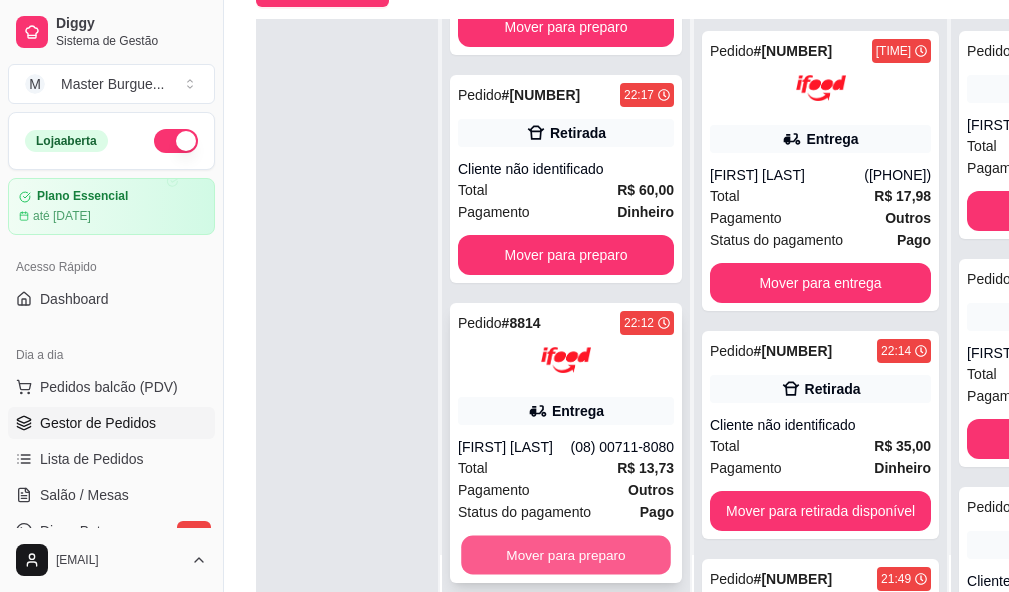 click on "Mover para preparo" at bounding box center [566, 555] 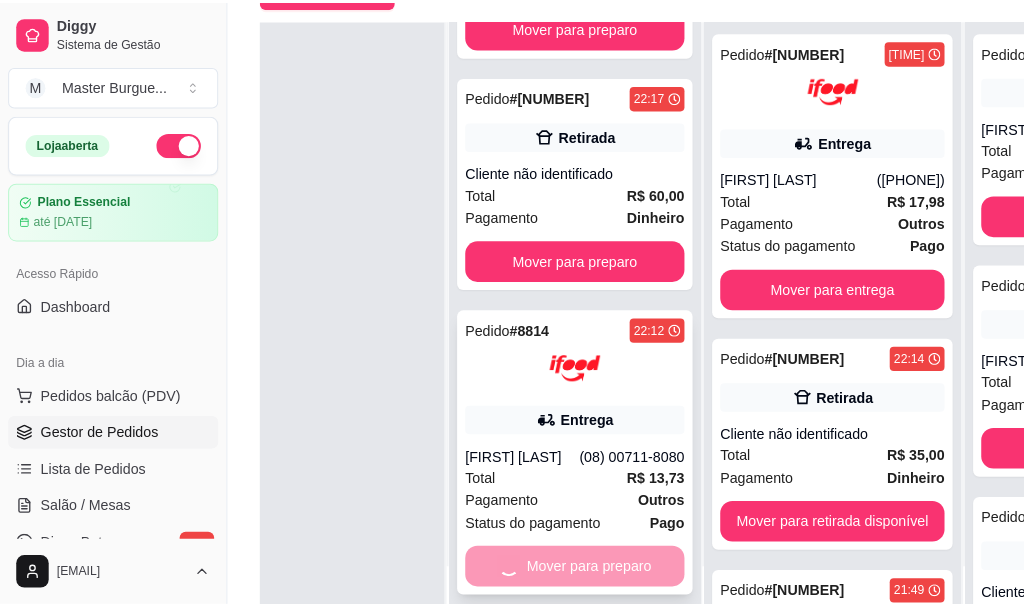 scroll, scrollTop: 97, scrollLeft: 0, axis: vertical 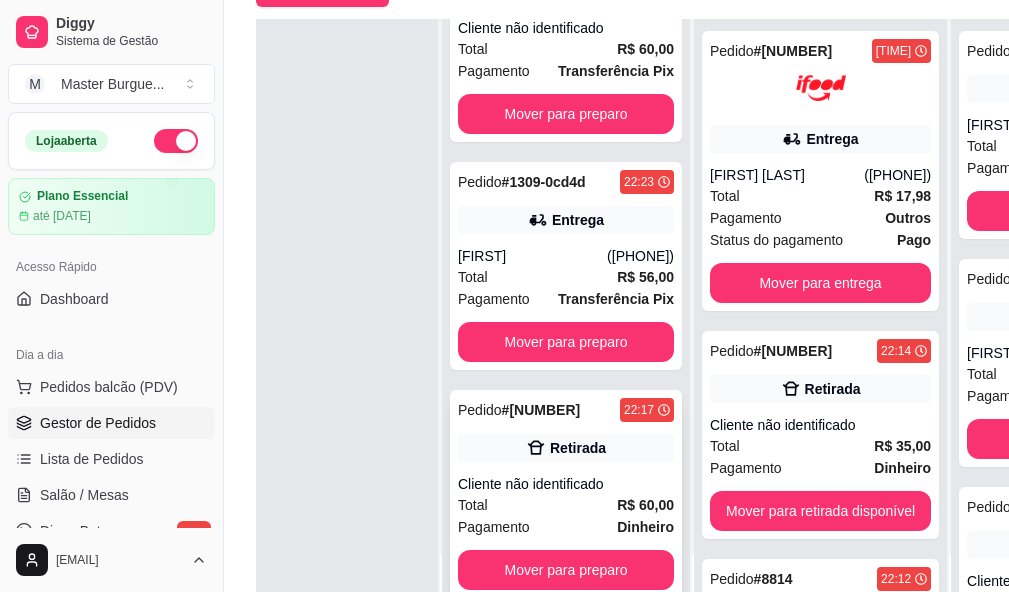 click on "Cliente não identificado" at bounding box center [566, 484] 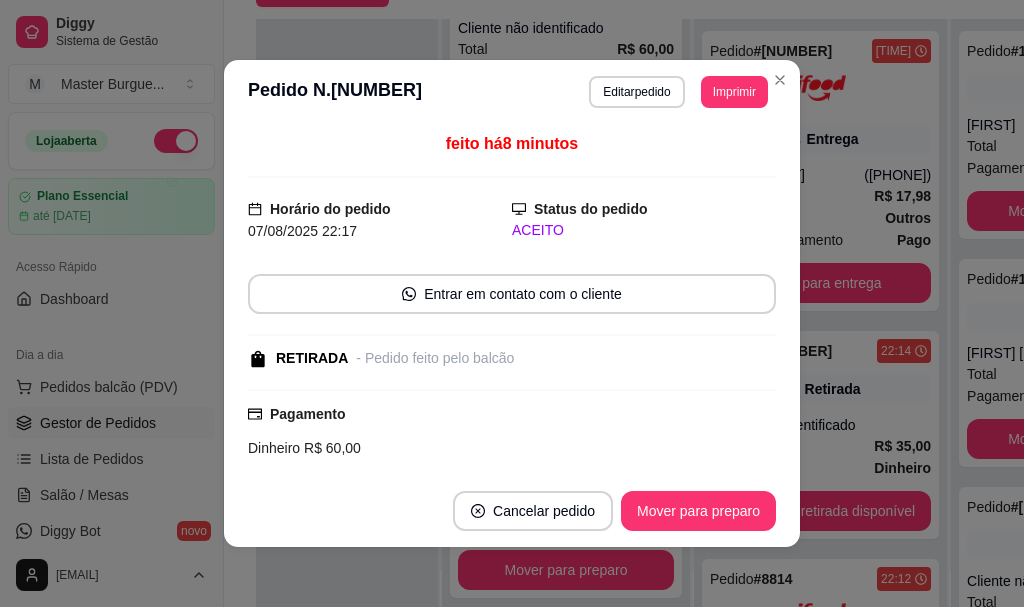 scroll, scrollTop: 182, scrollLeft: 0, axis: vertical 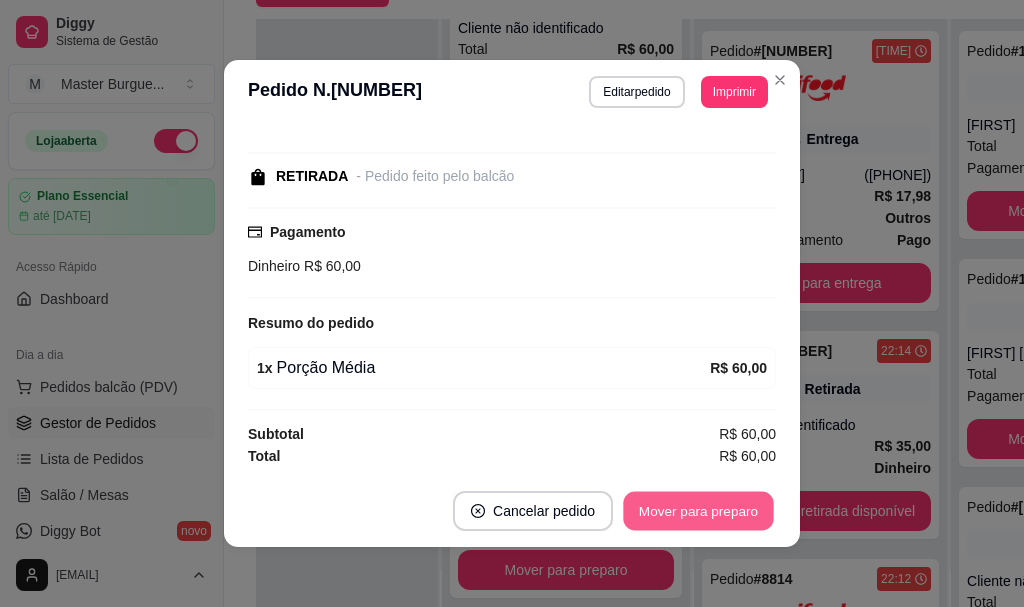 click on "Mover para preparo" at bounding box center (698, 511) 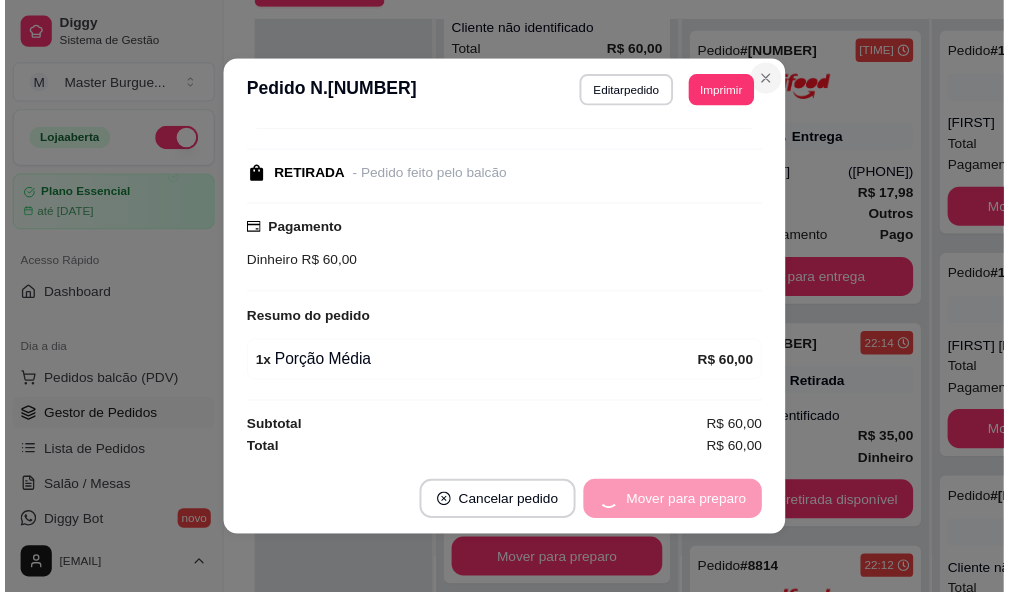 scroll, scrollTop: 0, scrollLeft: 0, axis: both 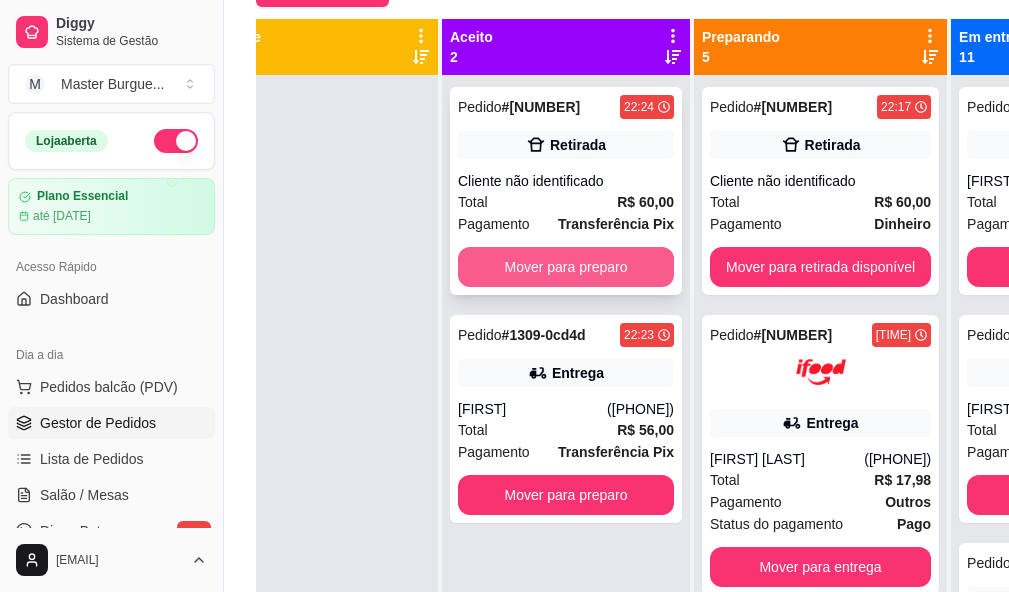 click on "Mover para preparo" at bounding box center [566, 267] 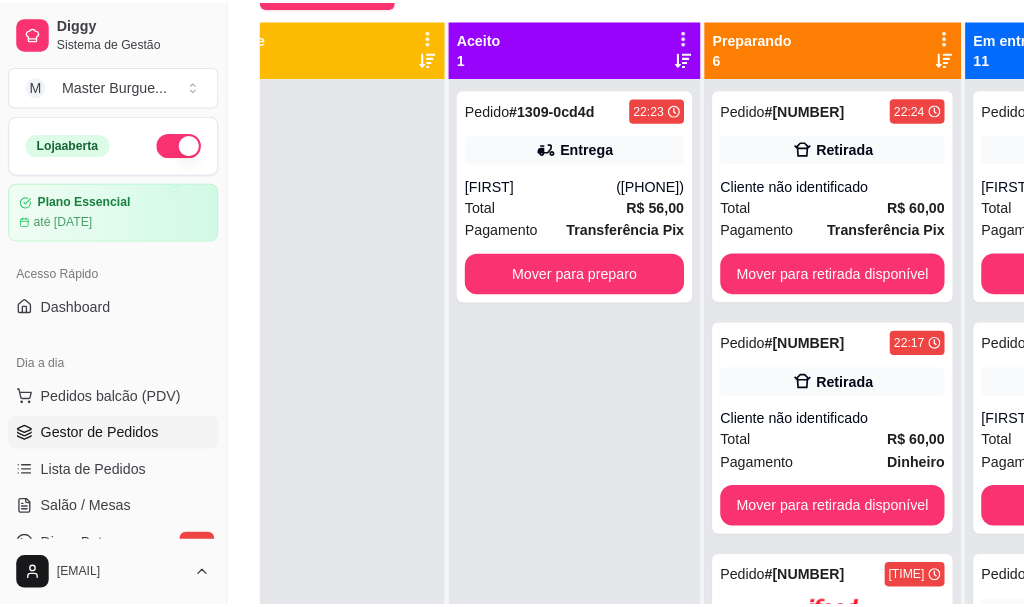 scroll, scrollTop: 5, scrollLeft: 0, axis: vertical 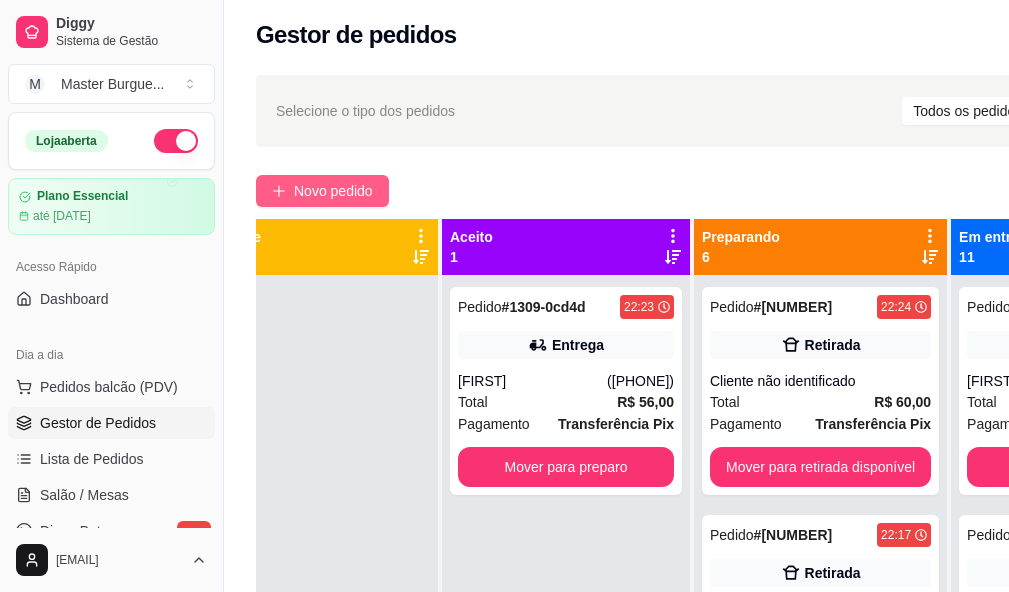 click on "Novo pedido" at bounding box center [333, 191] 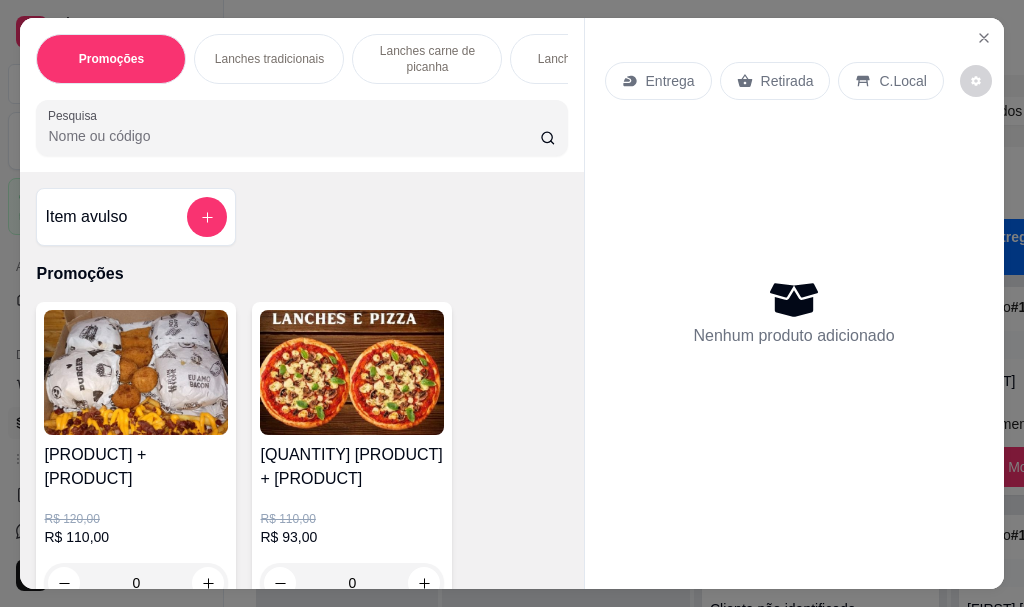 click on "Lanches tradicionais" at bounding box center (269, 59) 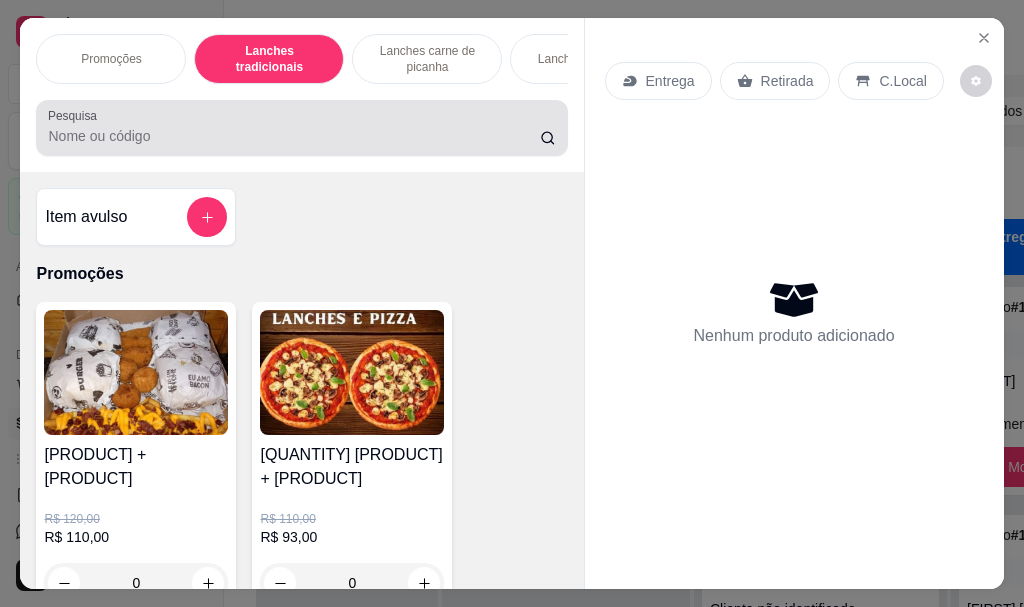 scroll, scrollTop: 2674, scrollLeft: 0, axis: vertical 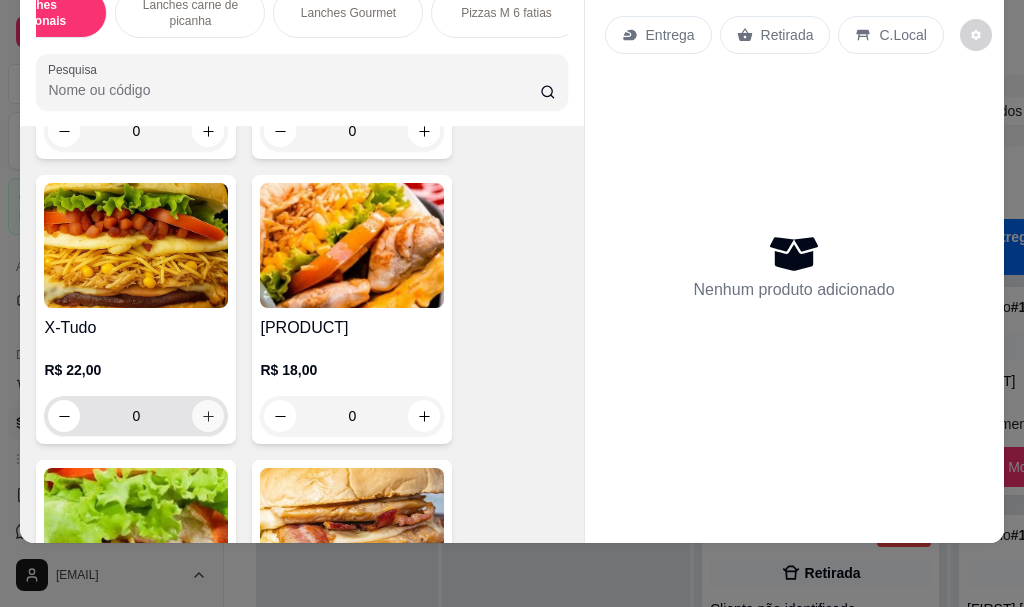 click 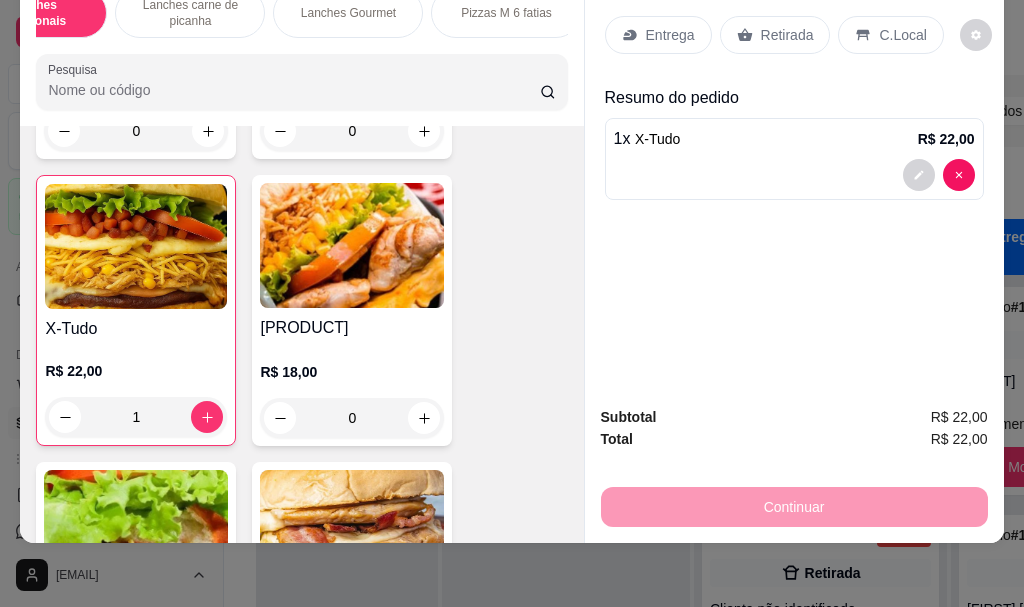 click on "Entrega" at bounding box center (658, 35) 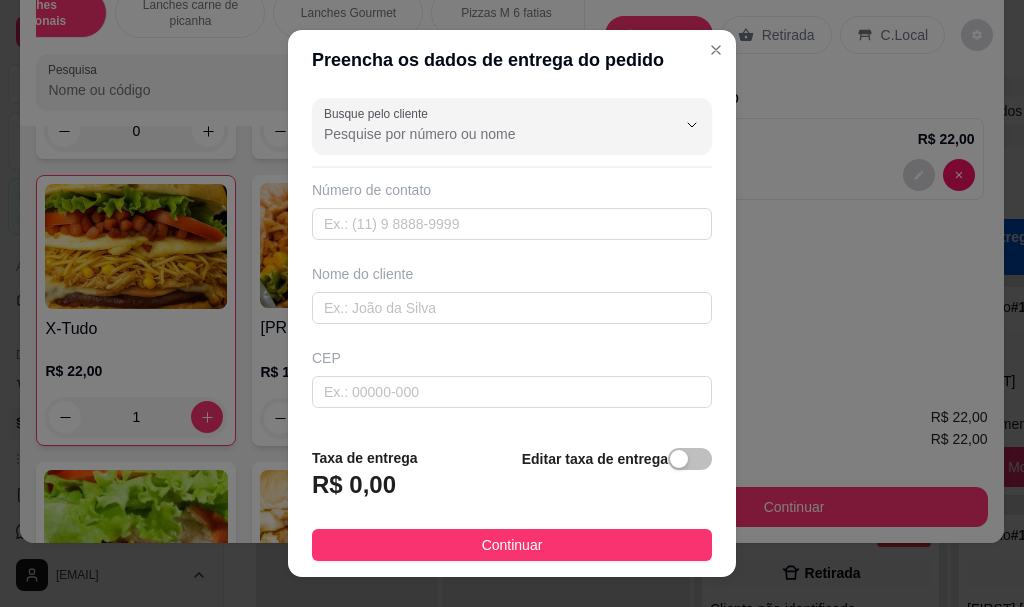 click on "Preencha os dados de entrega do pedido" at bounding box center [512, 60] 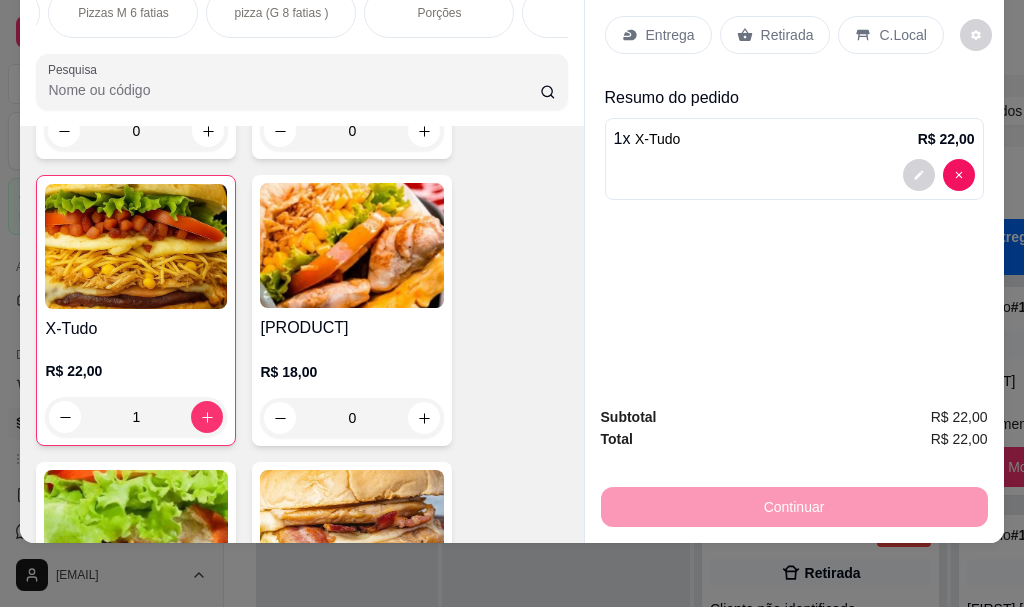 scroll, scrollTop: 0, scrollLeft: 658, axis: horizontal 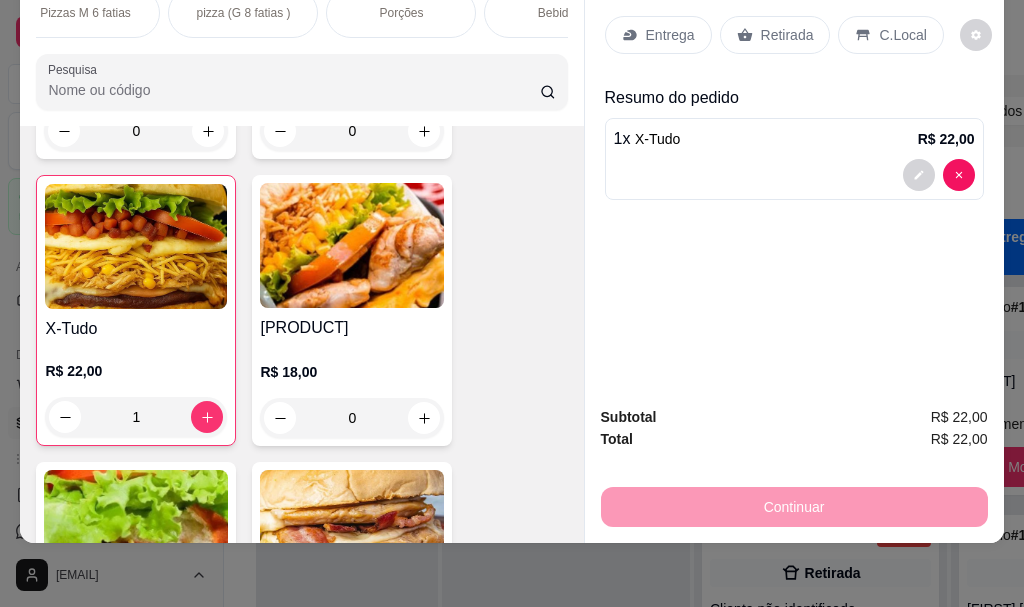 click on "Bebidas" at bounding box center [559, 13] 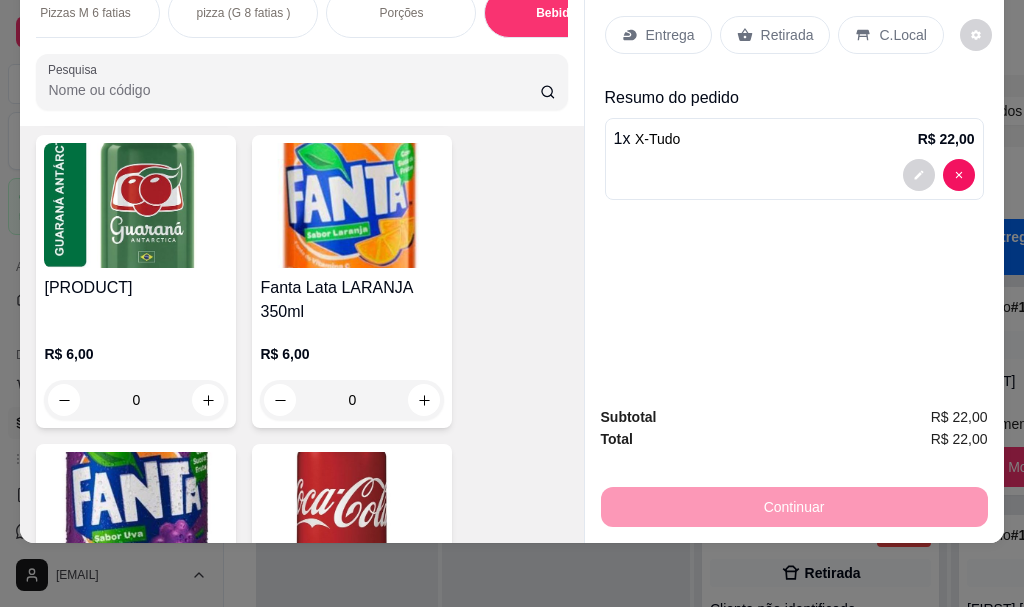 scroll, scrollTop: 12684, scrollLeft: 0, axis: vertical 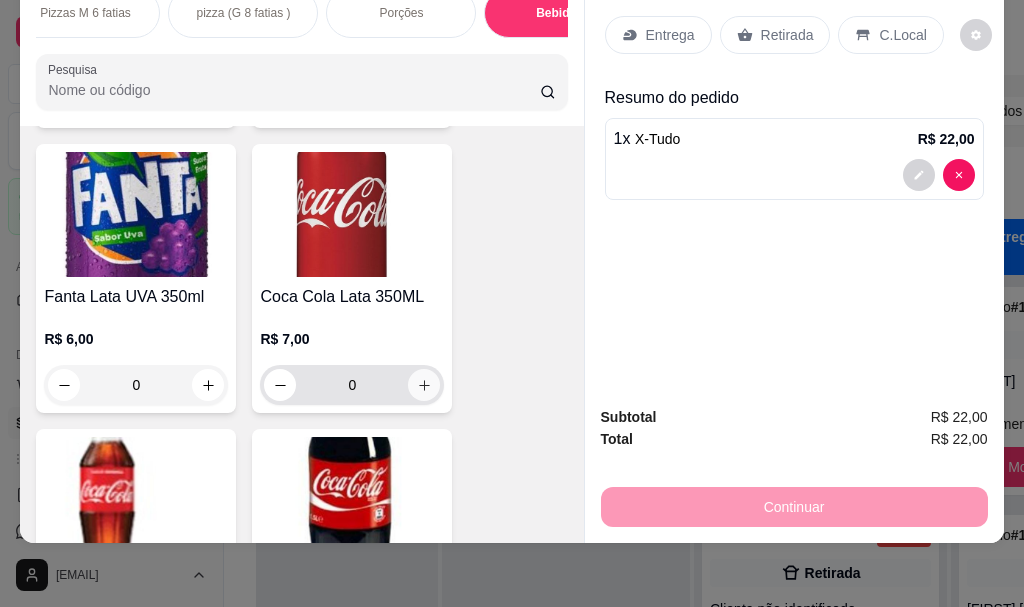 click 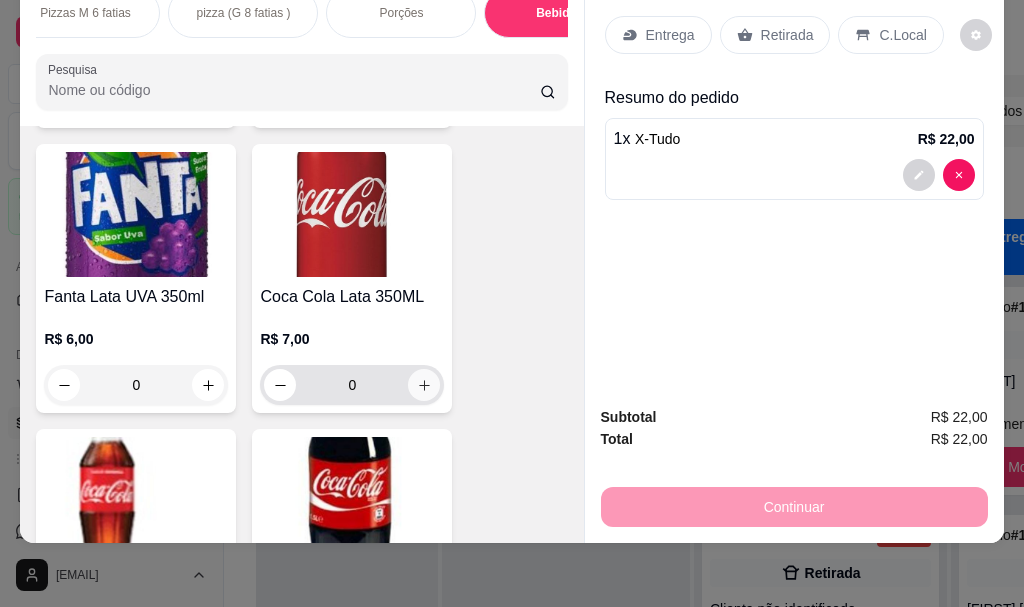 type on "1" 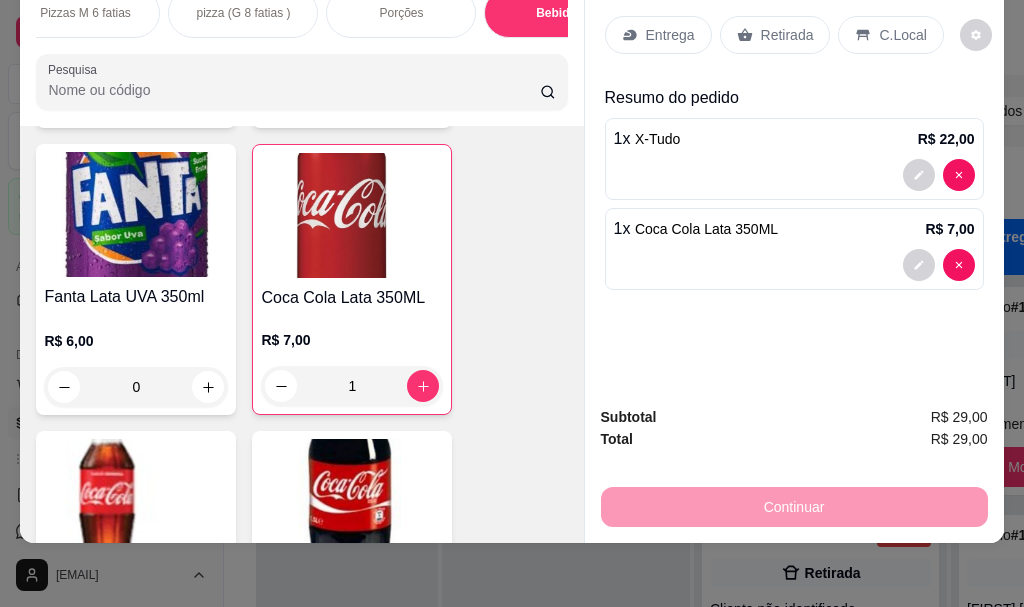 click on "Retirada" at bounding box center [787, 35] 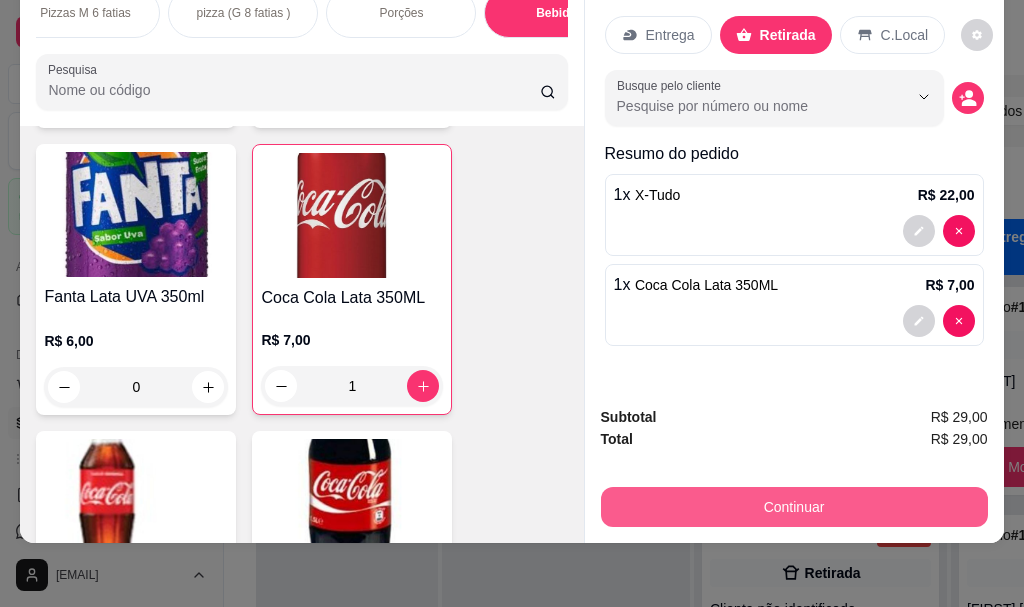click on "Continuar" at bounding box center (794, 507) 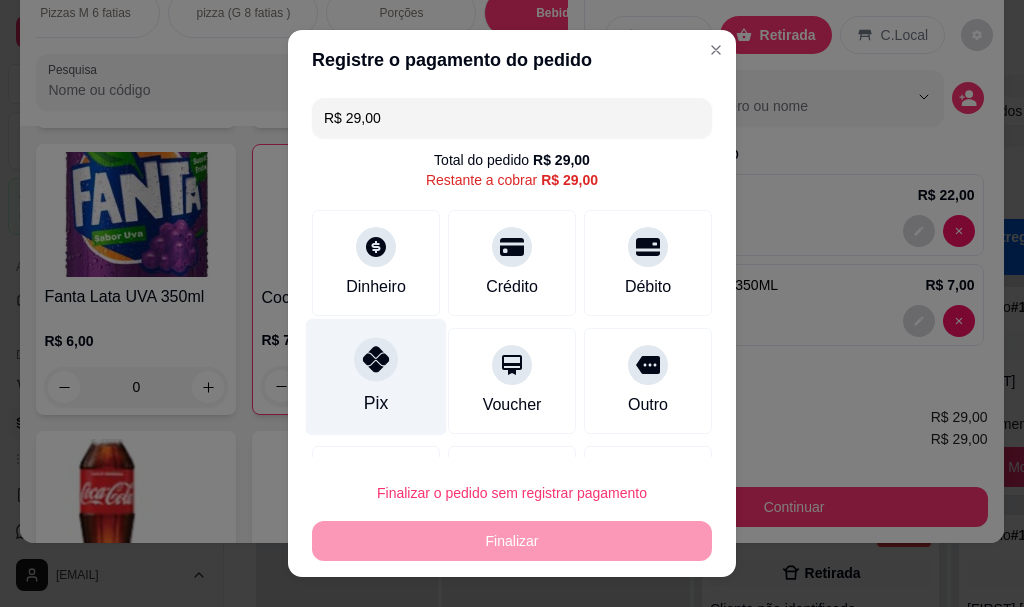 click at bounding box center [376, 360] 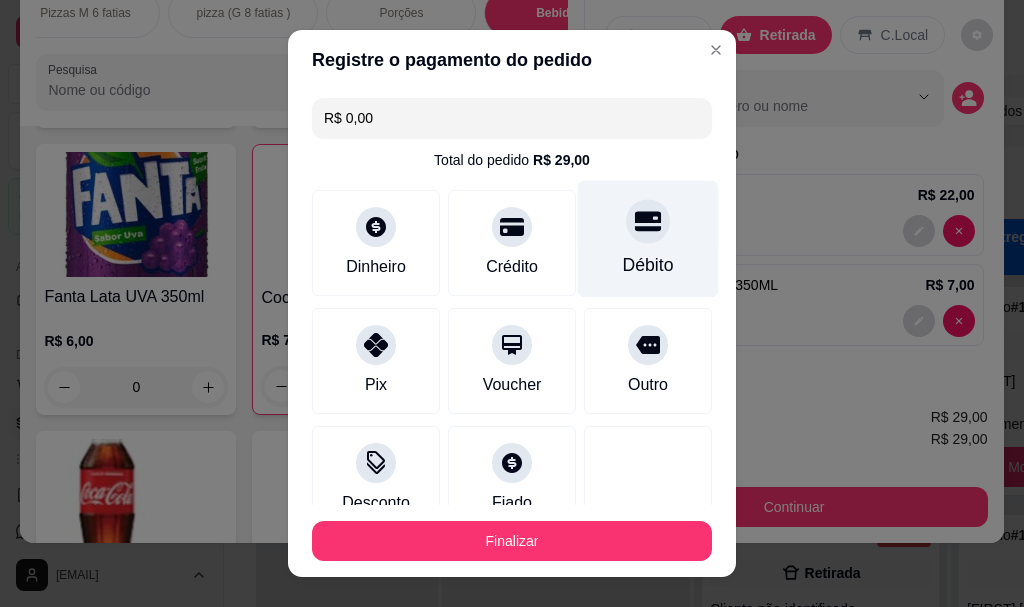 click on "Débito" at bounding box center (648, 239) 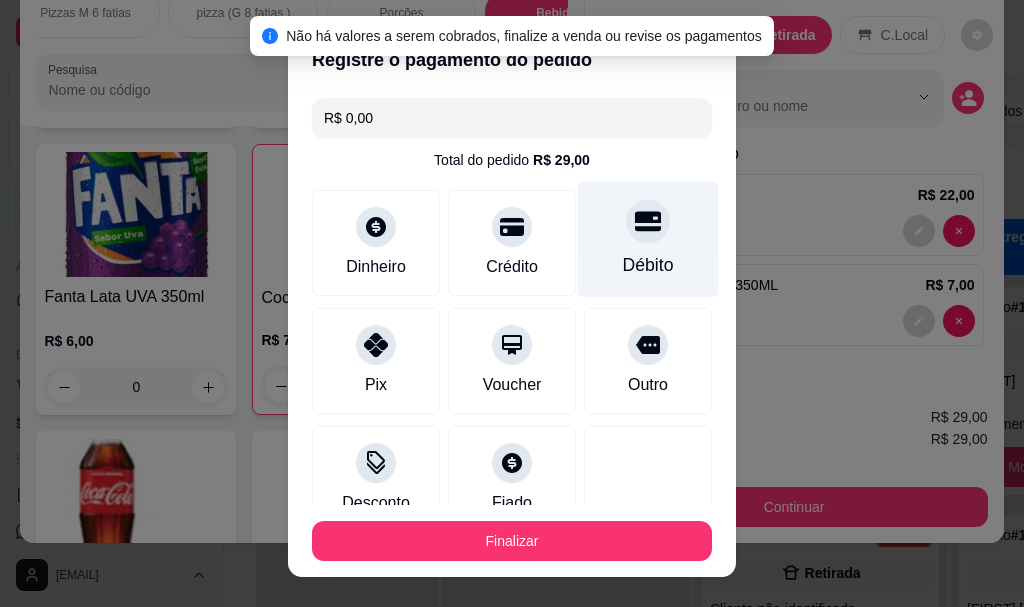 click at bounding box center [648, 222] 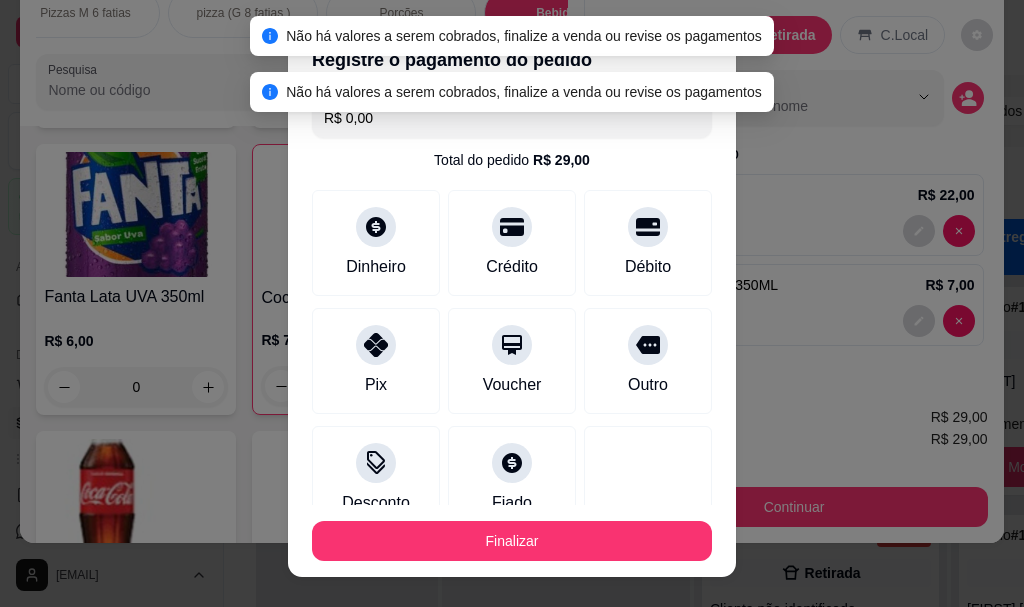 click on "Finalizar" at bounding box center [512, 541] 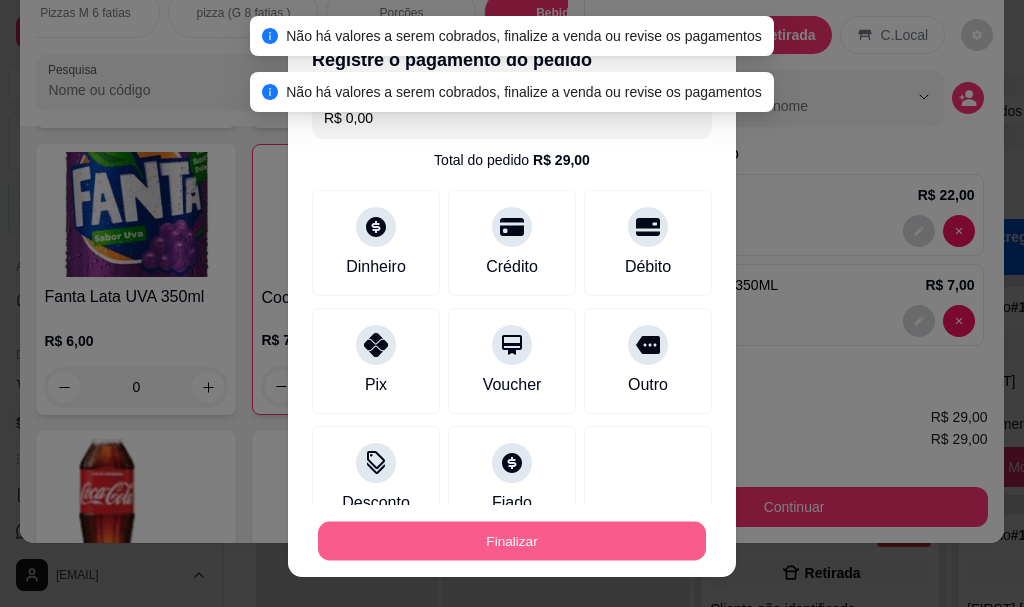 click on "Finalizar" at bounding box center [512, 540] 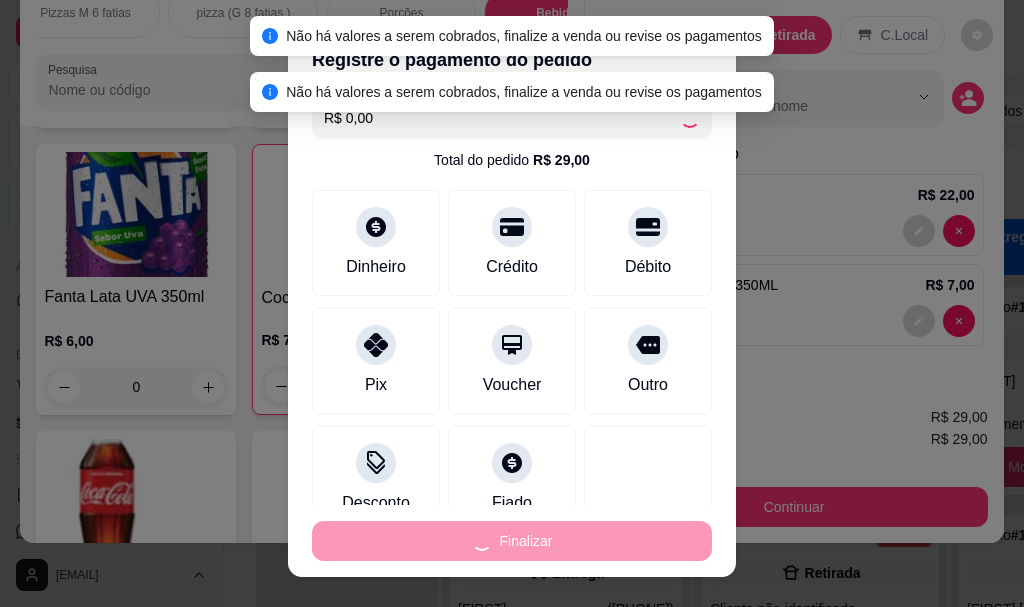 type on "0" 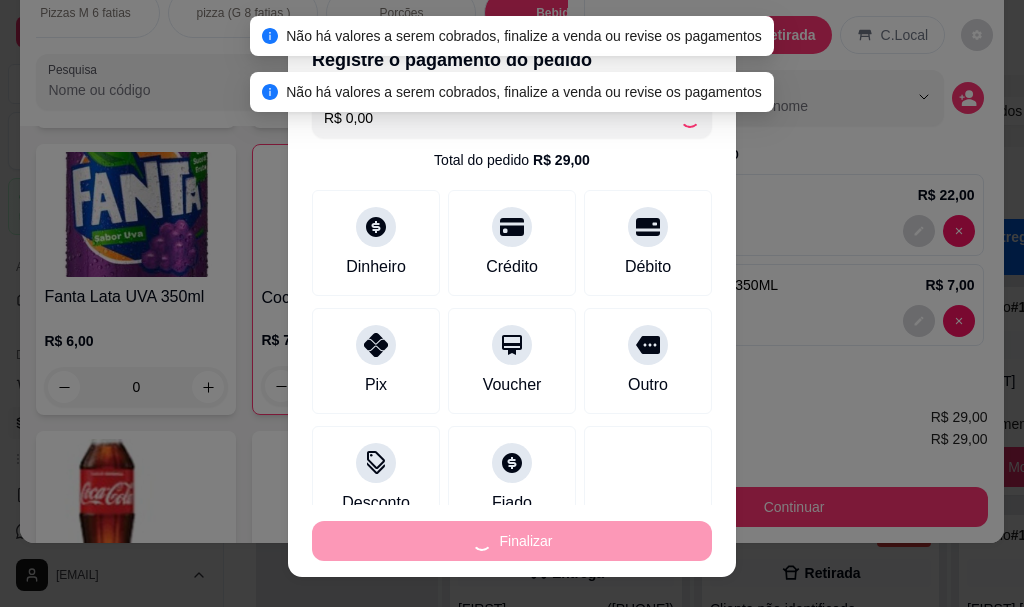 type on "0" 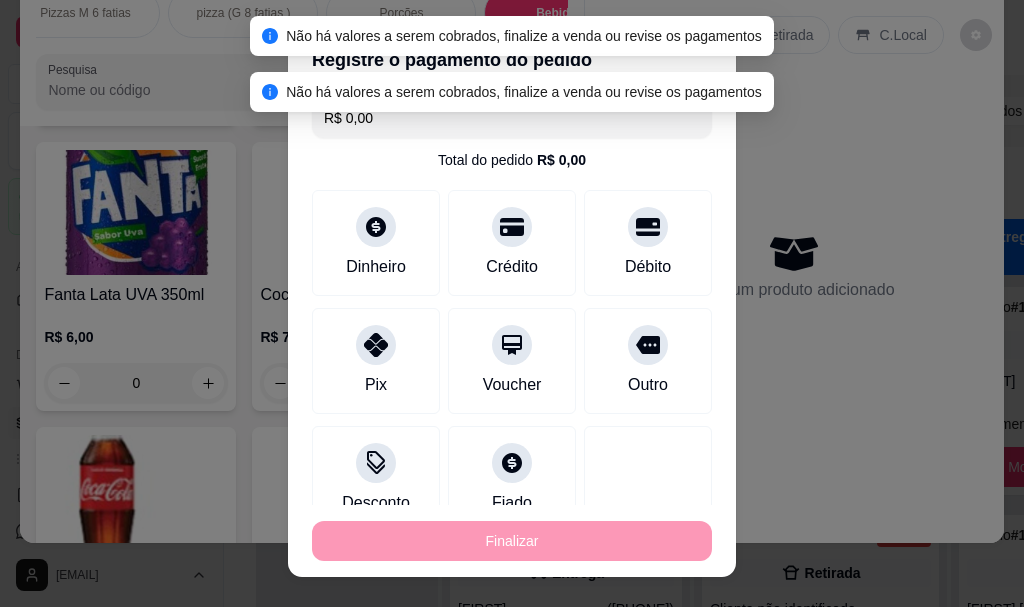 type on "-R$ 29,00" 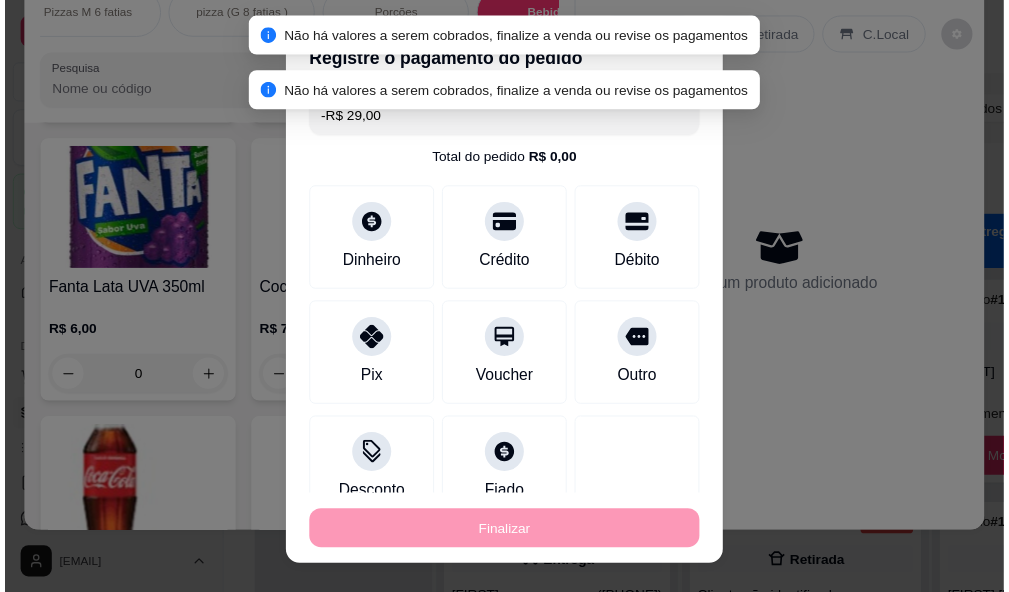 scroll, scrollTop: 12682, scrollLeft: 0, axis: vertical 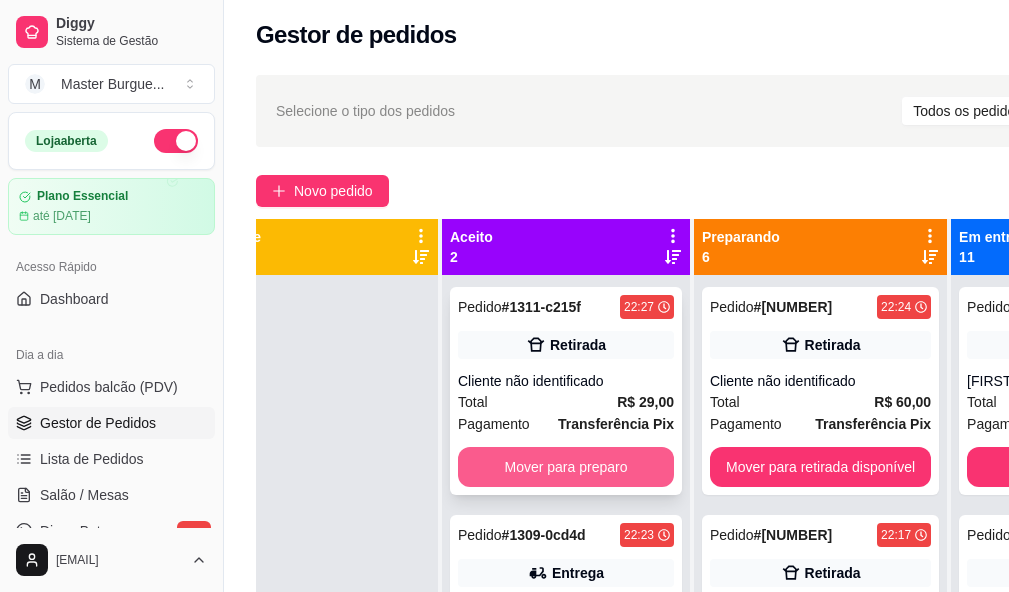 click on "Mover para preparo" at bounding box center [566, 467] 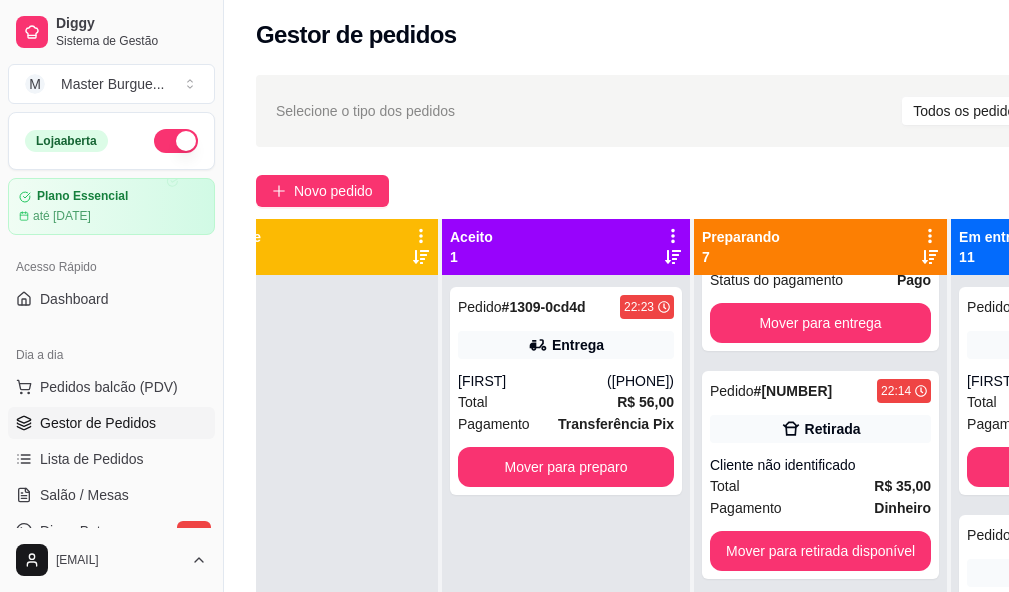 scroll, scrollTop: 1153, scrollLeft: 0, axis: vertical 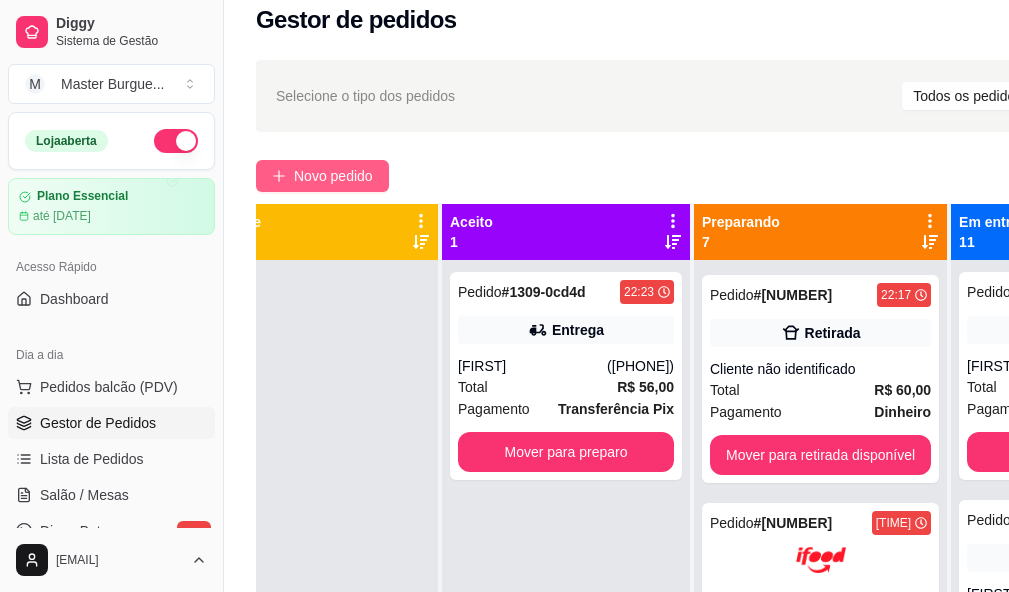 click 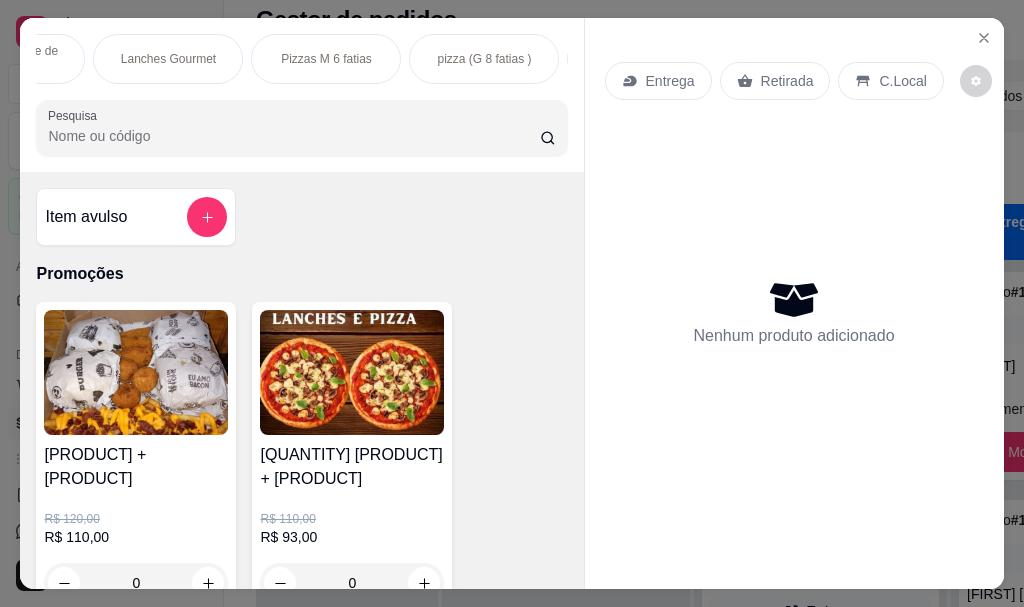 scroll, scrollTop: 0, scrollLeft: 420, axis: horizontal 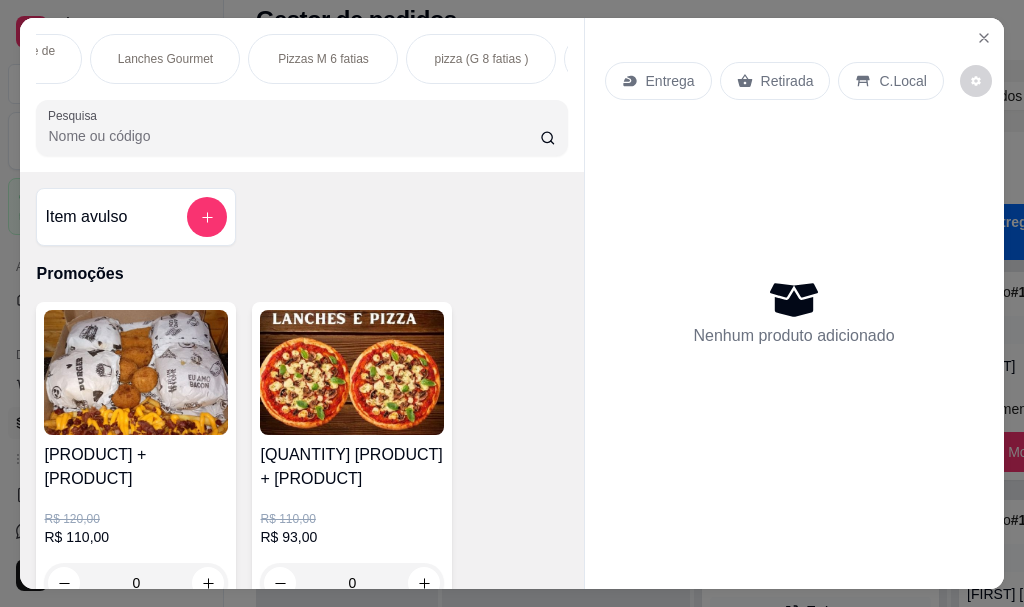 click on "Lanches Gourmet" at bounding box center [165, 59] 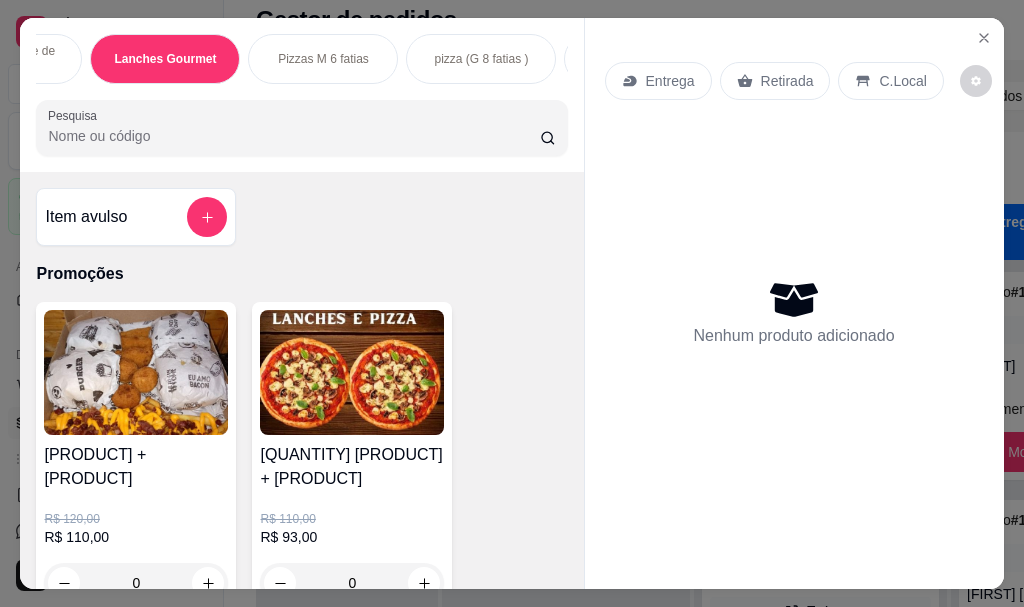 scroll, scrollTop: 6459, scrollLeft: 0, axis: vertical 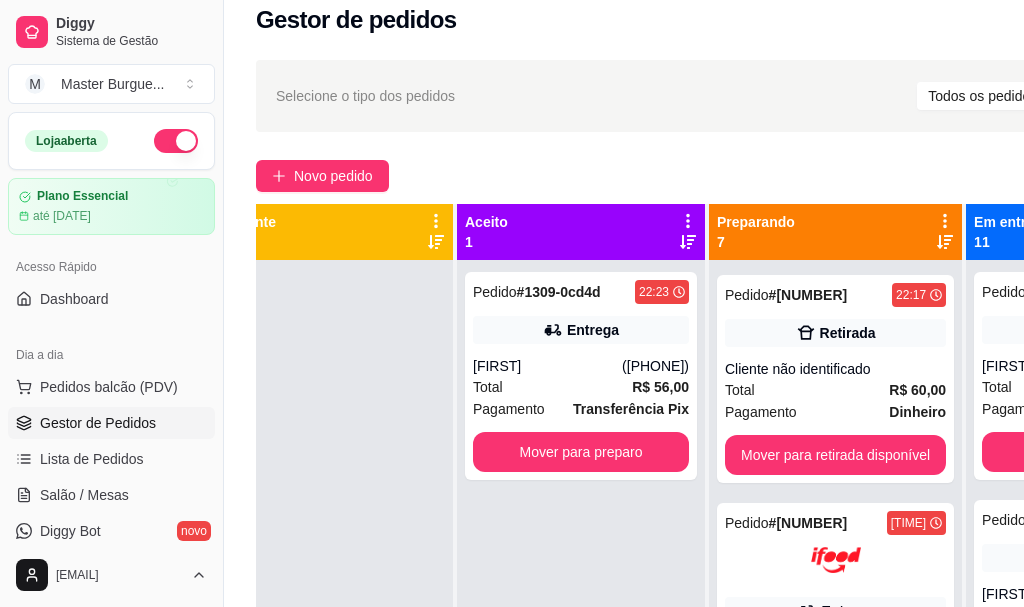 type 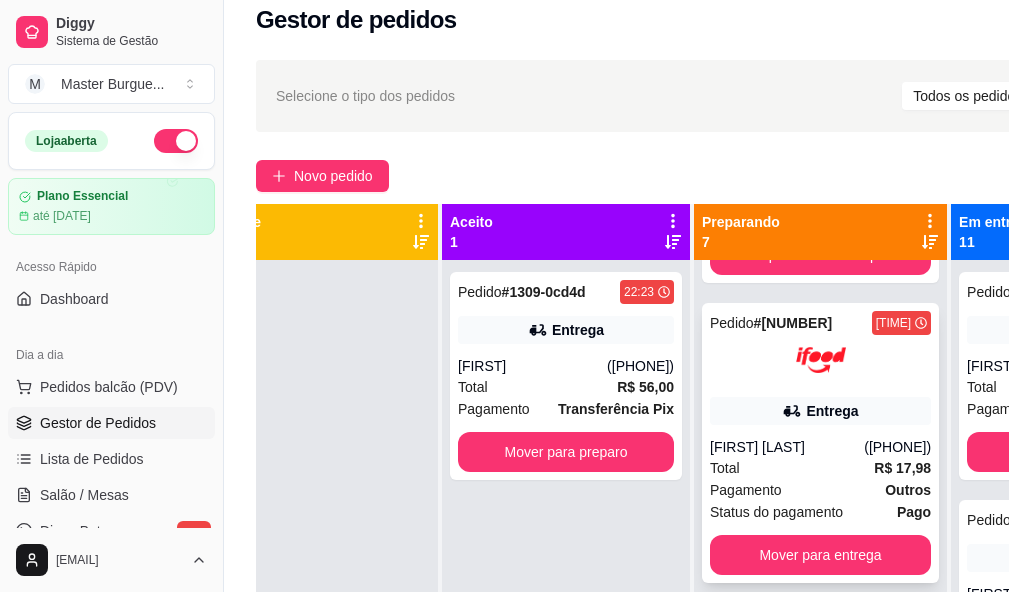 scroll, scrollTop: 753, scrollLeft: 0, axis: vertical 